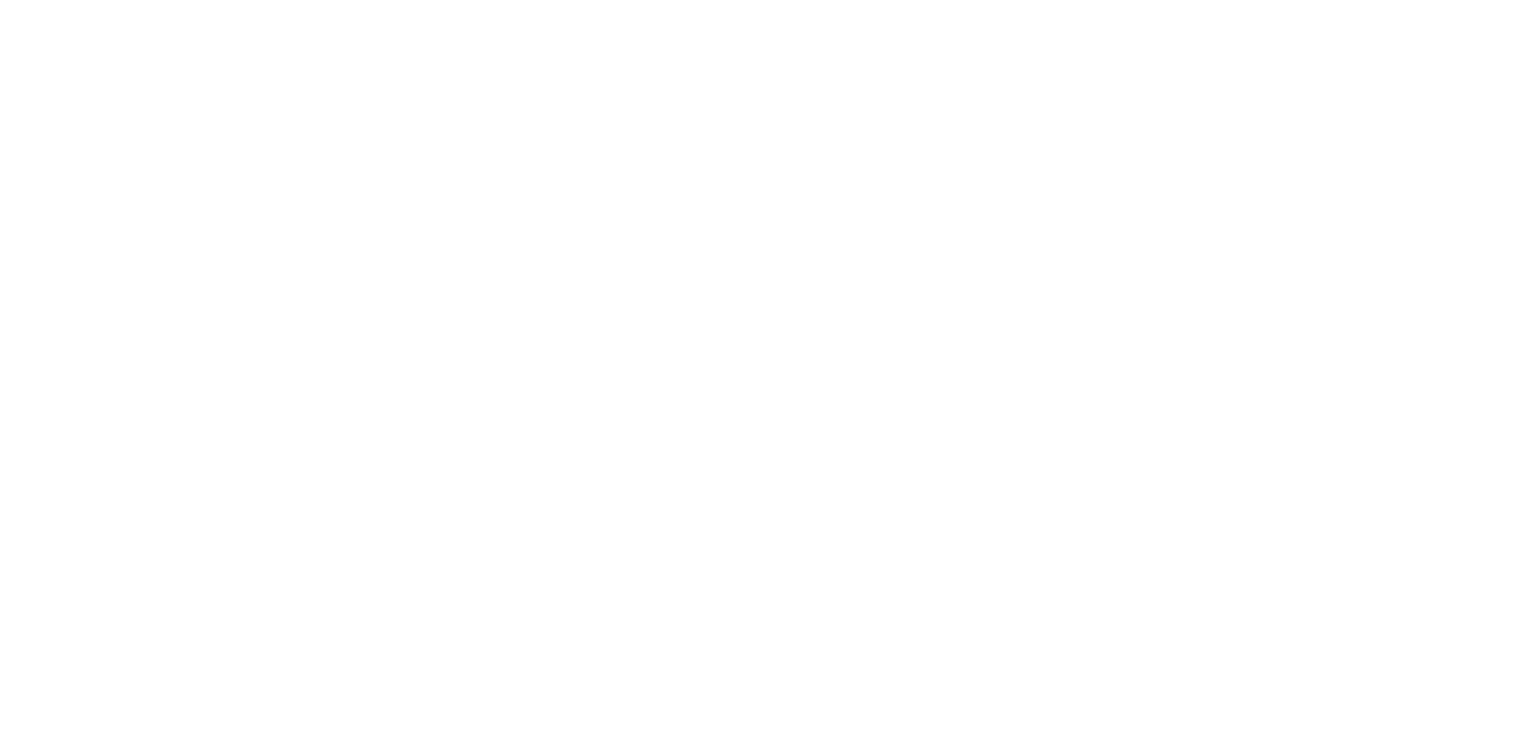 scroll, scrollTop: 0, scrollLeft: 0, axis: both 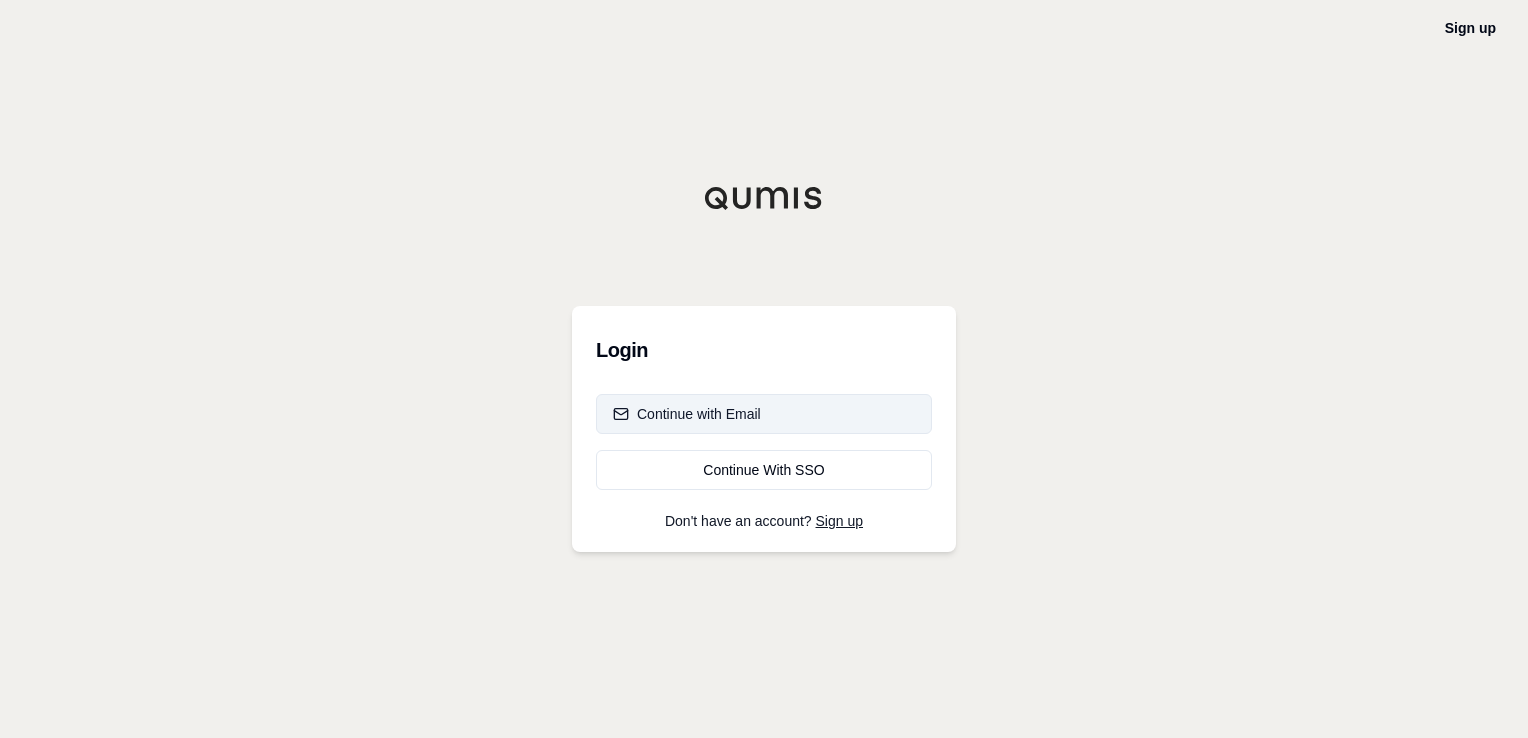 click on "Continue with Email" at bounding box center [764, 414] 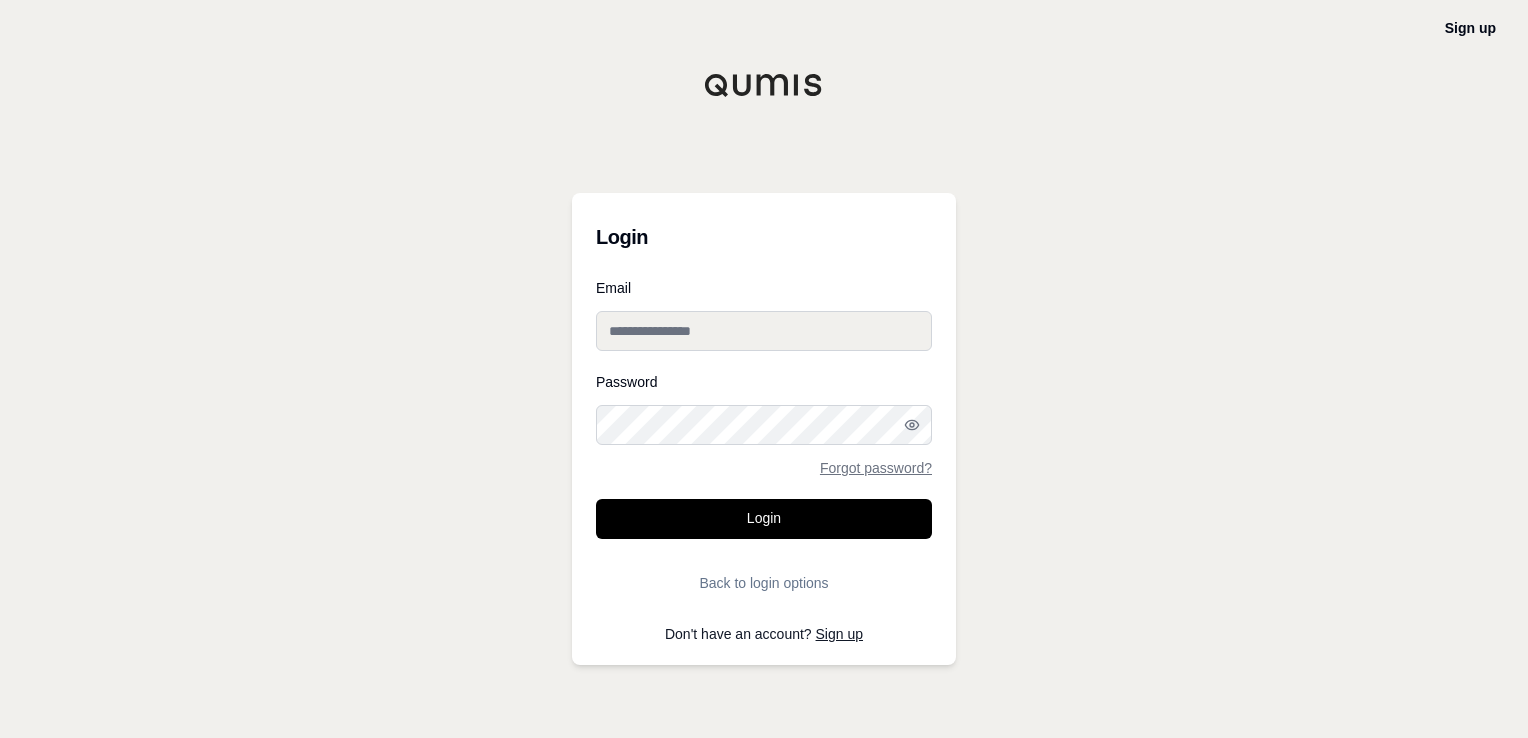 click on "Email" at bounding box center [764, 331] 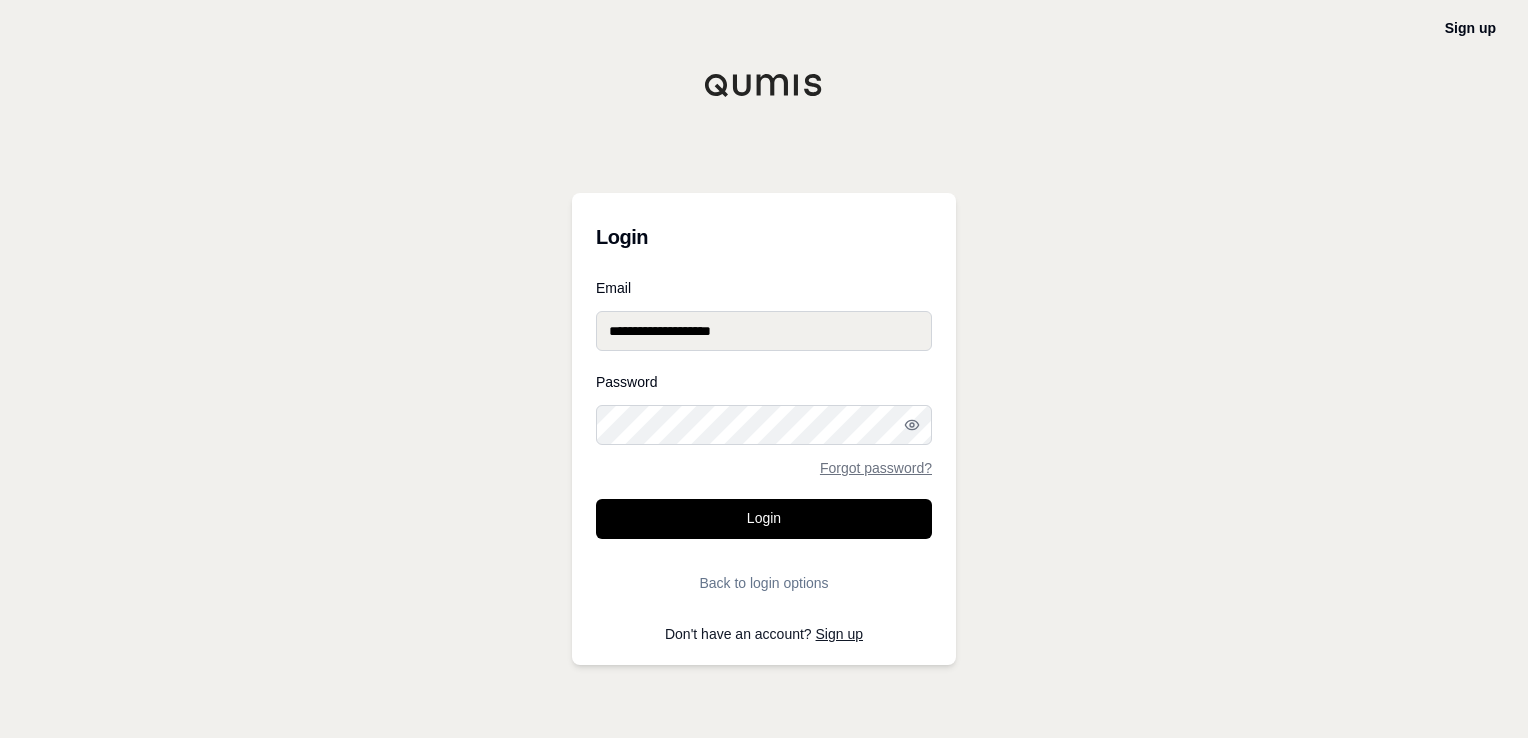 type on "**********" 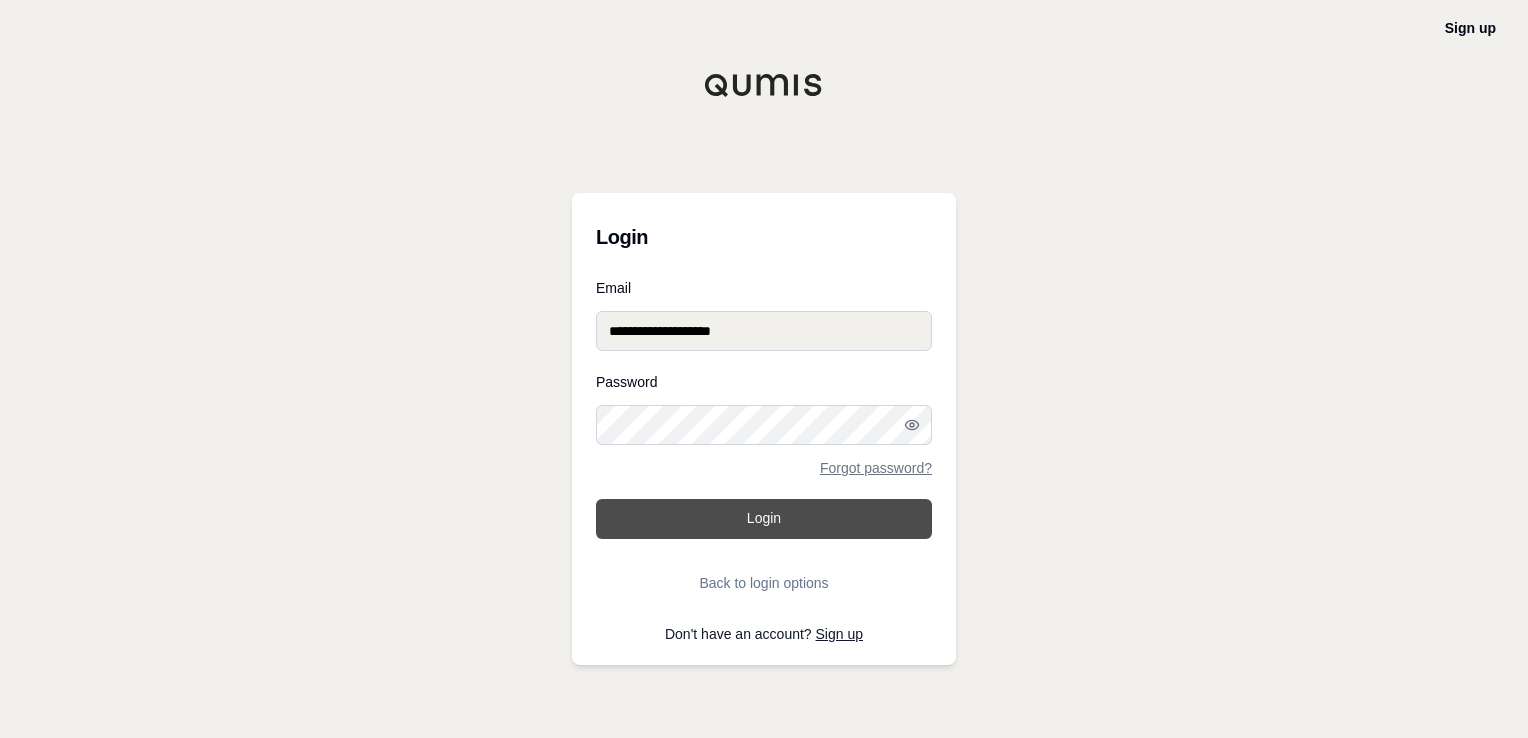 click on "Login" at bounding box center [764, 519] 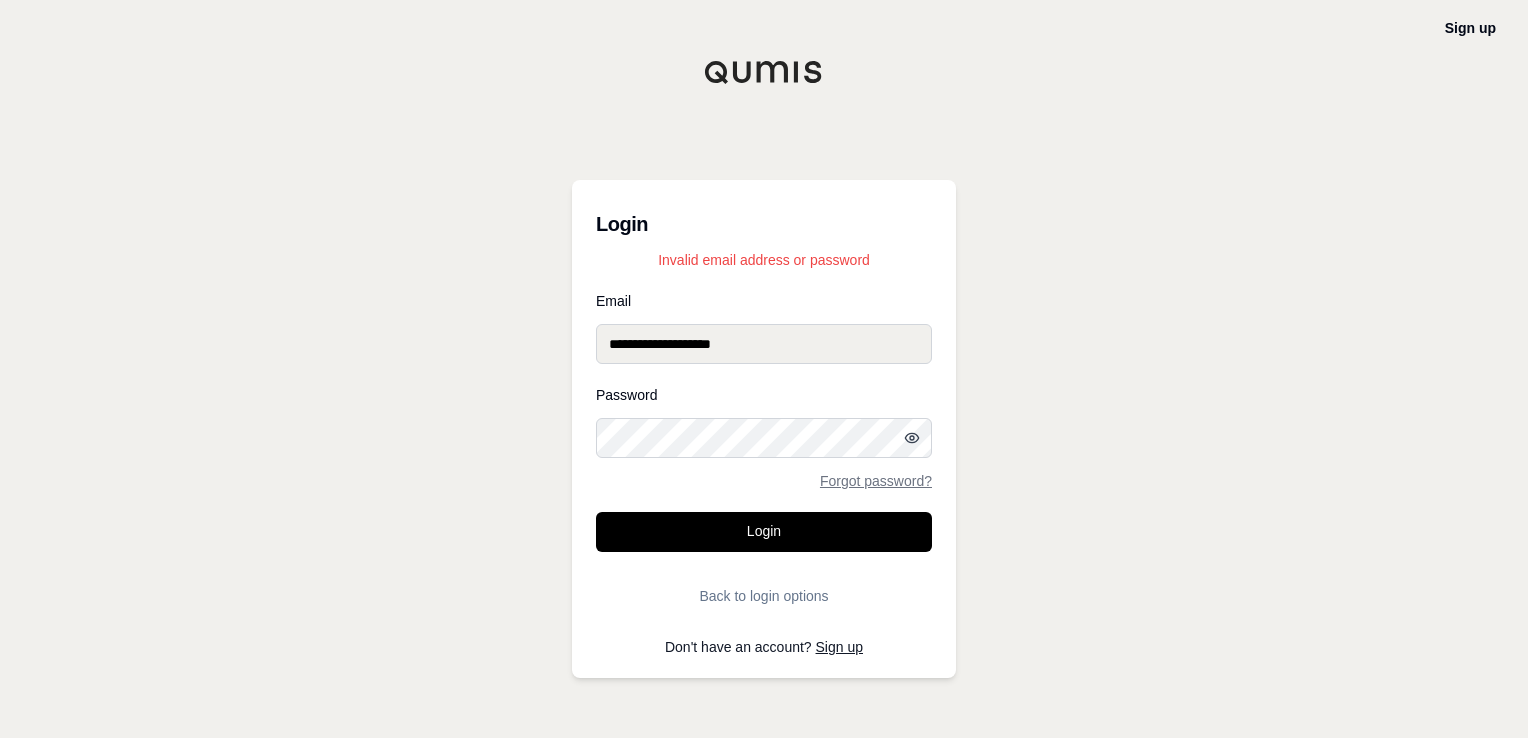 click 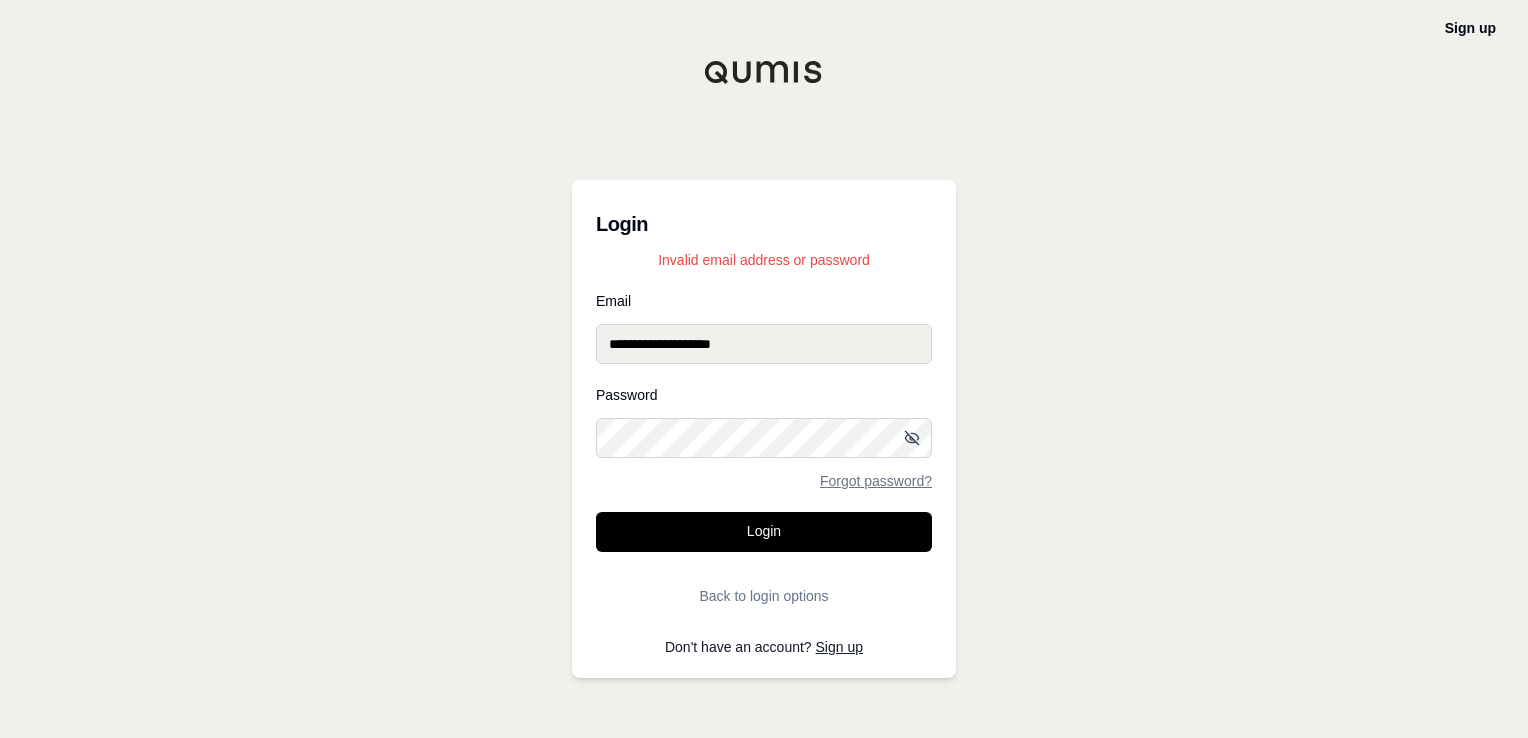 click on "Login" at bounding box center [764, 532] 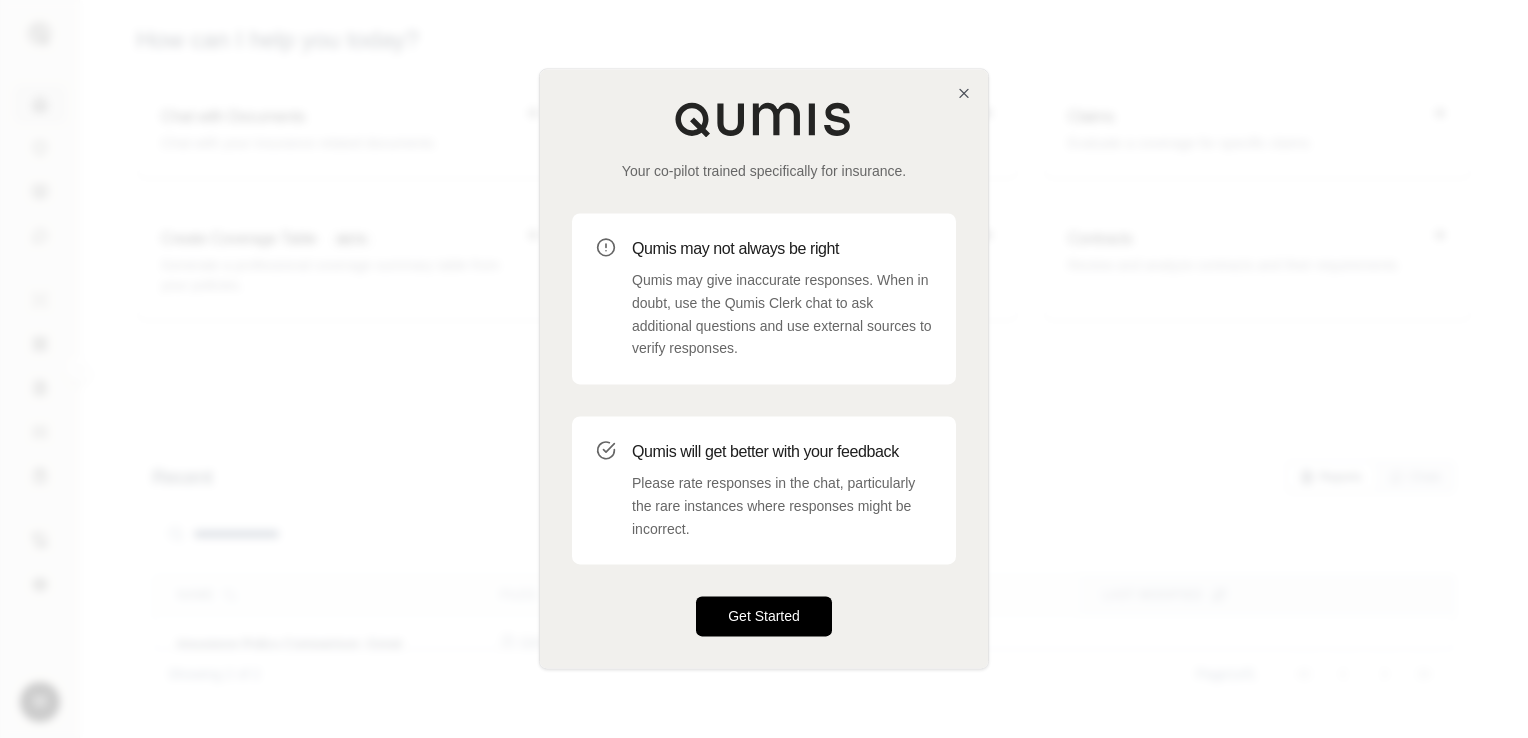 click on "Get Started" at bounding box center (764, 617) 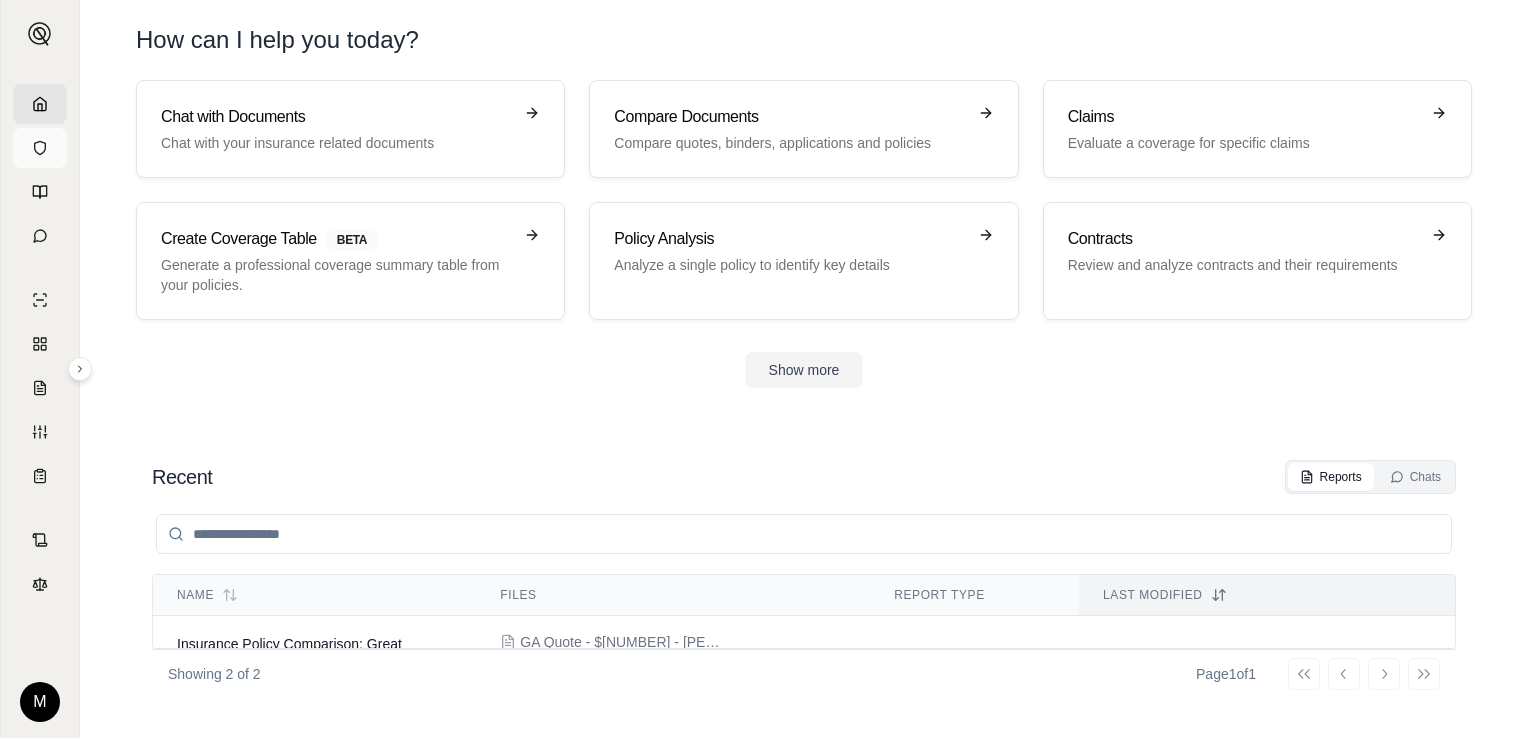 click at bounding box center [40, 148] 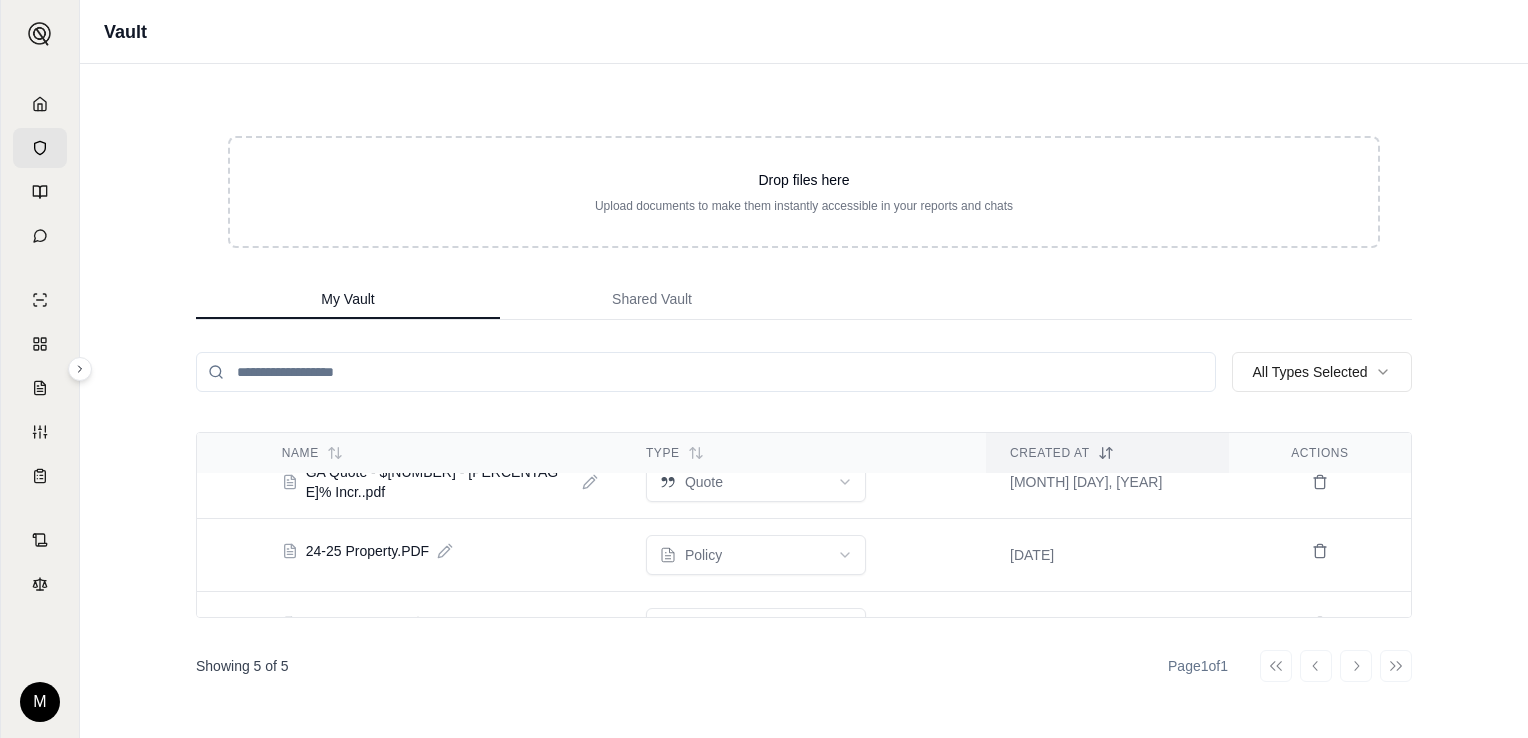 scroll, scrollTop: 0, scrollLeft: 0, axis: both 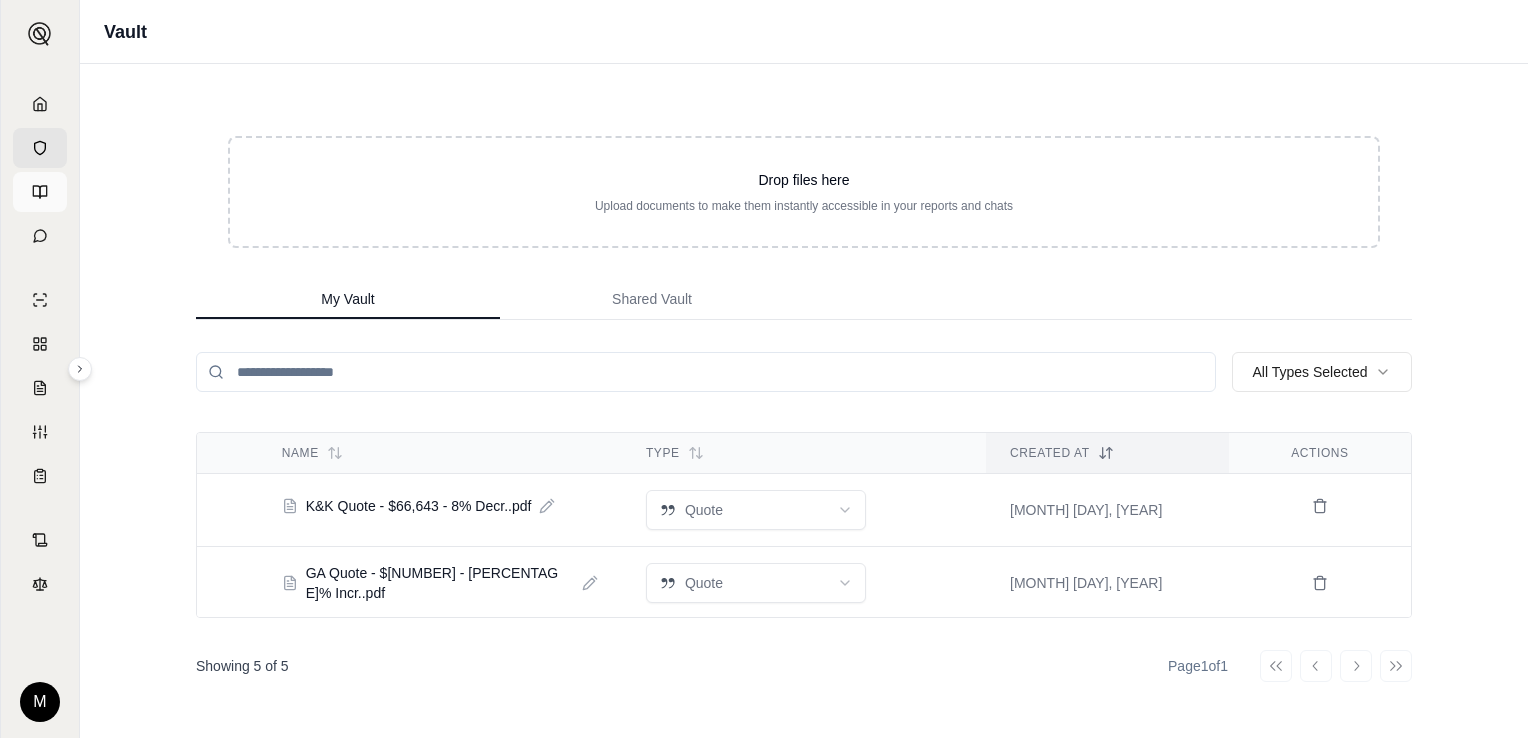 click 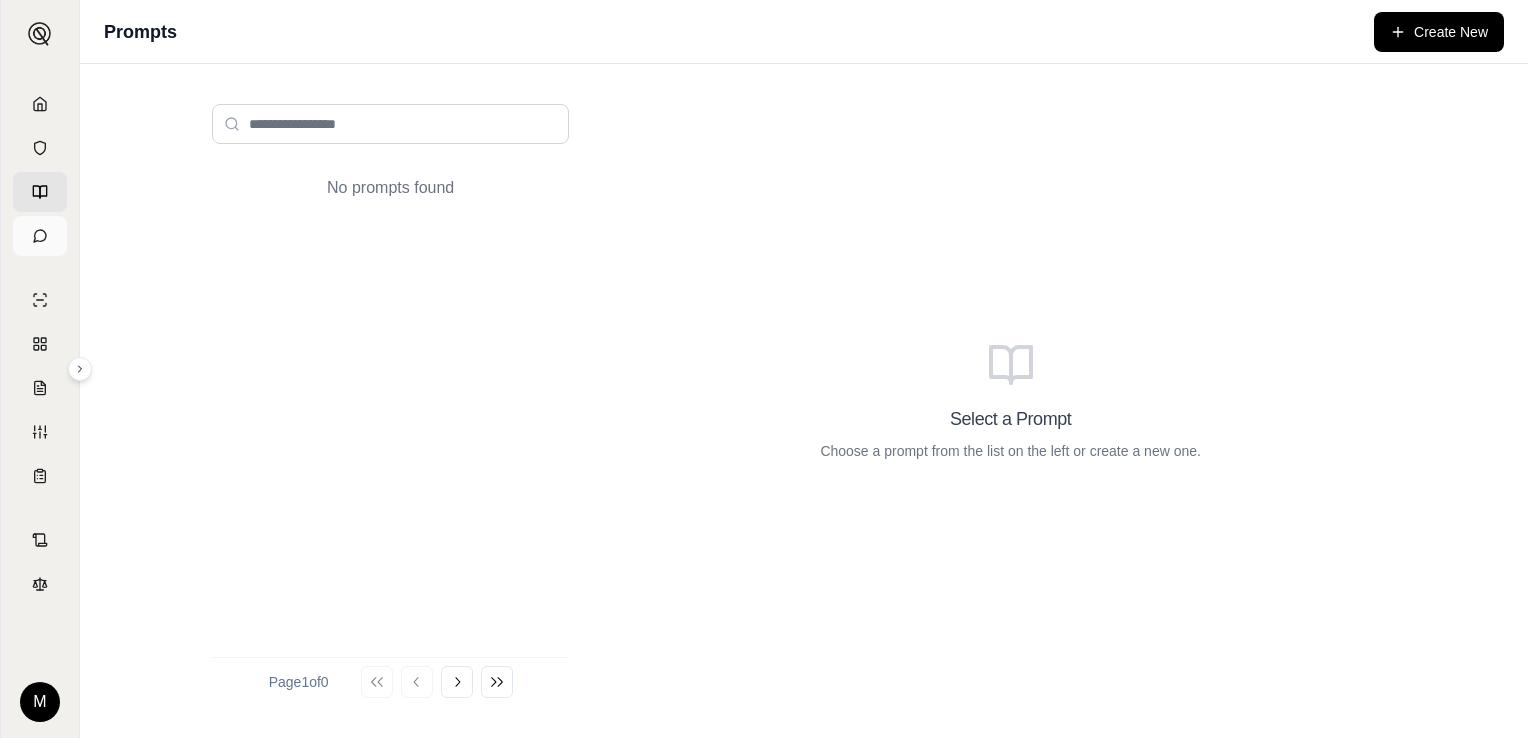 click at bounding box center (40, 236) 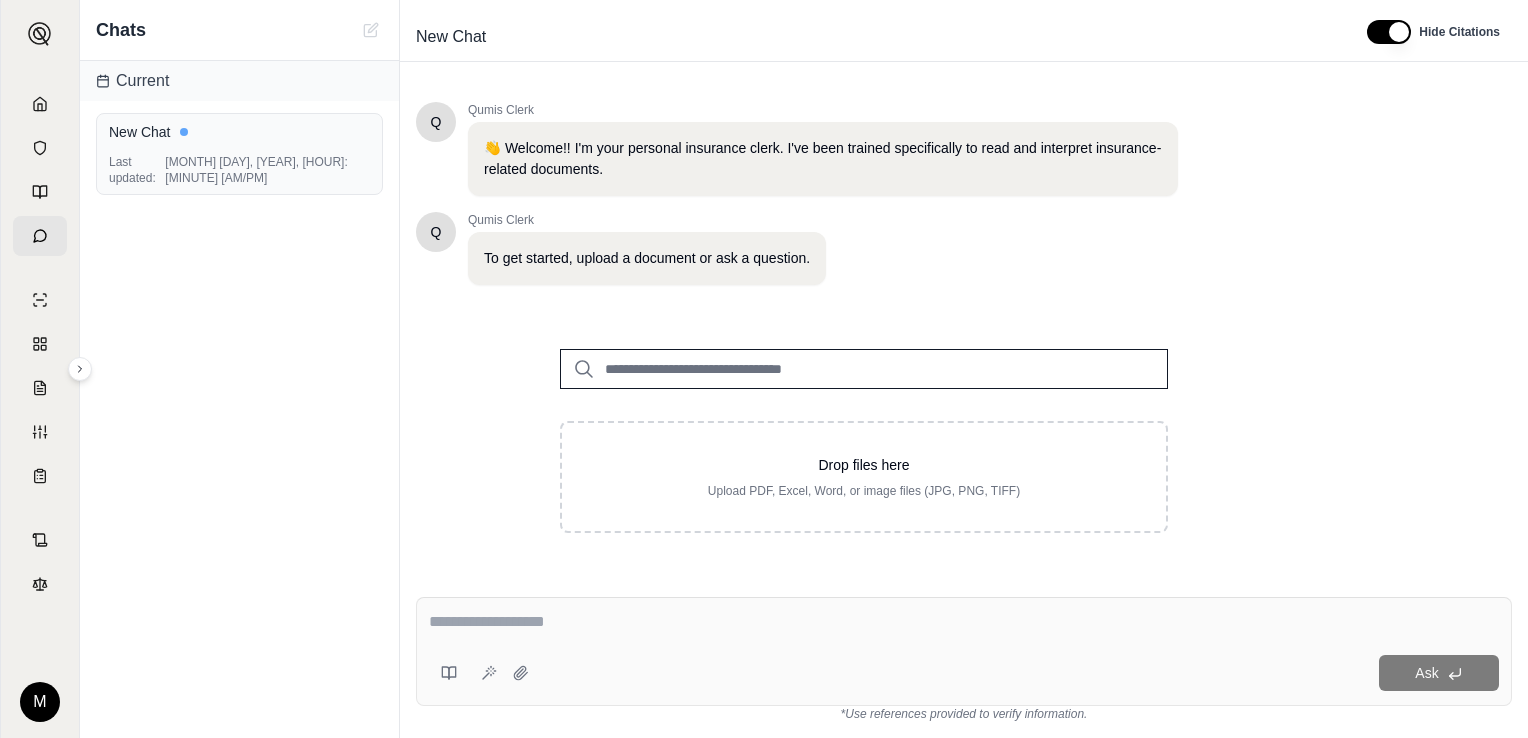 scroll, scrollTop: 0, scrollLeft: 0, axis: both 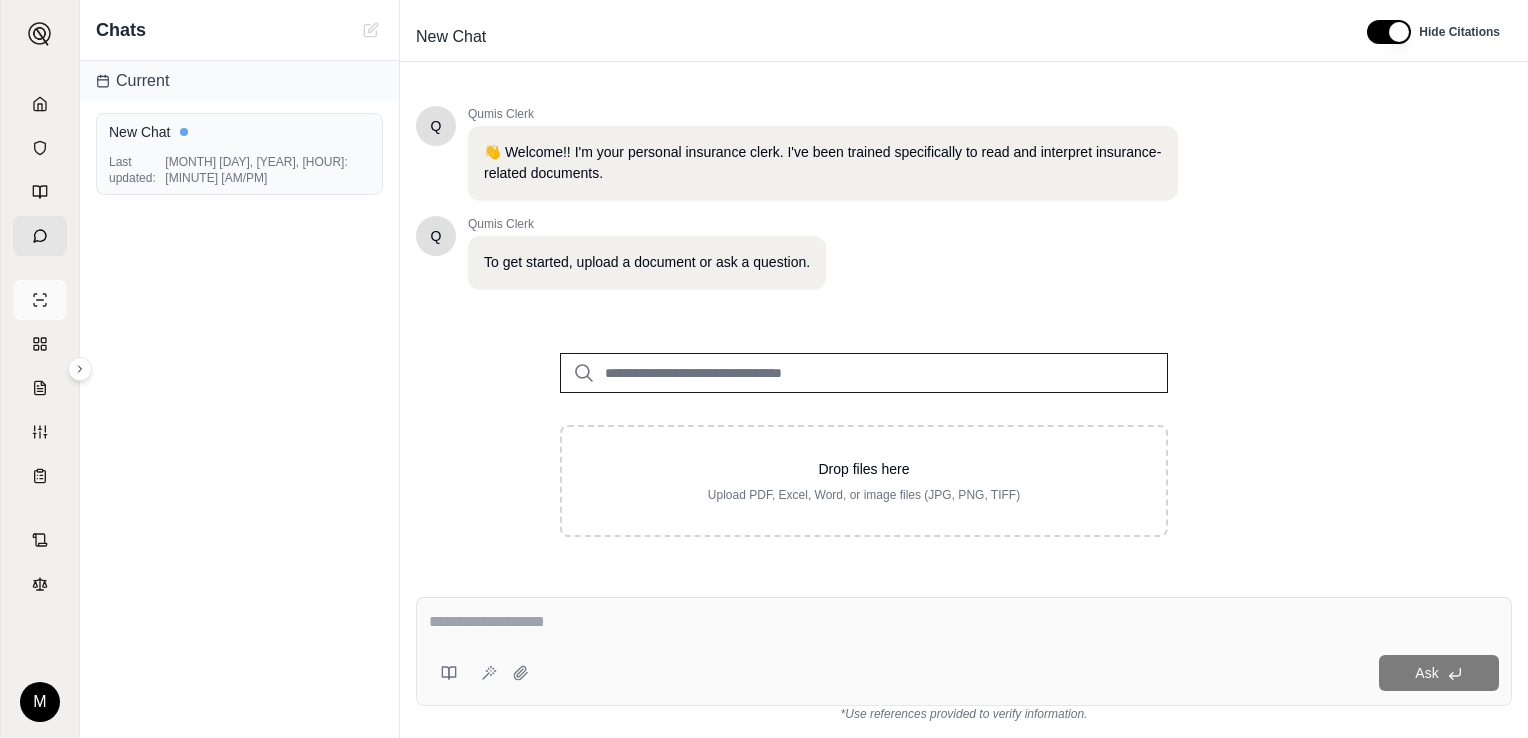 click at bounding box center (40, 300) 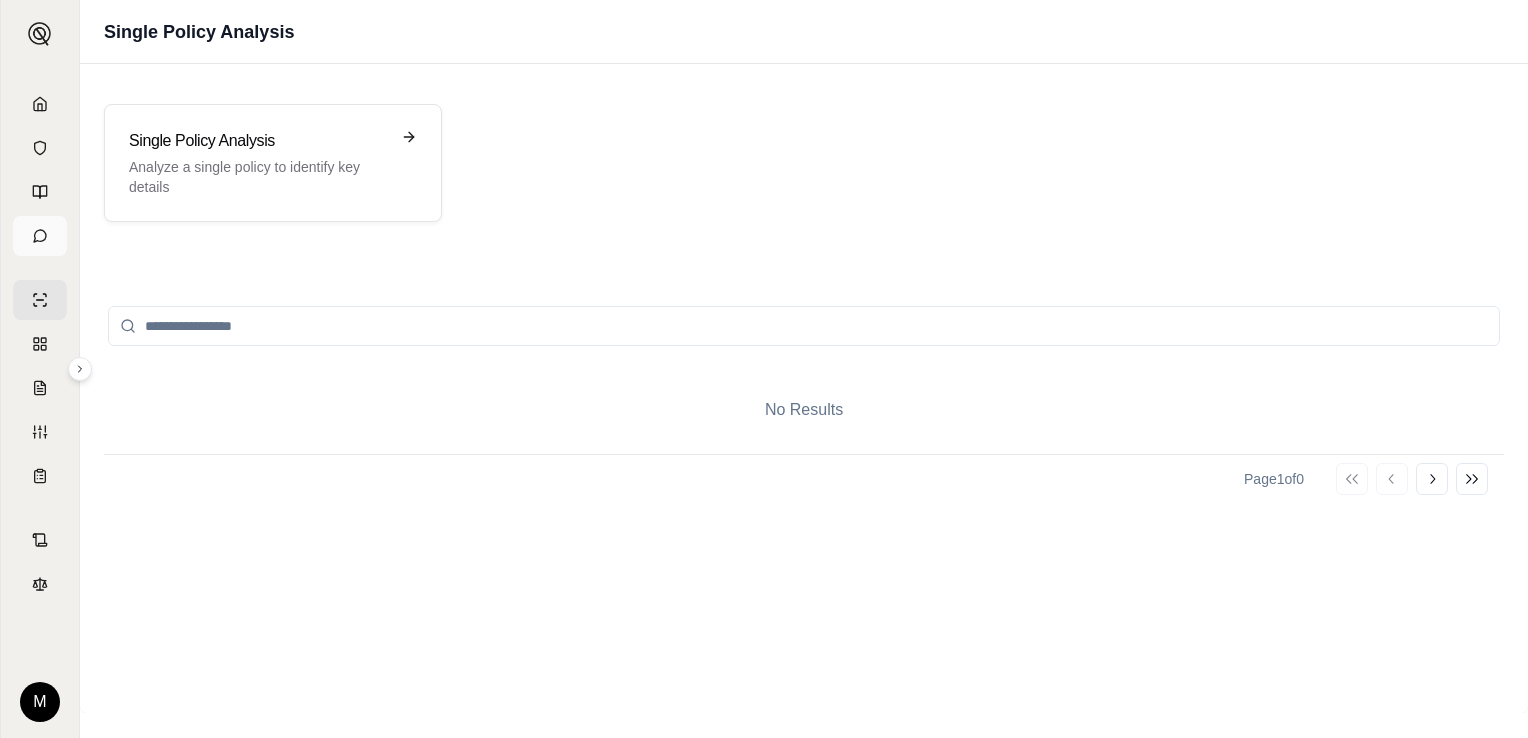 click at bounding box center [40, 236] 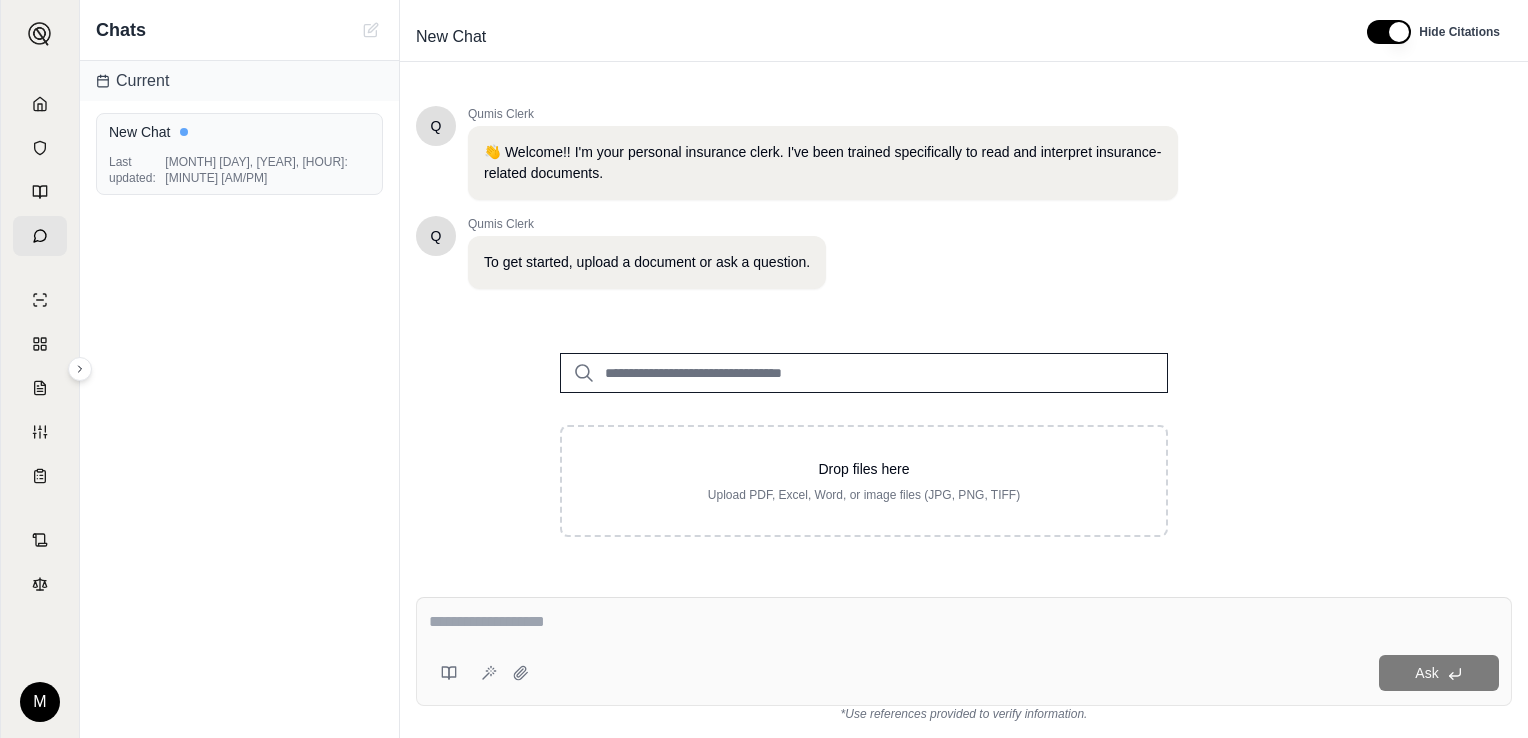 click on "Ask" at bounding box center [964, 651] 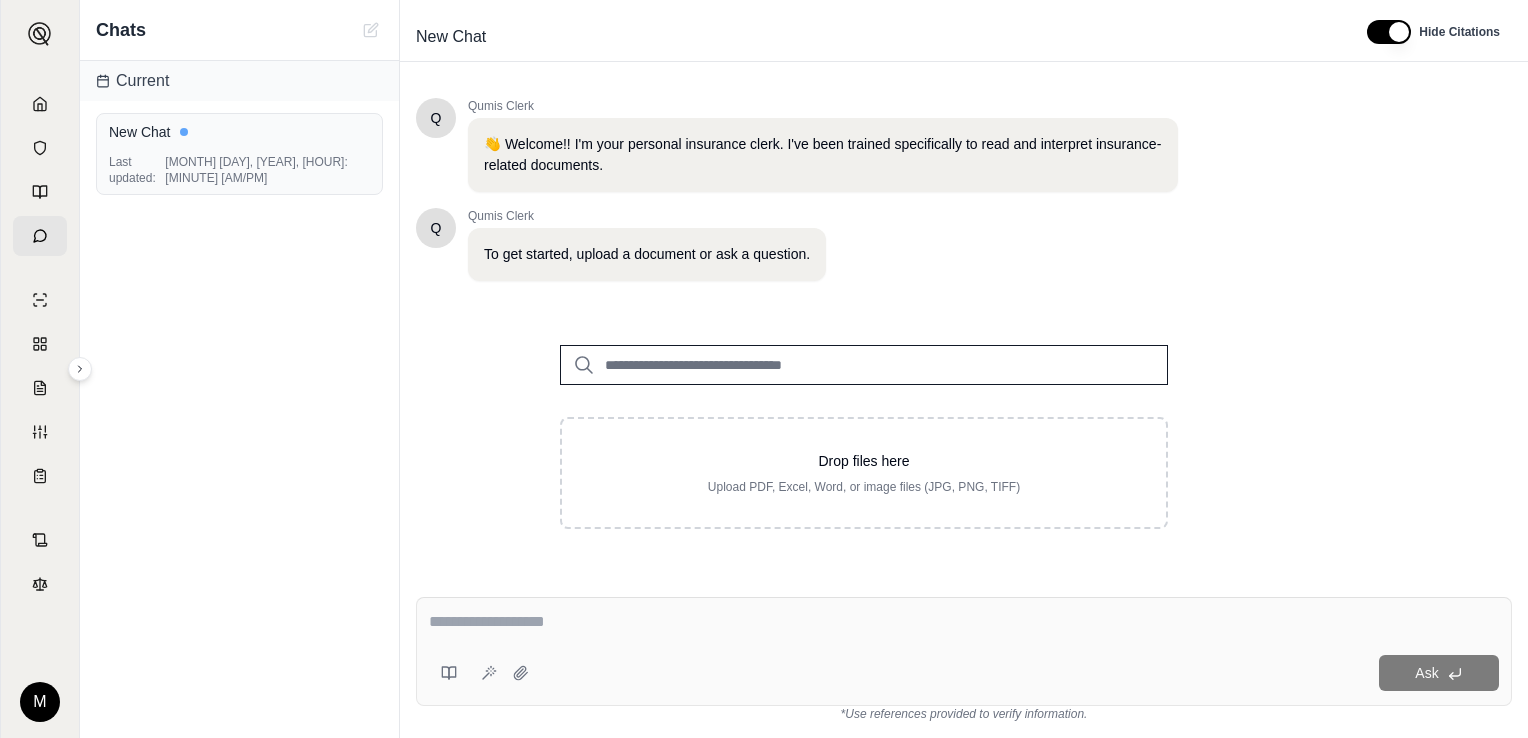 scroll, scrollTop: 0, scrollLeft: 0, axis: both 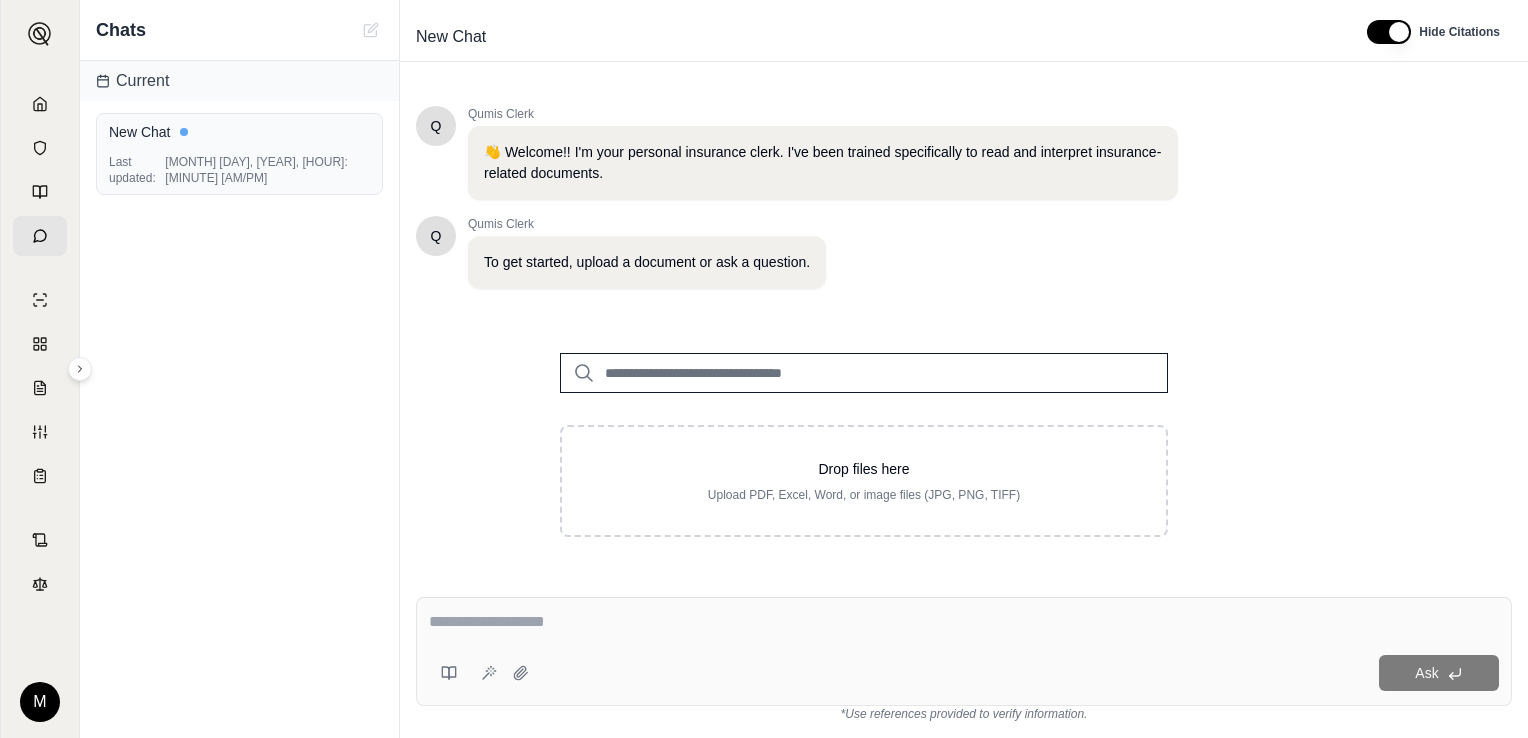click at bounding box center (964, 622) 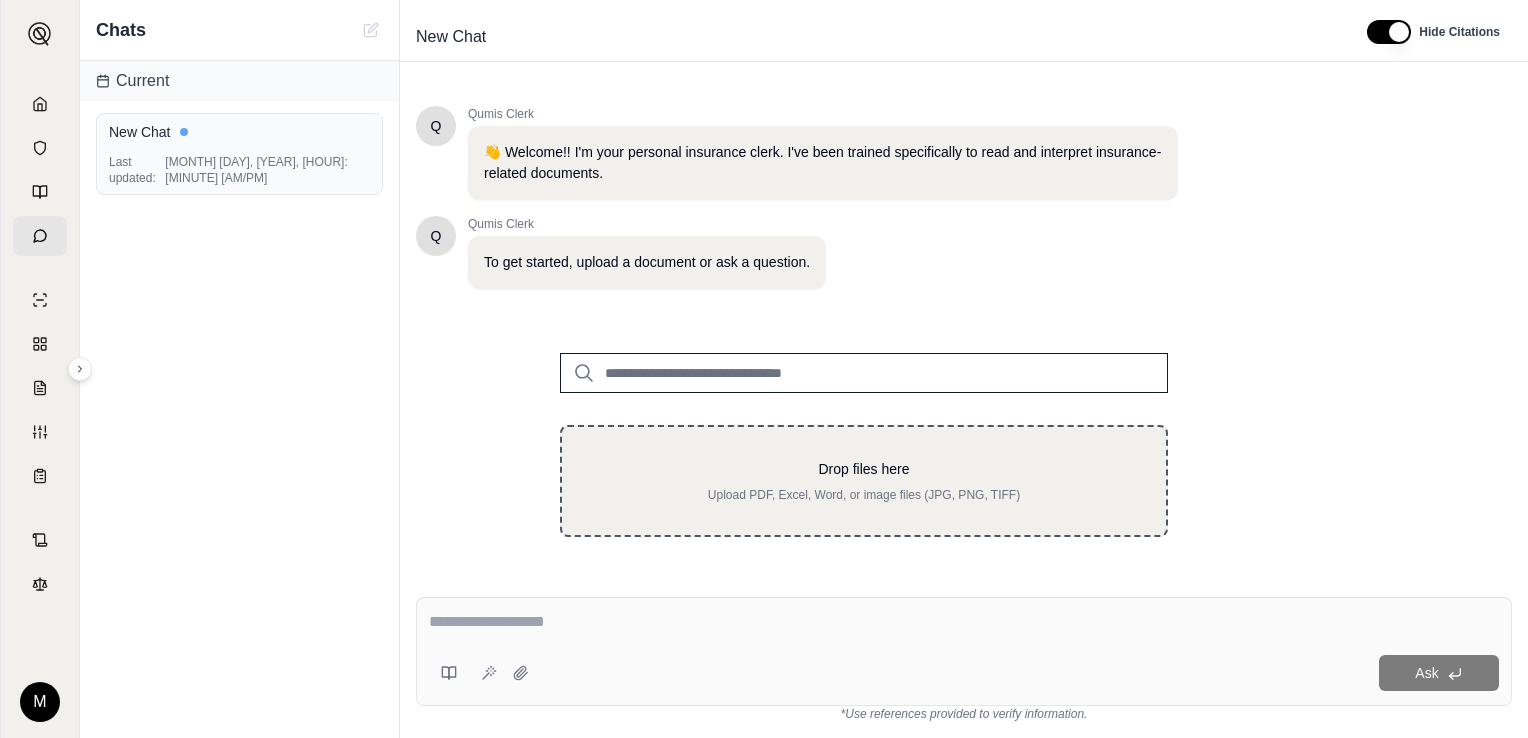 click on "Drop files here Upload PDF, Excel, Word, or image files (JPG, PNG, TIFF)" at bounding box center (864, 481) 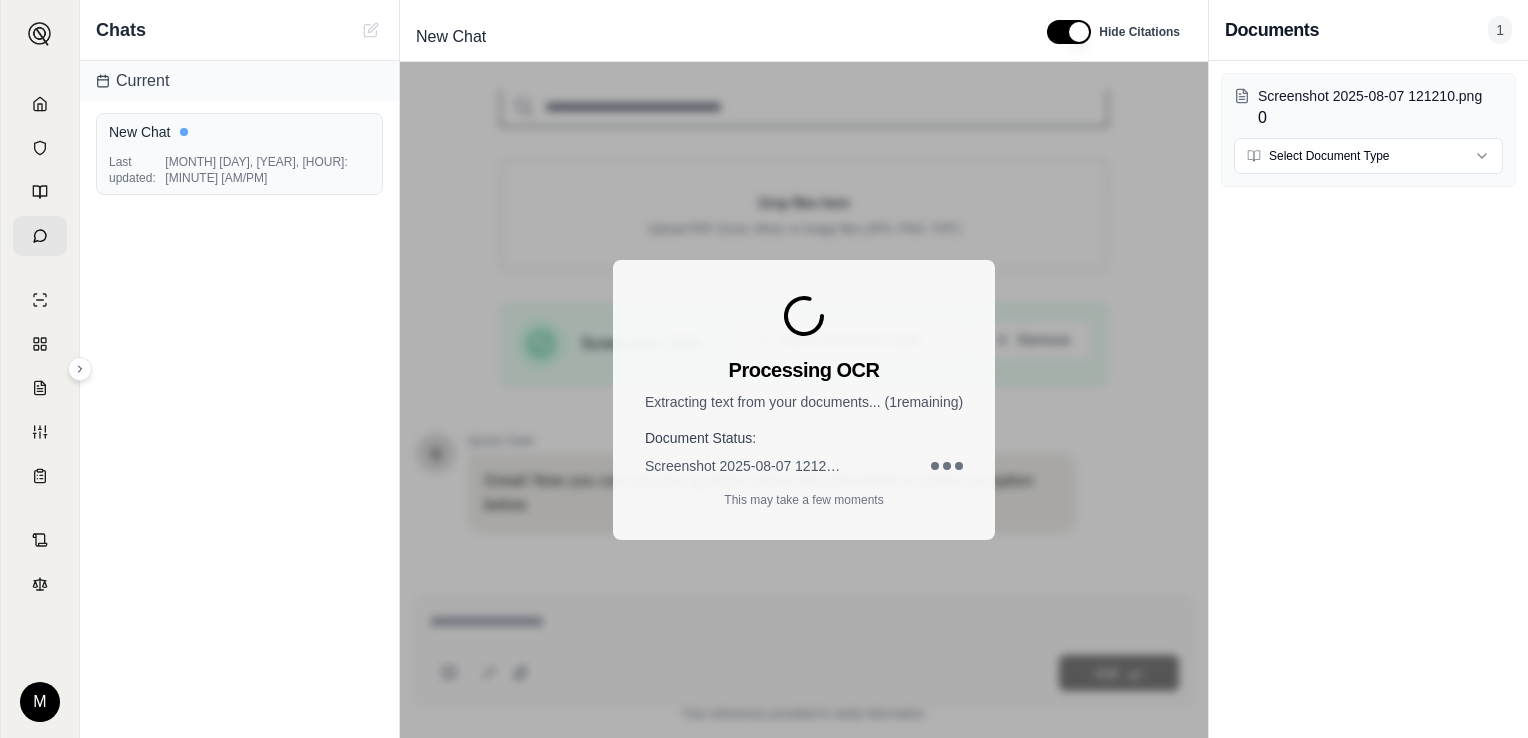 scroll, scrollTop: 338, scrollLeft: 0, axis: vertical 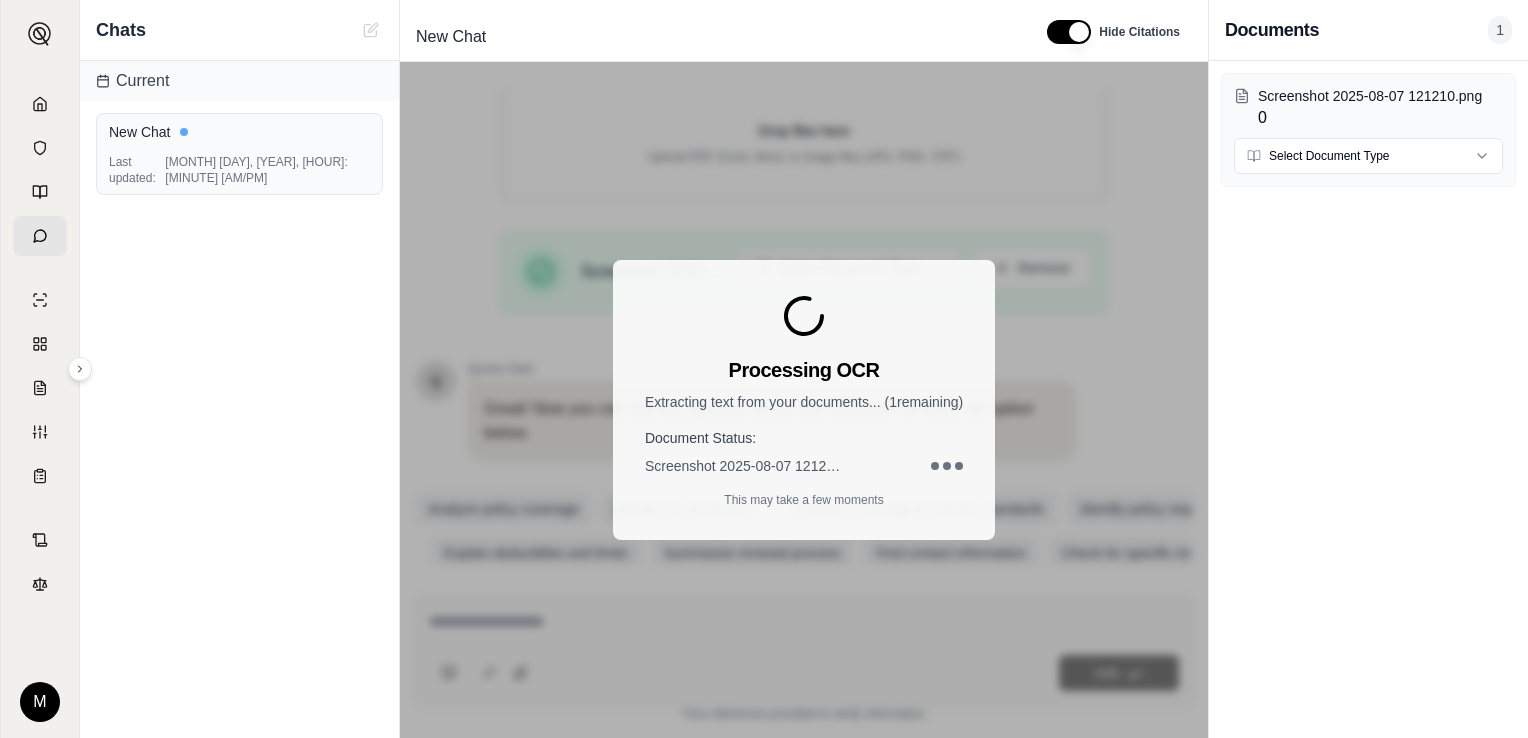 click on "This may take a few moments" at bounding box center (803, 500) 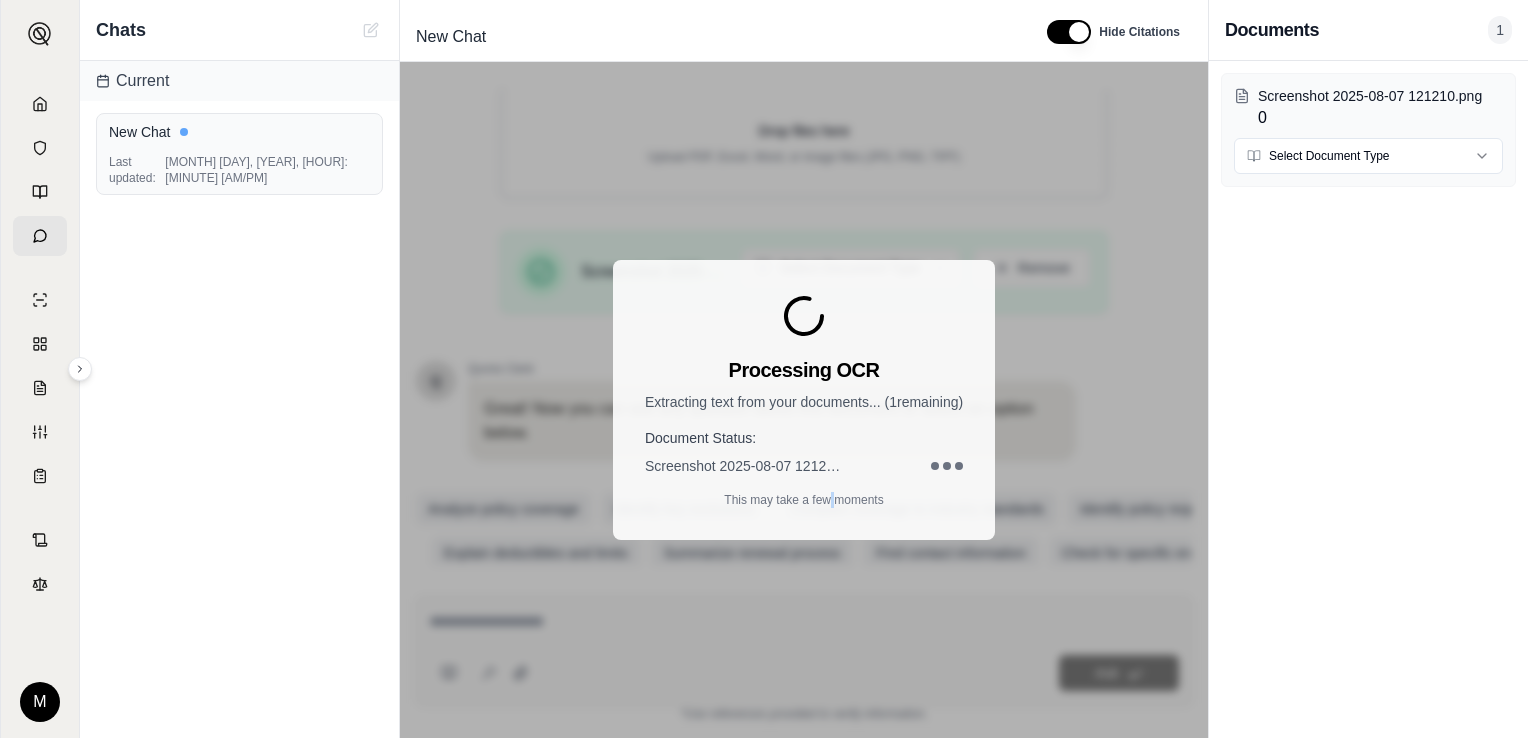 click on "This may take a few moments" at bounding box center (803, 500) 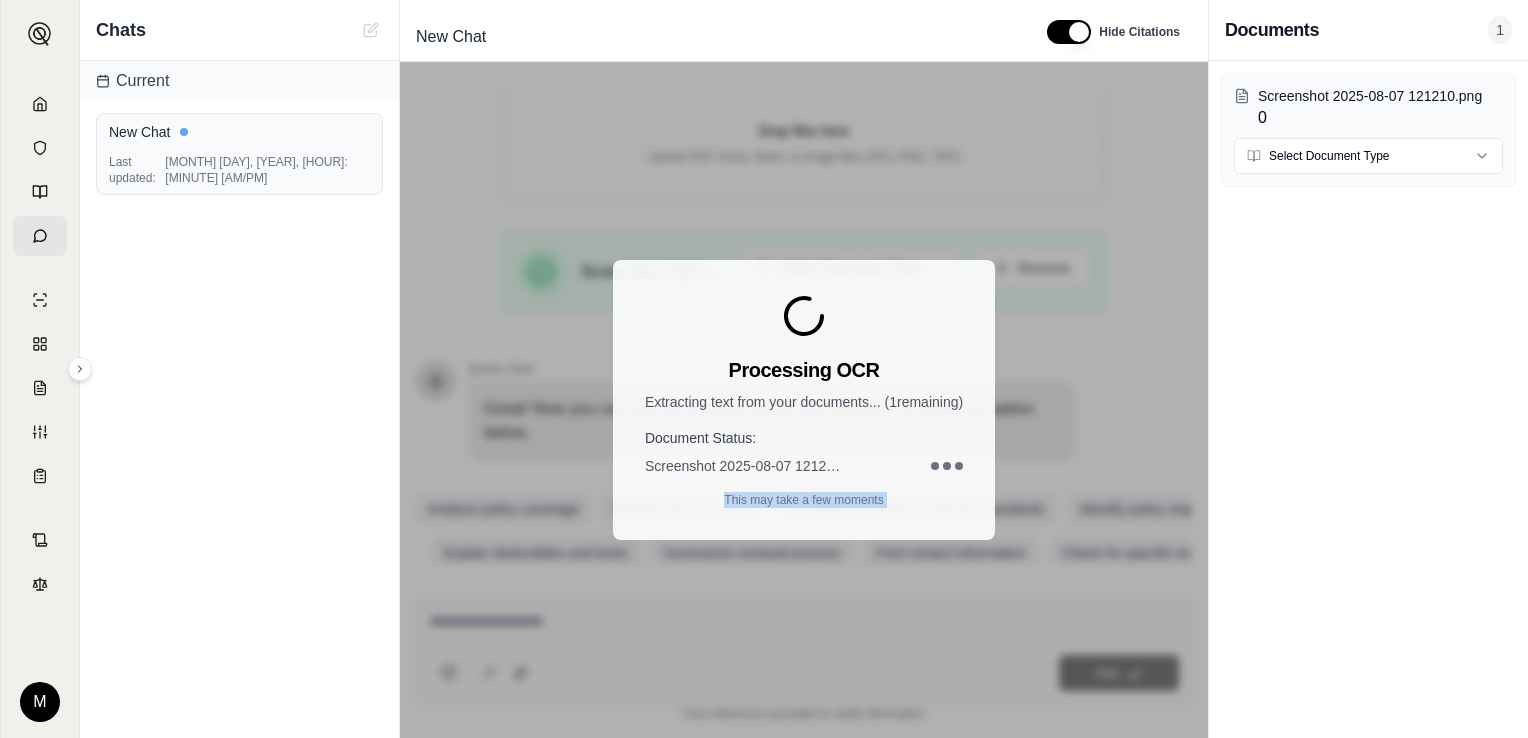 click on "This may take a few moments" at bounding box center [803, 500] 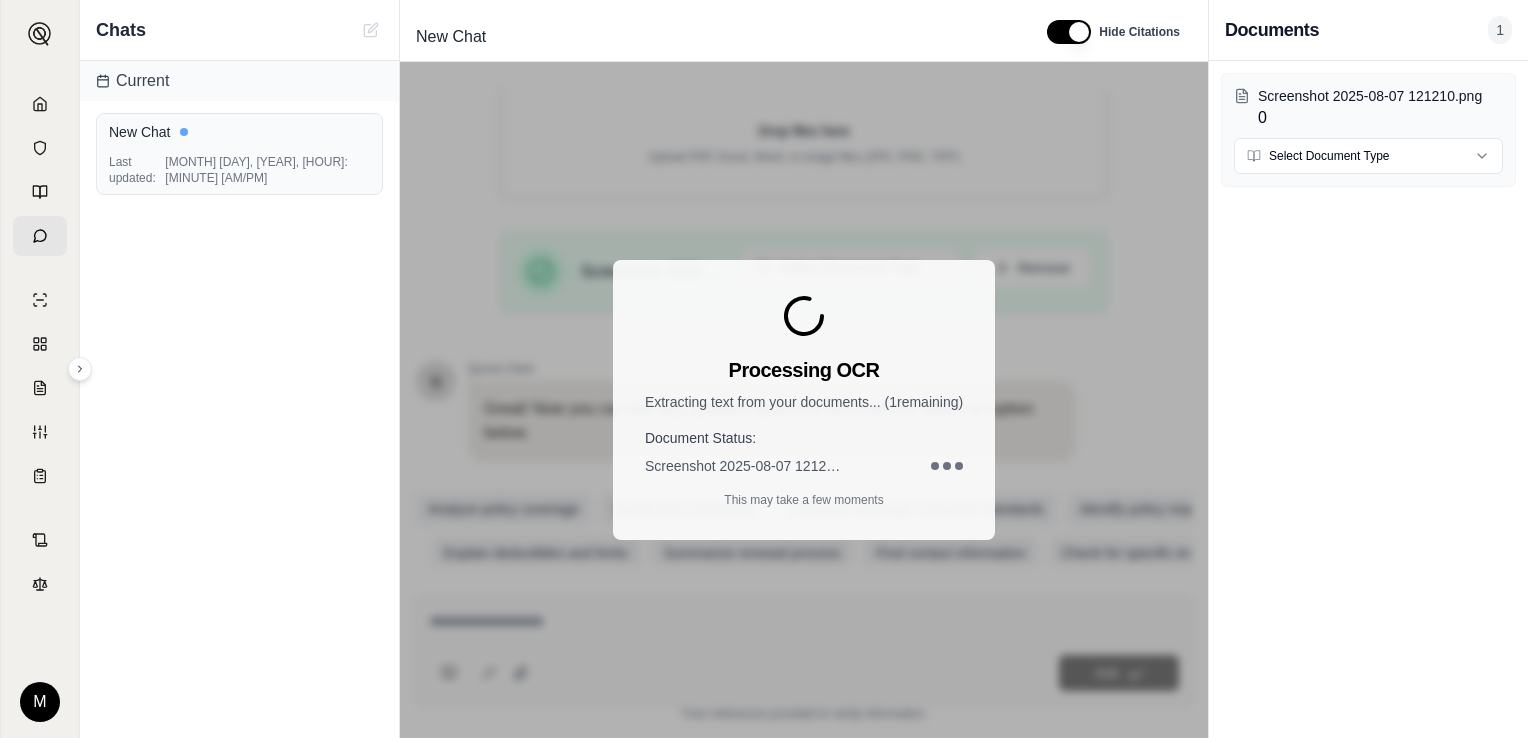 click on "Screenshot 2025-08-07 121210.png" at bounding box center [804, 466] 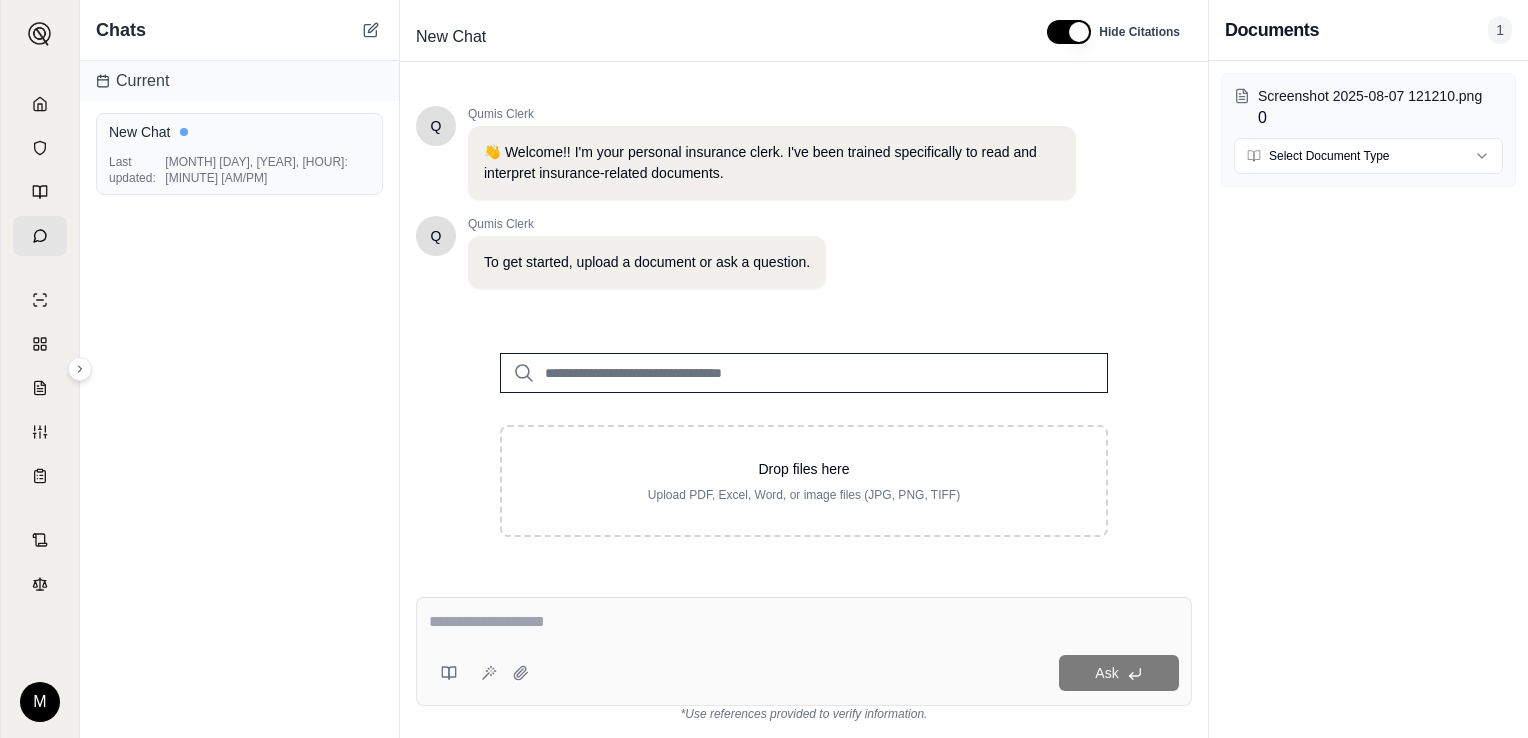 scroll, scrollTop: 0, scrollLeft: 0, axis: both 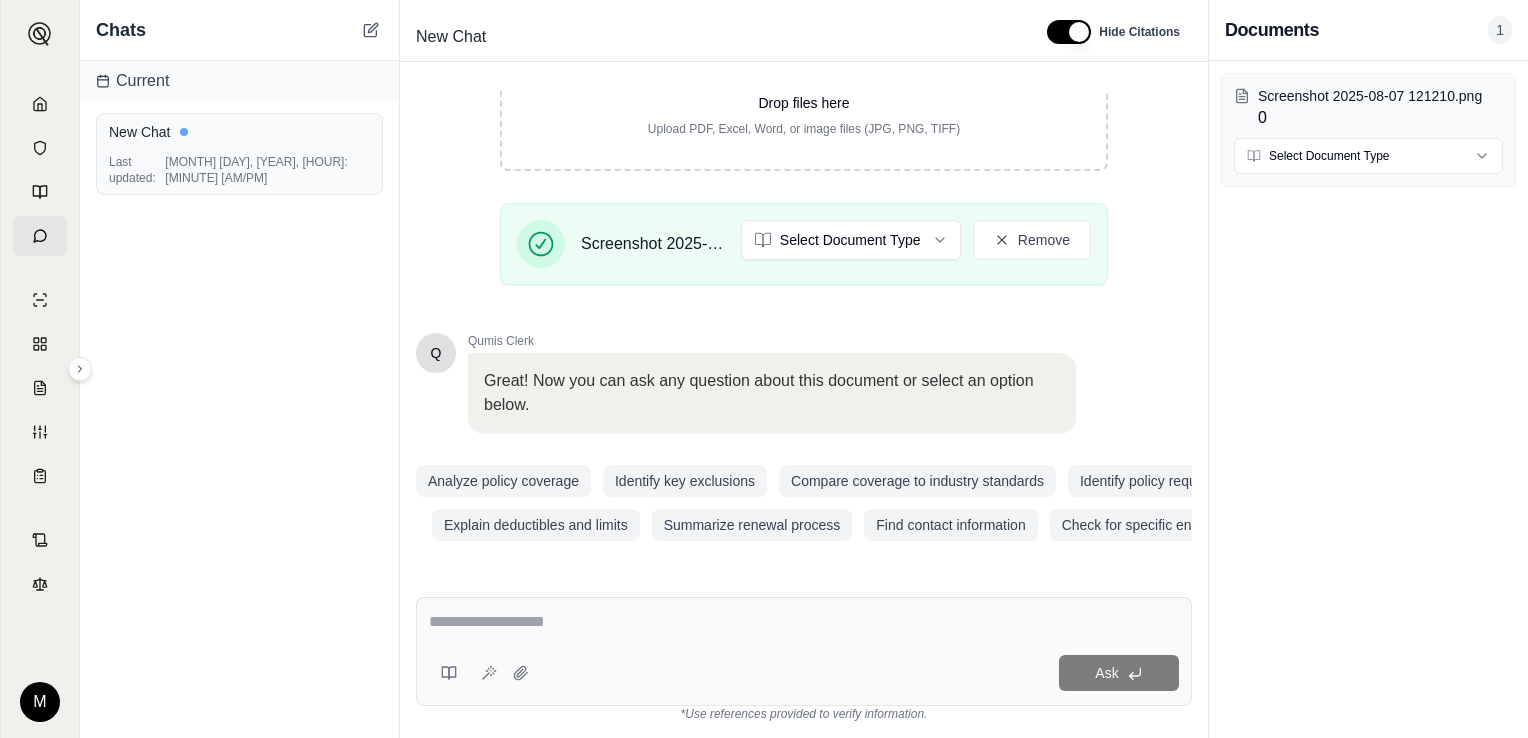 click at bounding box center [804, 622] 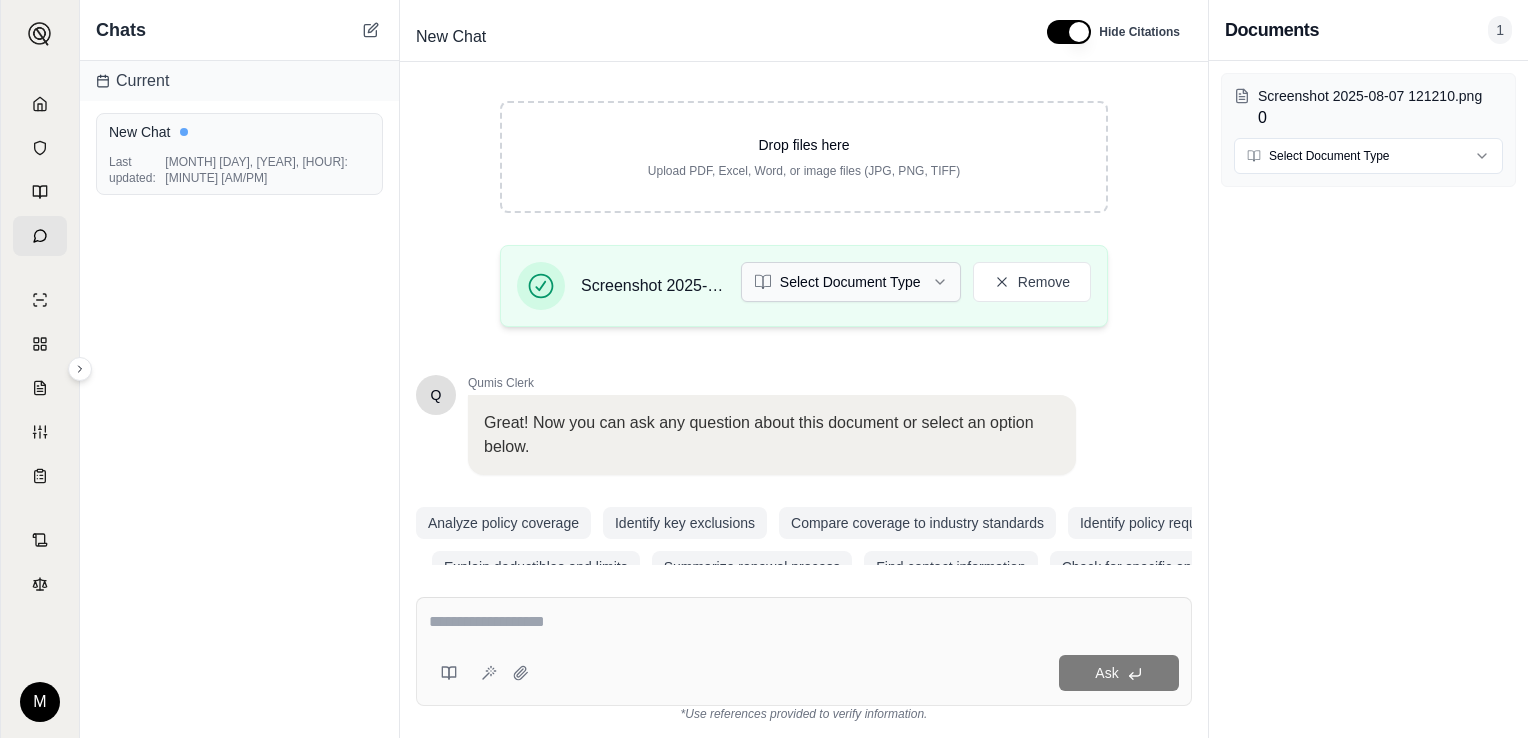 scroll, scrollTop: 277, scrollLeft: 0, axis: vertical 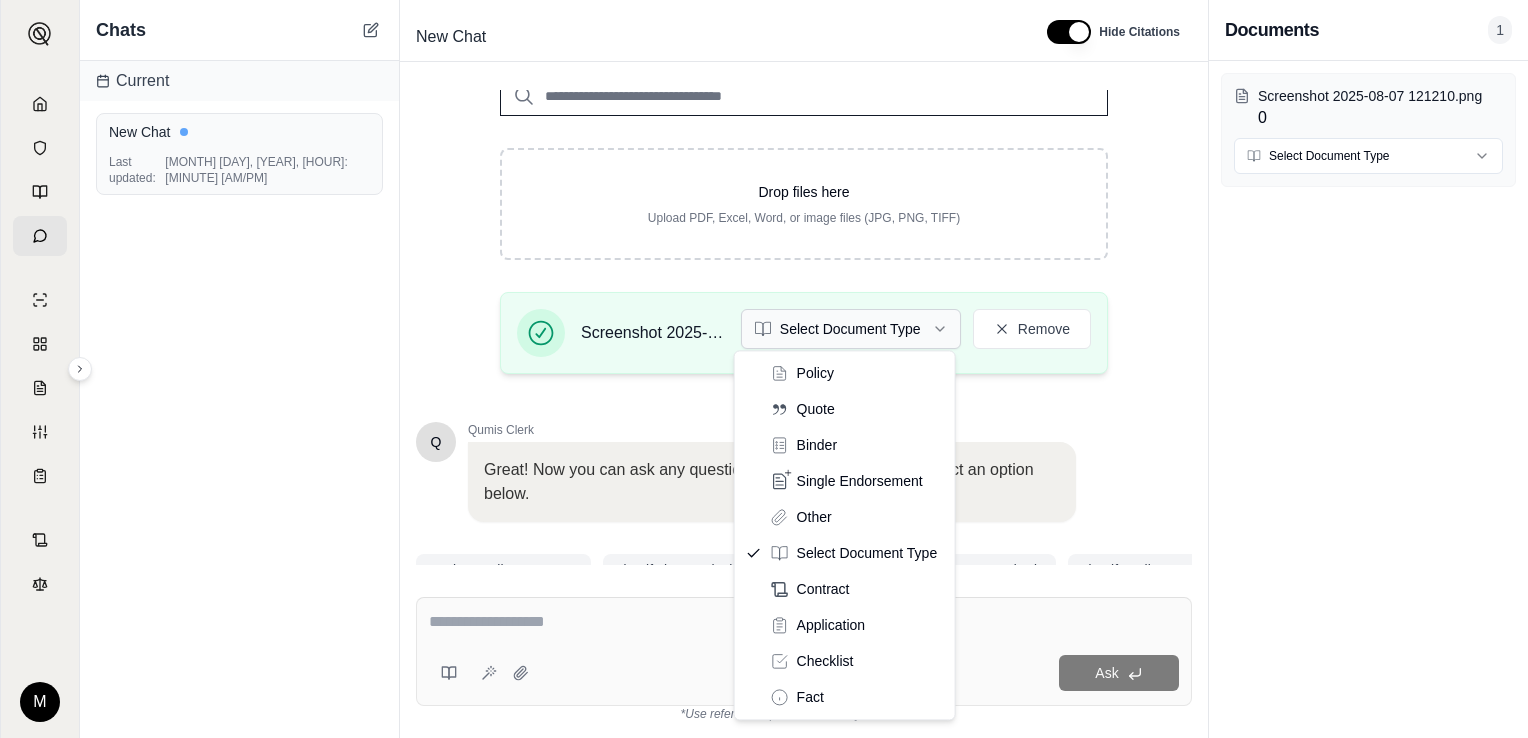 click on "M Chats Current New Chat Last updated: Aug 7, 2025, 12:09 PM New Chat Hide Citations Q Qumis Clerk   👋 Welcome!! I'm your personal insurance clerk. I've been trained specifically to read and interpret insurance-related documents. Q Qumis Clerk To get started, upload a document or ask a question. Drop files here Upload PDF, Excel, Word, or image files (JPG, PNG, TIFF) Screenshot 2025-08-07 121210.png Select Document Type Remove Q Qumis Clerk Great! Now you can ask any question about this document or select an option below. Analyze policy coverage Identify key exclusions Compare coverage to industry standards Identify policy requirements Explain deductibles and limits Summarize renewal process Find contact information Check for specific endorsements Ask *Use references provided to verify information. Documents 1 Screenshot 2025-08-07 121210.png 0 Select Document Type
Policy Quote Binder Single Endorsement Other Select Document Type Contract Application Checklist Fact" at bounding box center (764, 369) 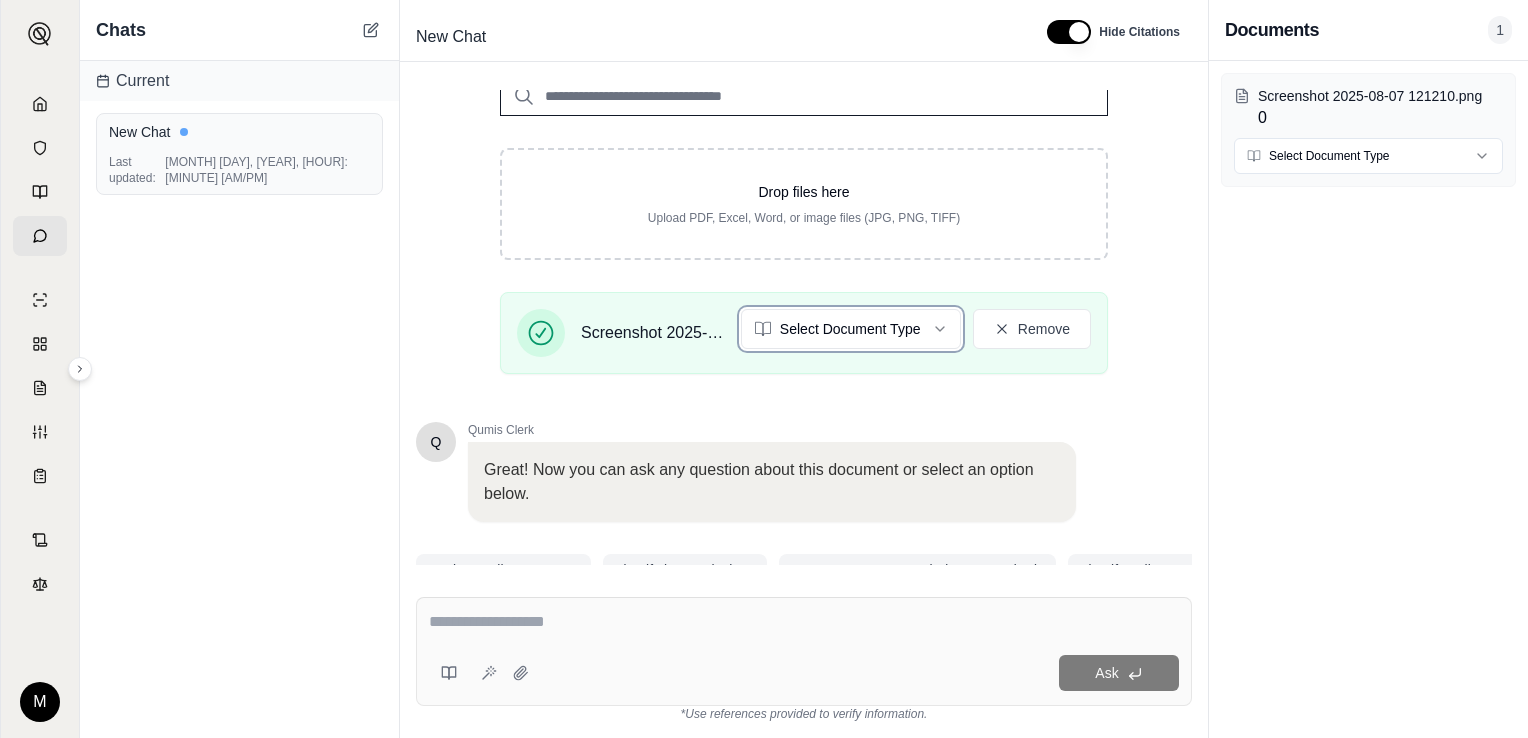 click on "M Chats Current New Chat Last updated: Aug 7, 2025, 12:09 PM New Chat Hide Citations Q Qumis Clerk   👋 Welcome!! I'm your personal insurance clerk. I've been trained specifically to read and interpret insurance-related documents. Q Qumis Clerk To get started, upload a document or ask a question. Drop files here Upload PDF, Excel, Word, or image files (JPG, PNG, TIFF) Screenshot 2025-08-07 121210.png Select Document Type Remove Q Qumis Clerk Great! Now you can ask any question about this document or select an option below. Analyze policy coverage Identify key exclusions Compare coverage to industry standards Identify policy requirements Explain deductibles and limits Summarize renewal process Find contact information Check for specific endorsements Ask *Use references provided to verify information. Documents 1 Screenshot 2025-08-07 121210.png 0 Select Document Type" at bounding box center (764, 369) 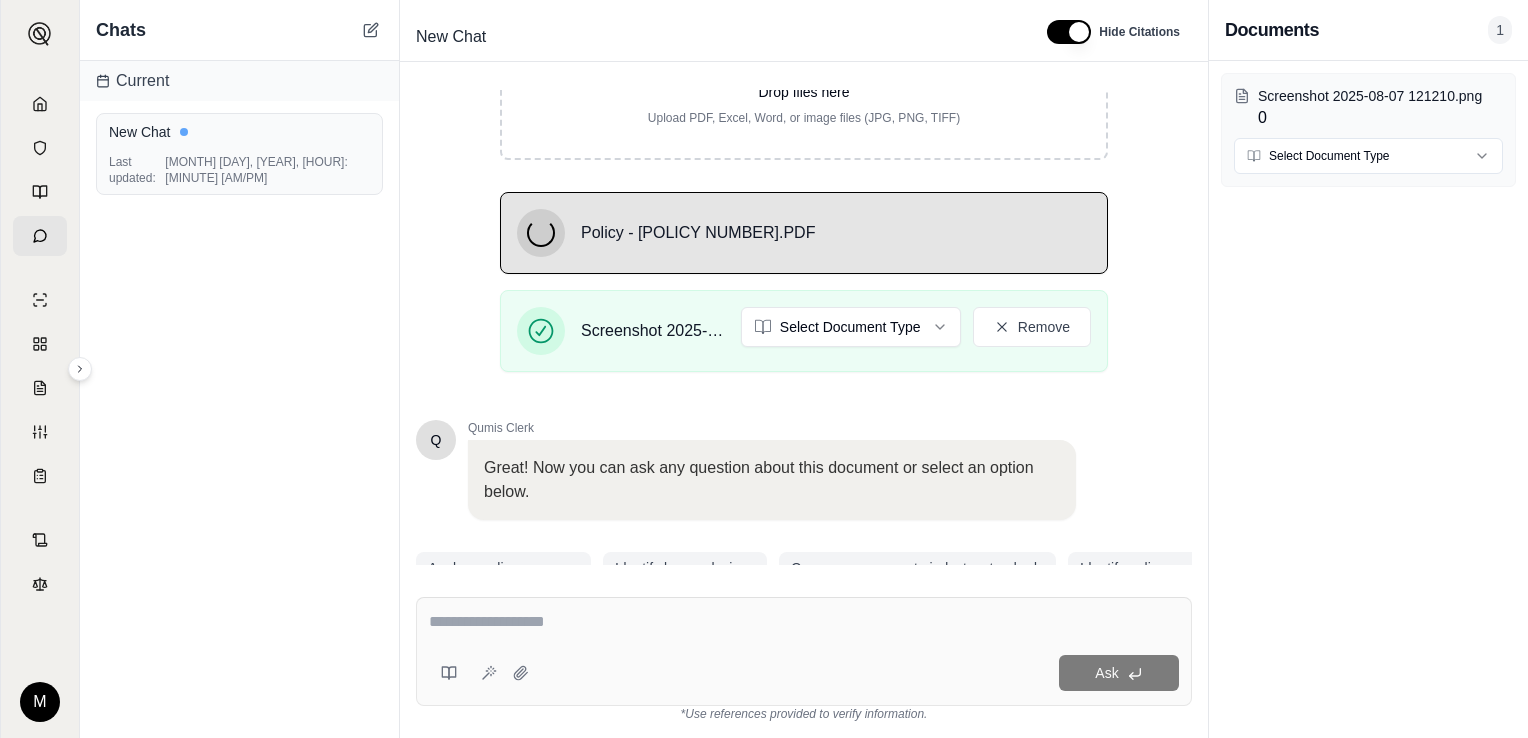 scroll, scrollTop: 415, scrollLeft: 0, axis: vertical 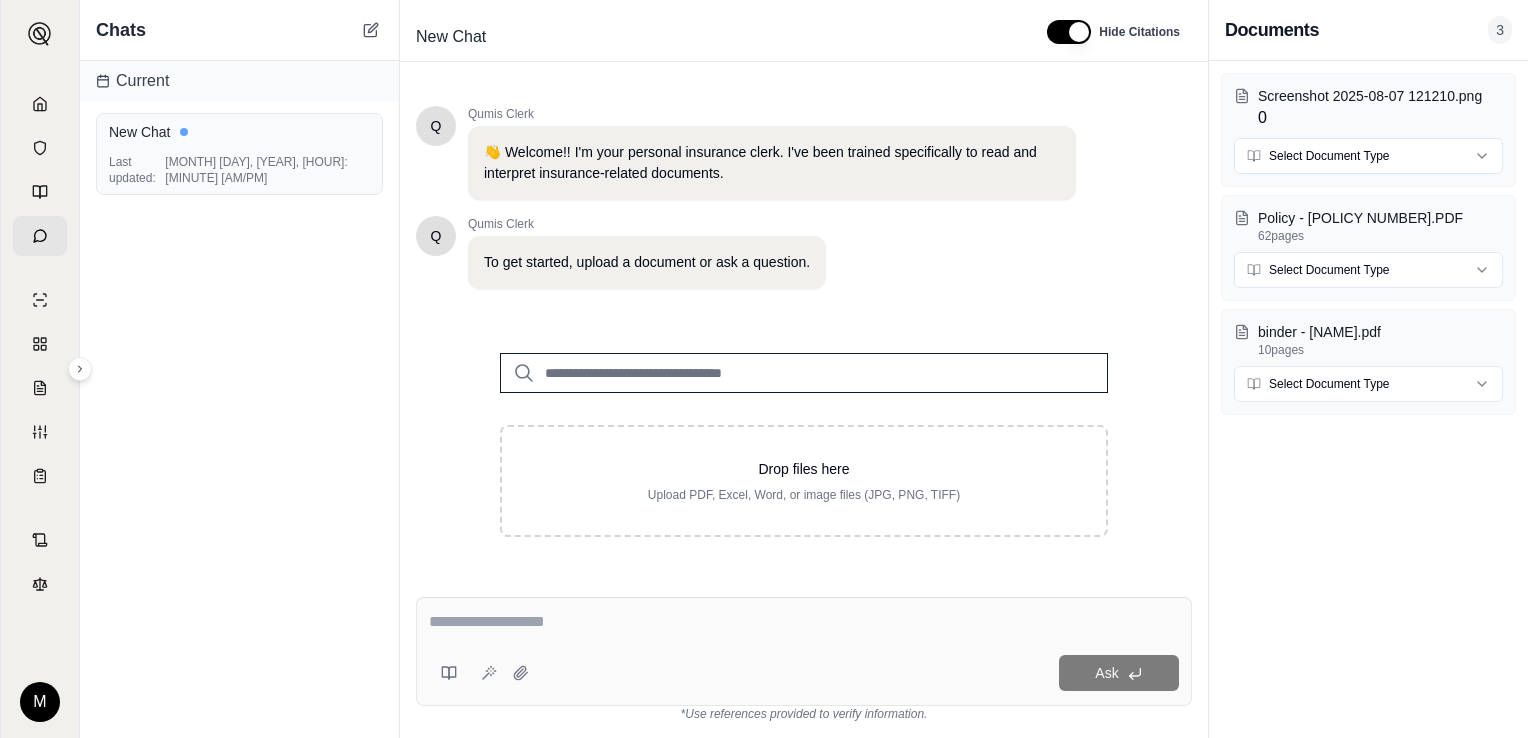 click on "Ask" at bounding box center (804, 651) 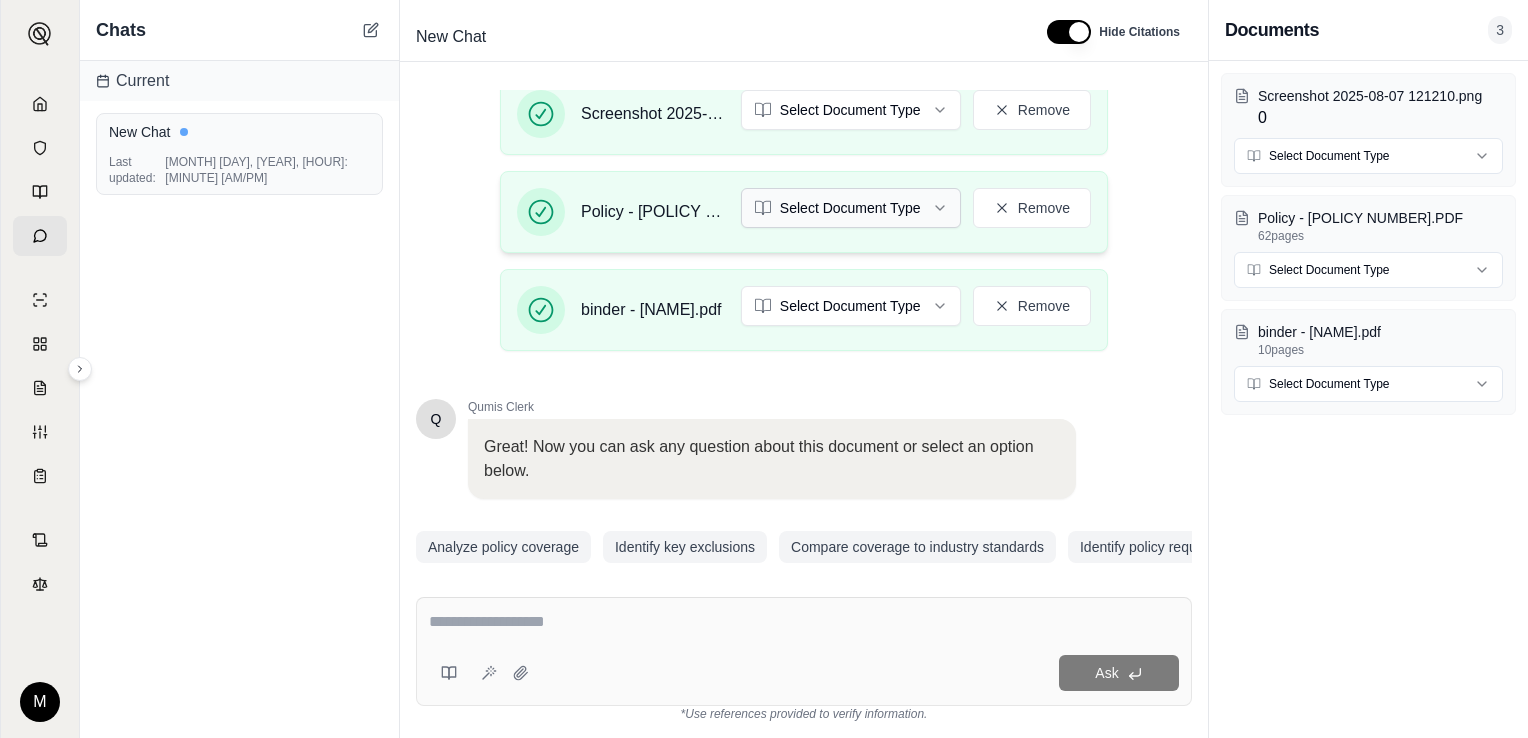 scroll, scrollTop: 372, scrollLeft: 0, axis: vertical 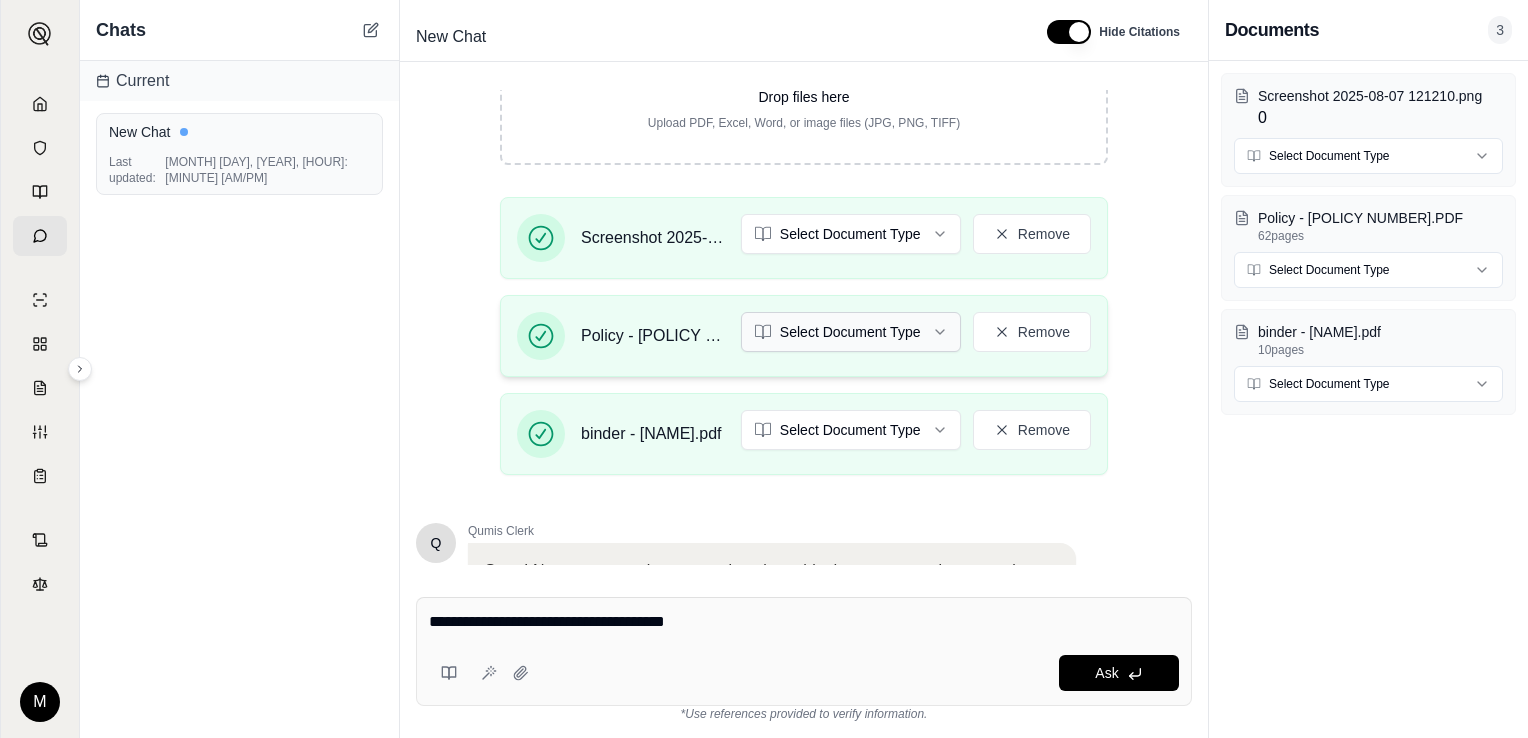 type on "**********" 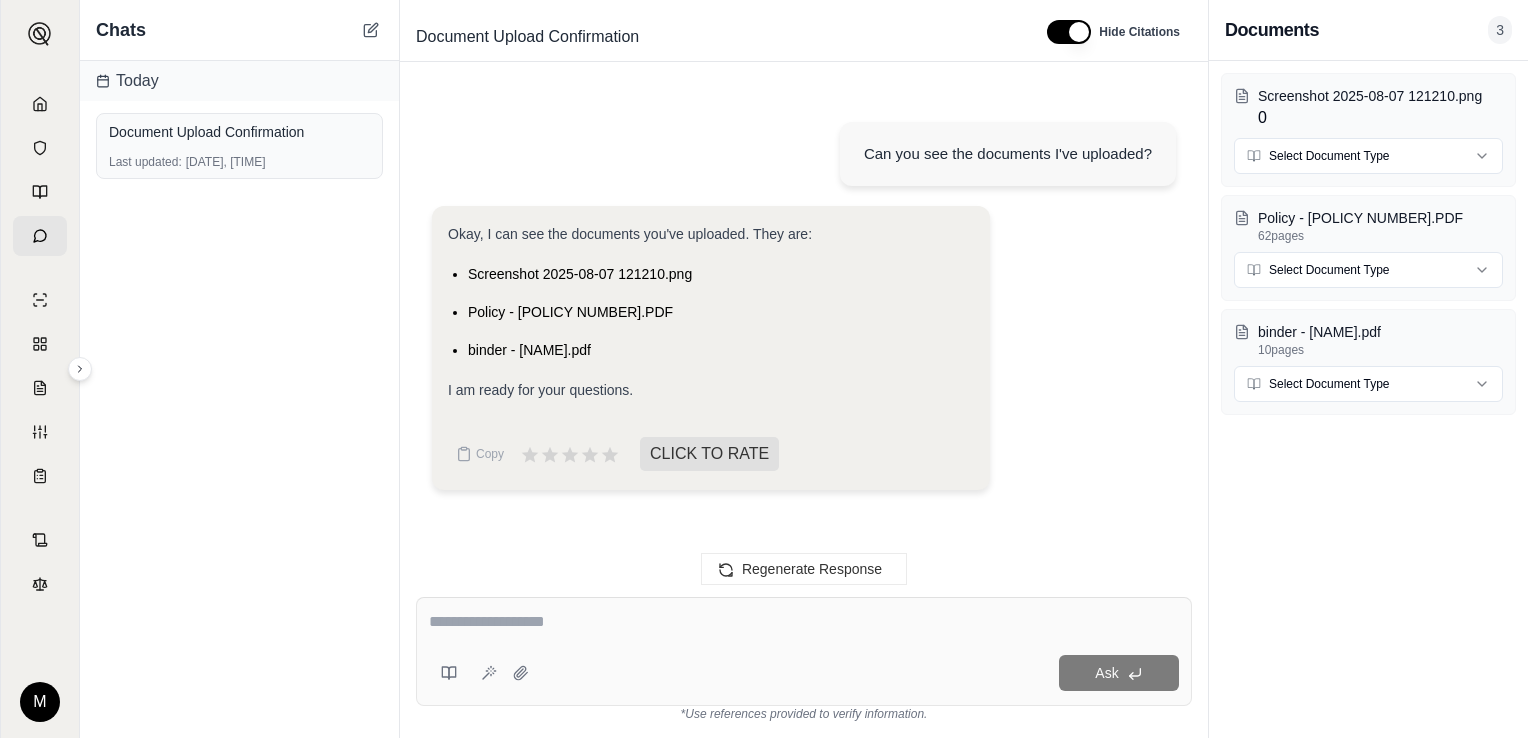 type on "*" 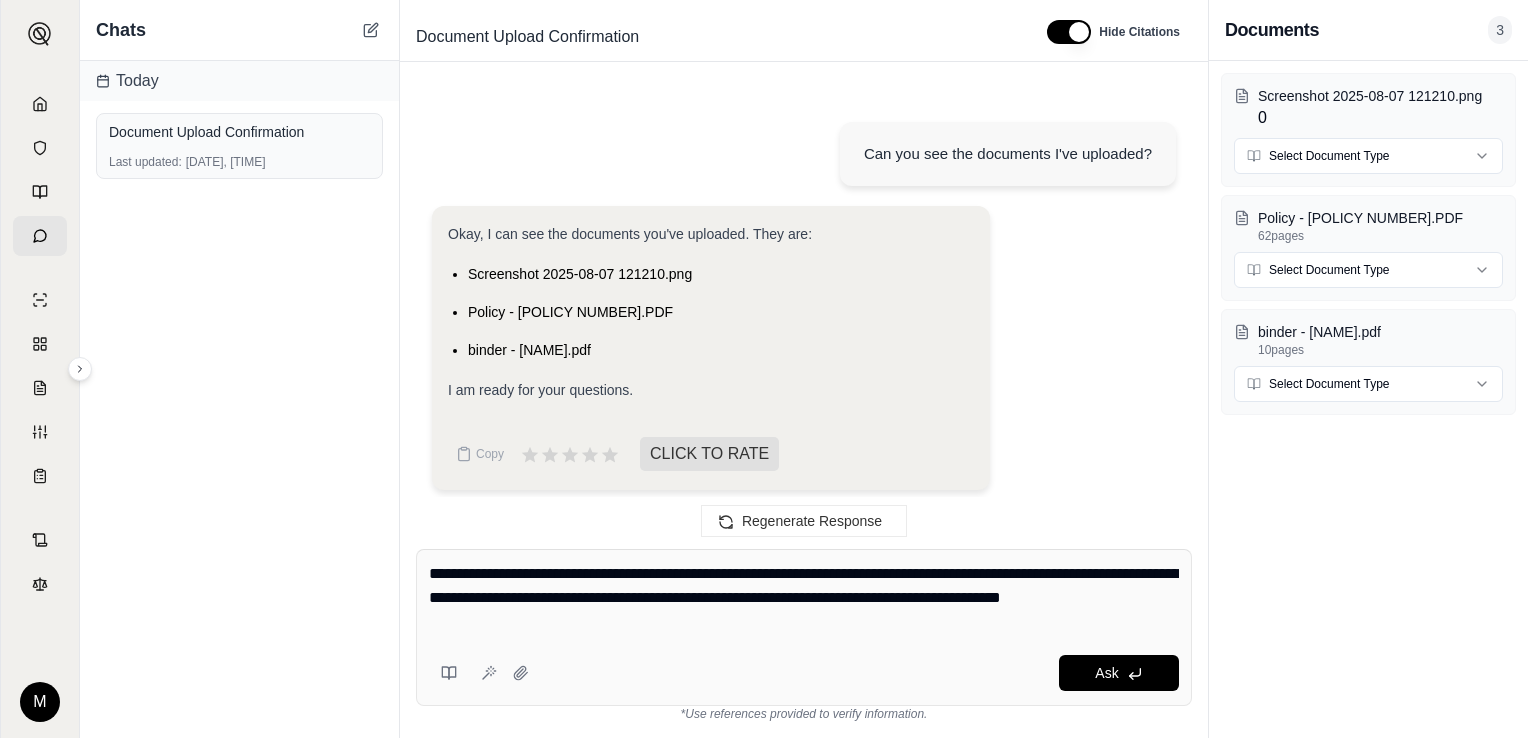 type on "**********" 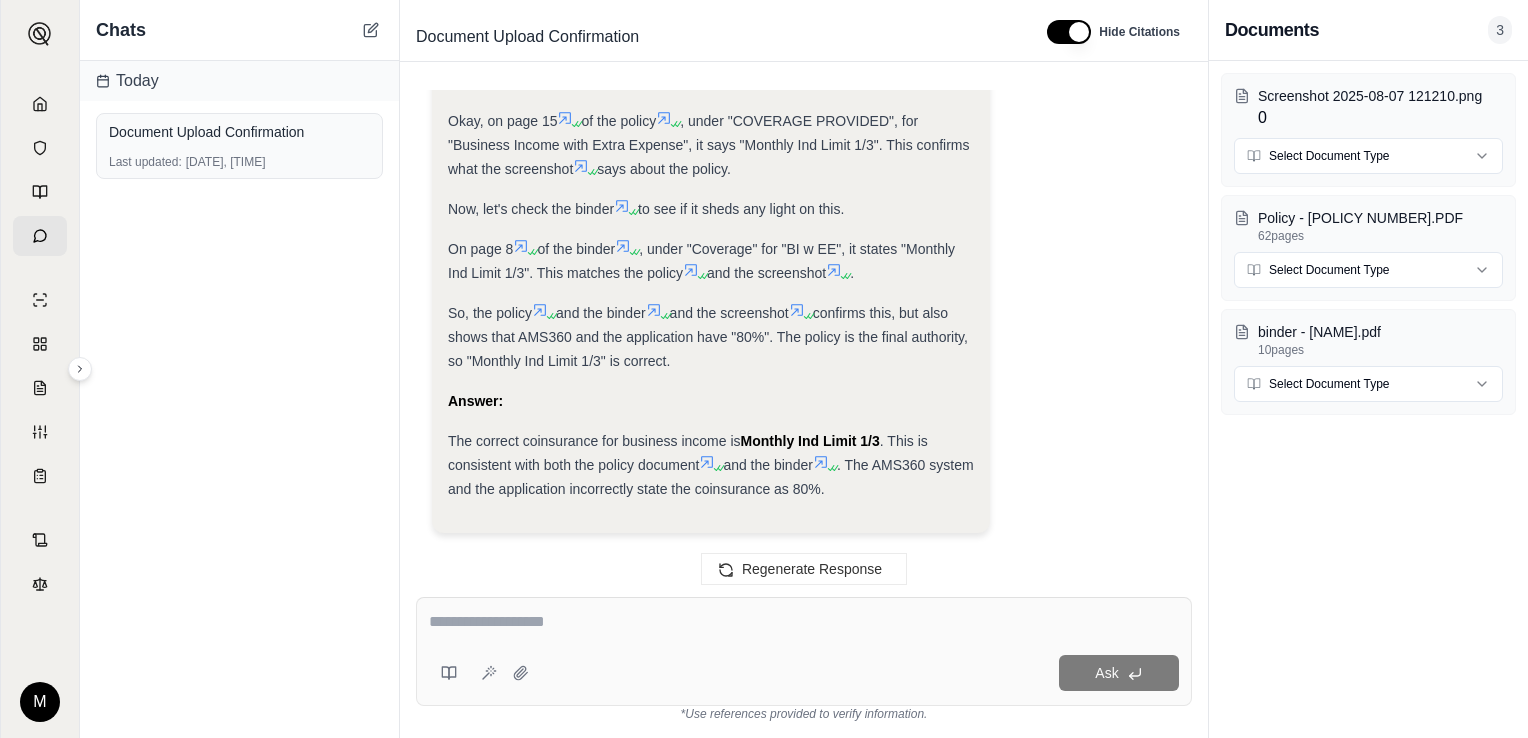 scroll, scrollTop: 1402, scrollLeft: 0, axis: vertical 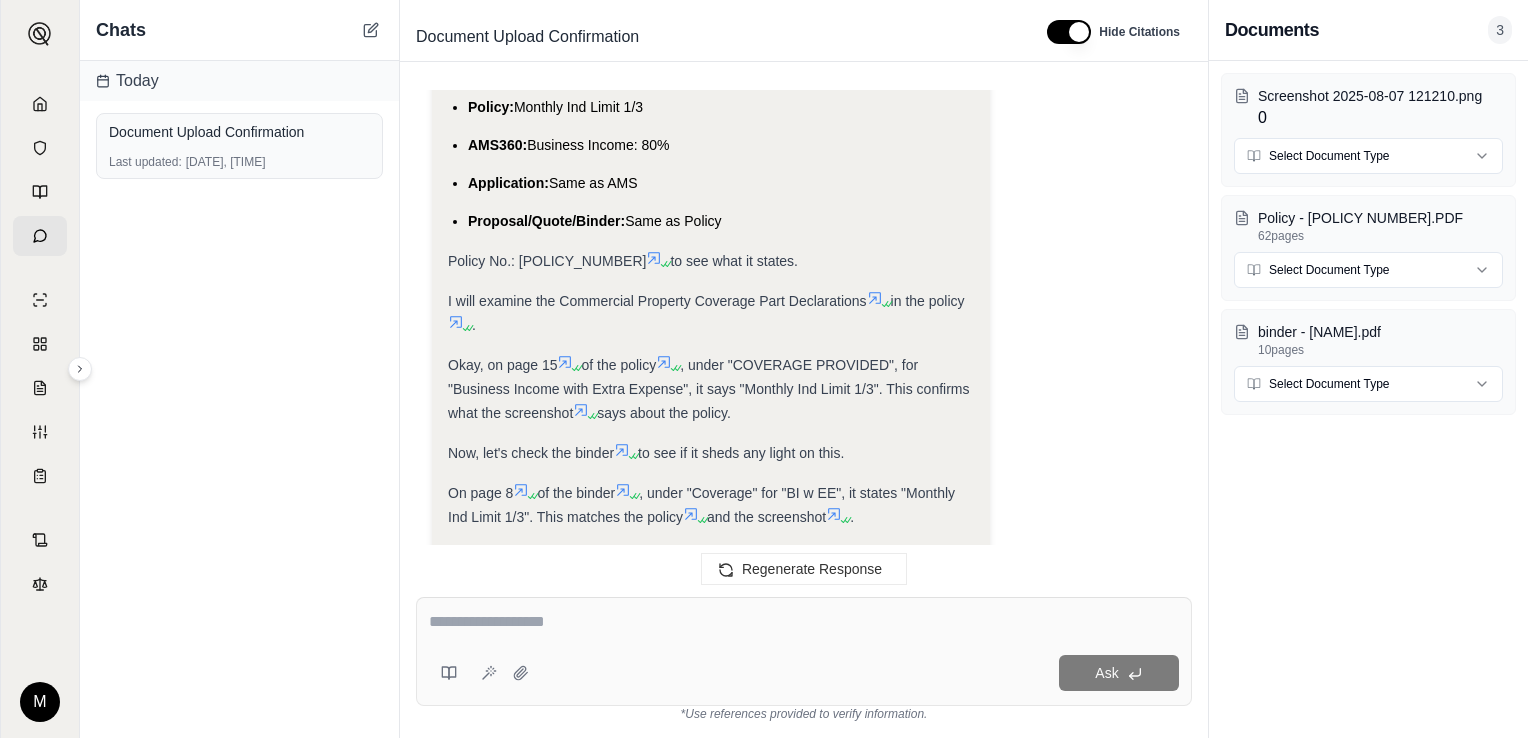 drag, startPoint x: 711, startPoint y: 225, endPoint x: 721, endPoint y: 216, distance: 13.453624 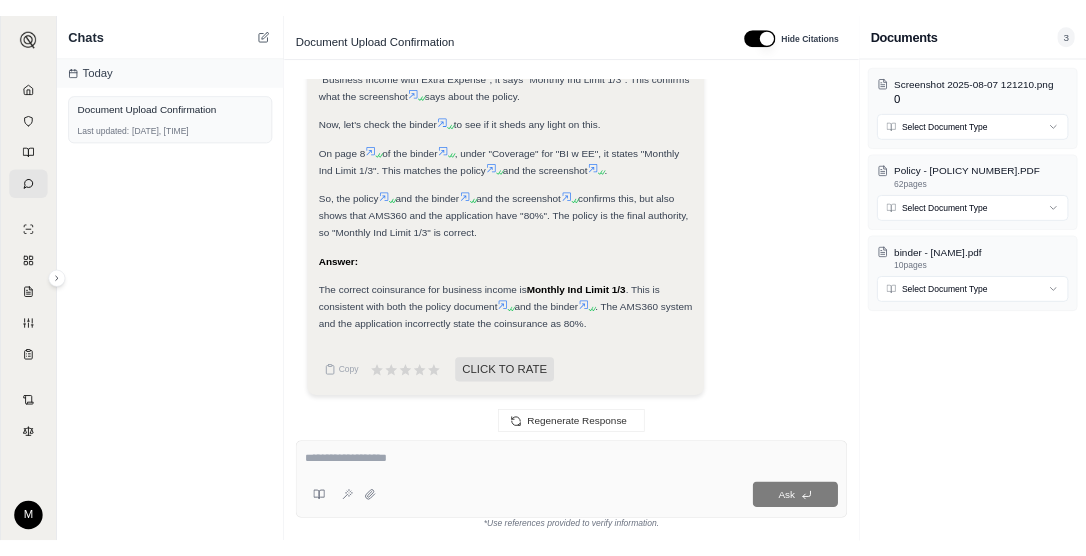 scroll, scrollTop: 1514, scrollLeft: 0, axis: vertical 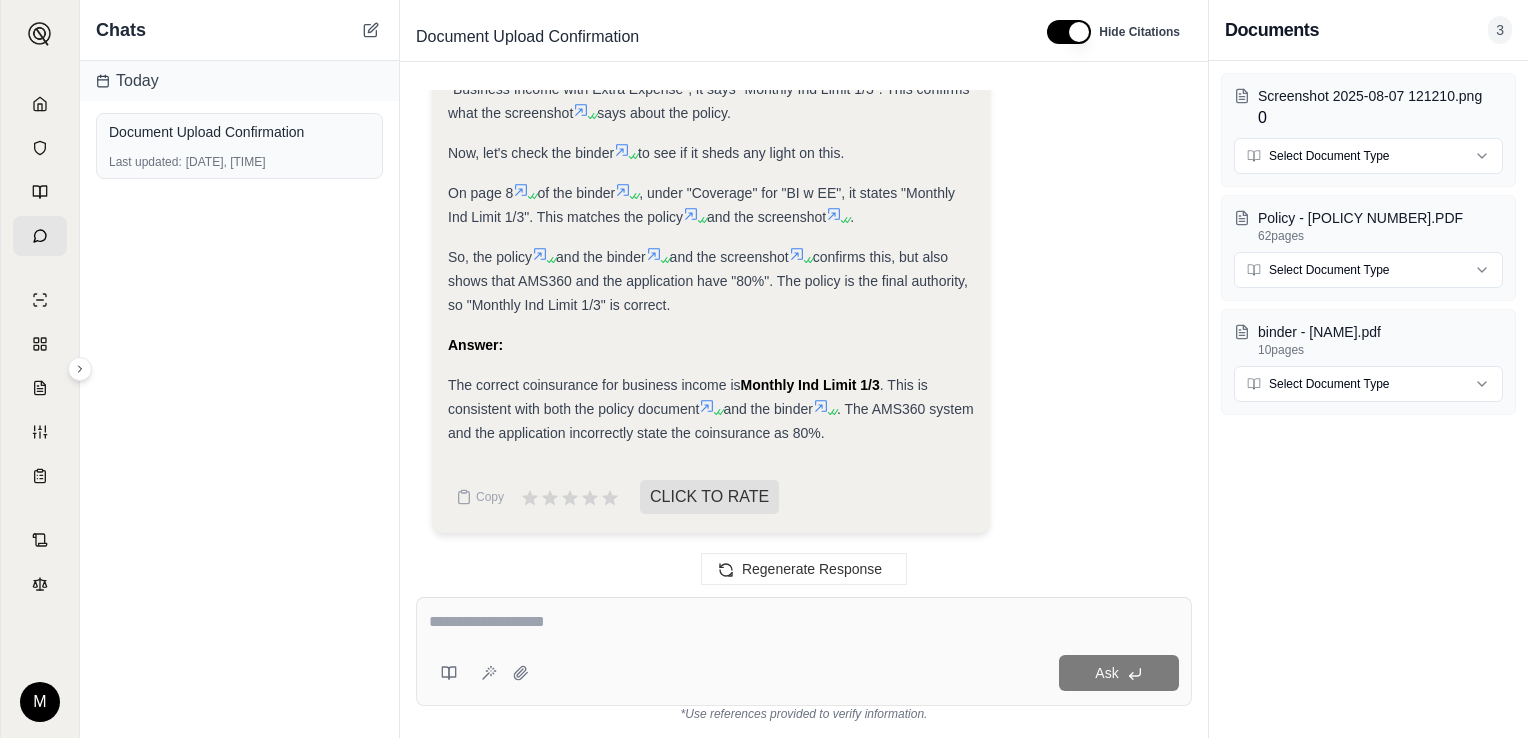 click on "So, the policy   and the binder   both clearly state "Monthly Ind Limit 1/3". The screenshot   confirms this, but also shows that AMS360 and the application have "80%". The policy is the final authority, so "Monthly Ind Limit 1/3" is correct." at bounding box center (711, 281) 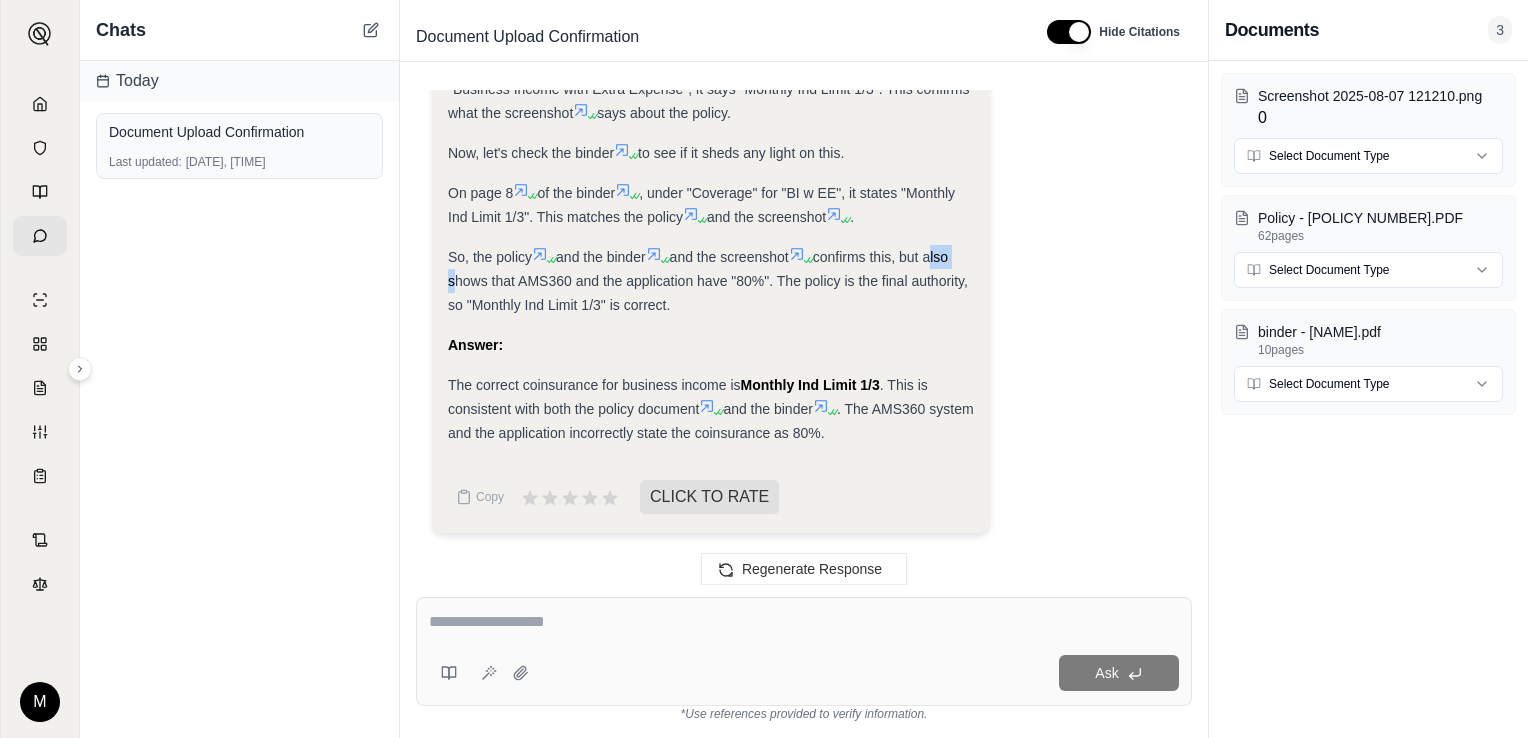 click on "So, the policy   and the binder   both clearly state "Monthly Ind Limit 1/3". The screenshot   confirms this, but also shows that AMS360 and the application have "80%". The policy is the final authority, so "Monthly Ind Limit 1/3" is correct." at bounding box center [711, 281] 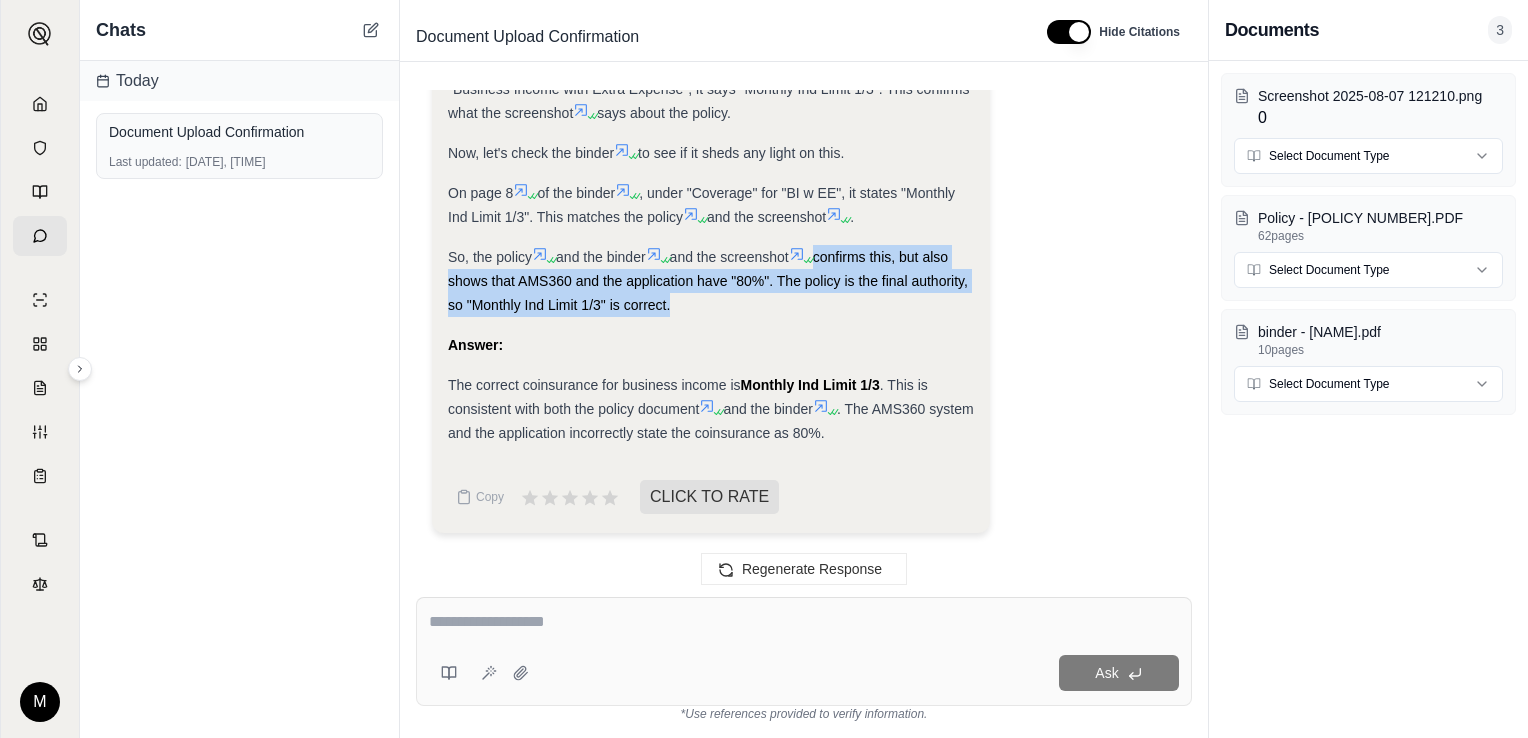 click on "So, the policy   and the binder   both clearly state "Monthly Ind Limit 1/3". The screenshot   confirms this, but also shows that AMS360 and the application have "80%". The policy is the final authority, so "Monthly Ind Limit 1/3" is correct." at bounding box center (711, 281) 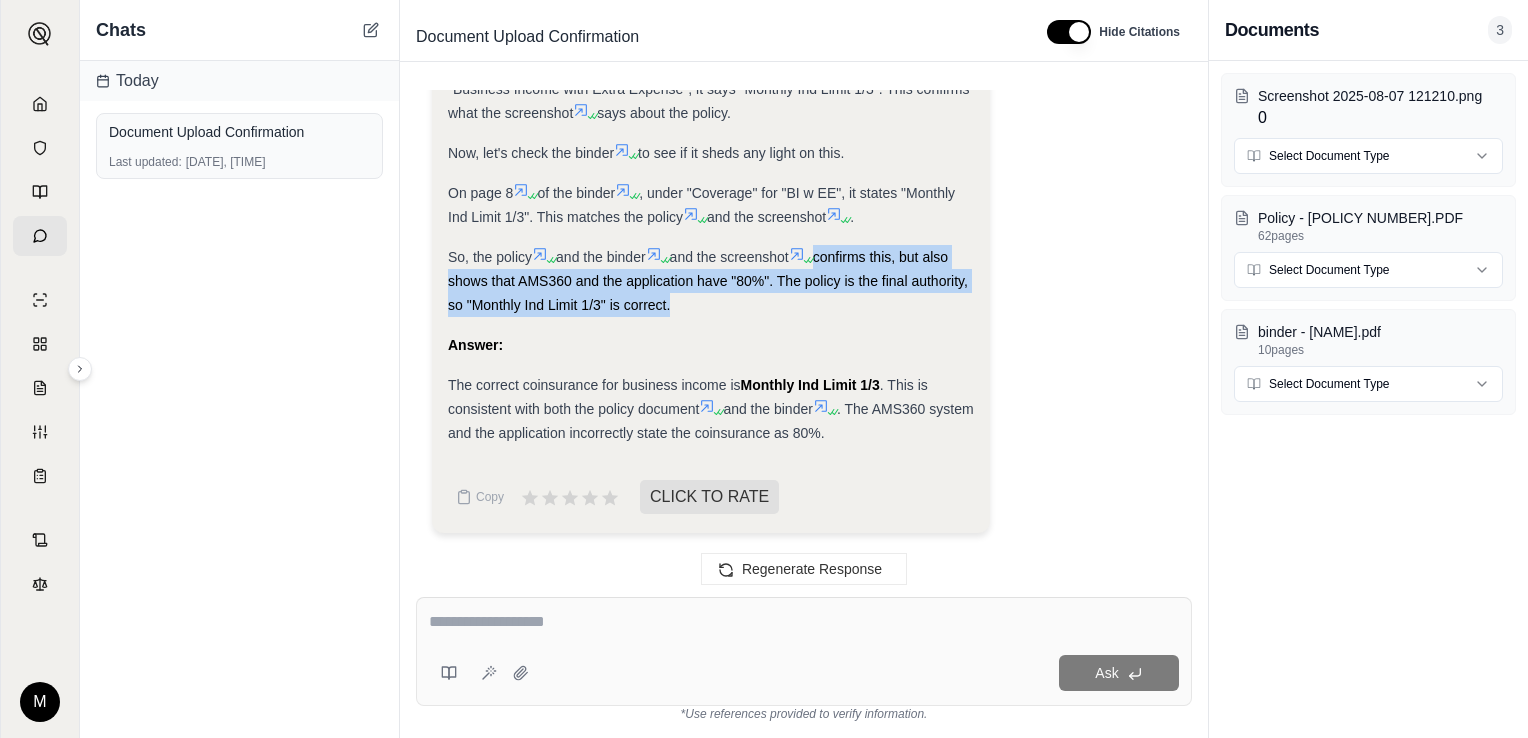 drag, startPoint x: 660, startPoint y: 291, endPoint x: 629, endPoint y: 302, distance: 32.89377 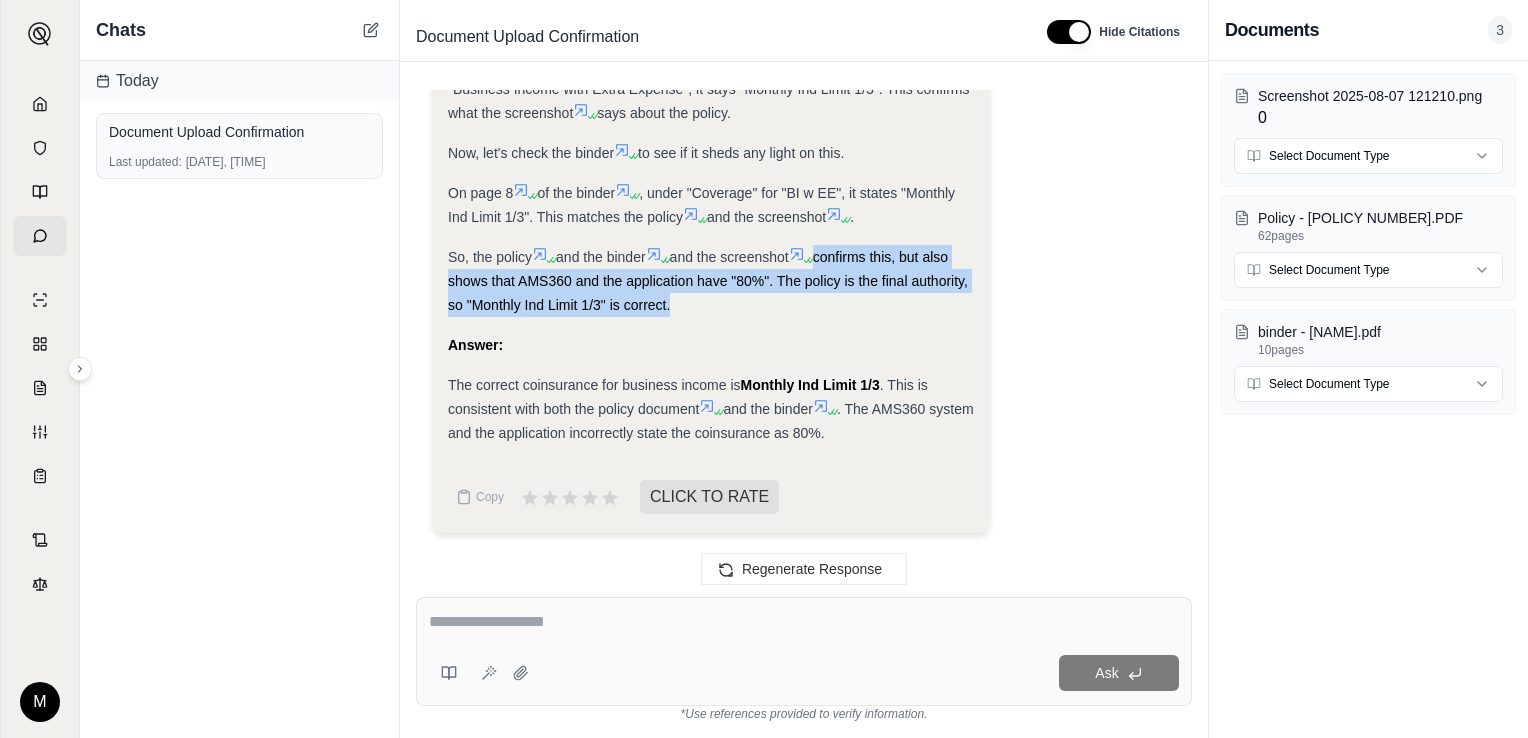 drag, startPoint x: 629, startPoint y: 301, endPoint x: 600, endPoint y: 318, distance: 33.61547 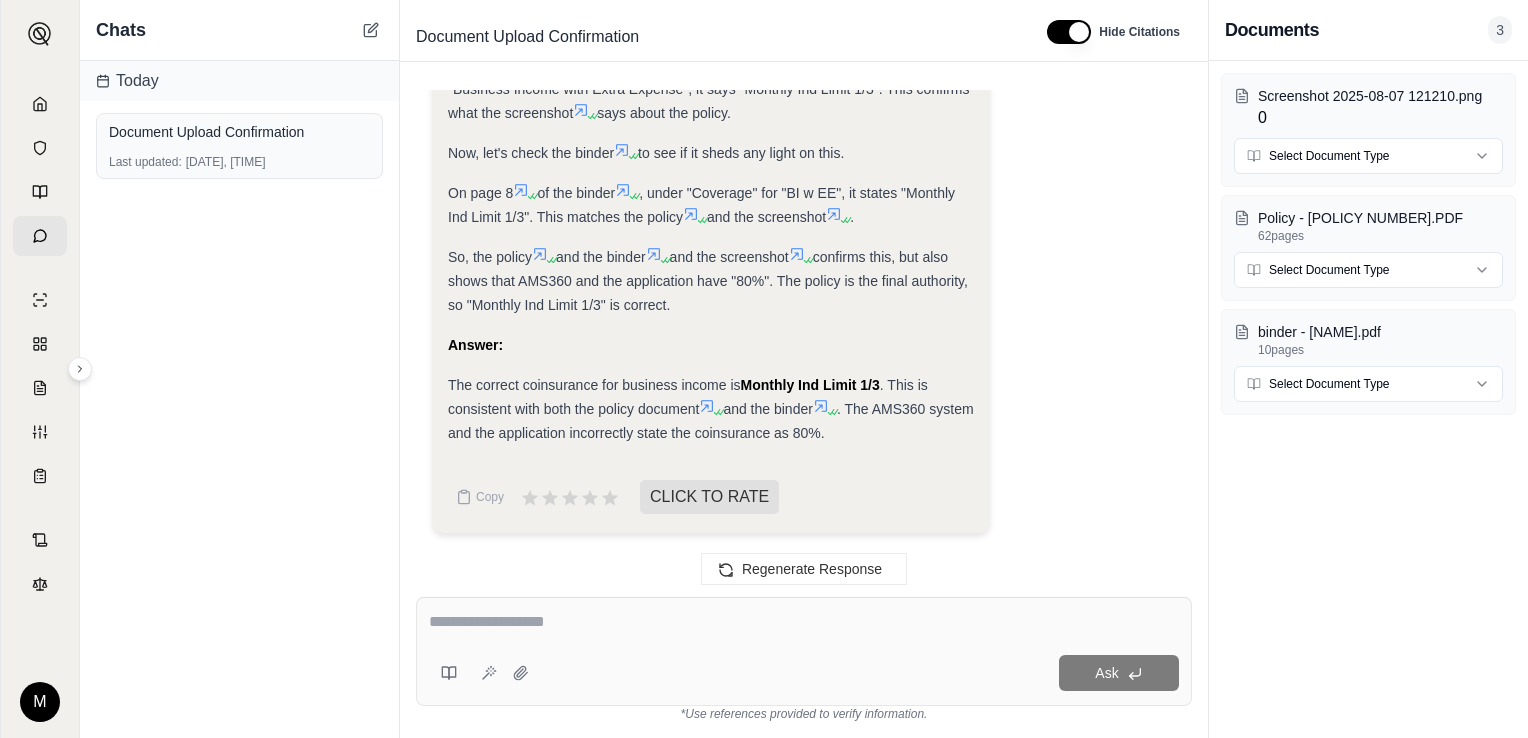 click on "Answer:" at bounding box center [711, 345] 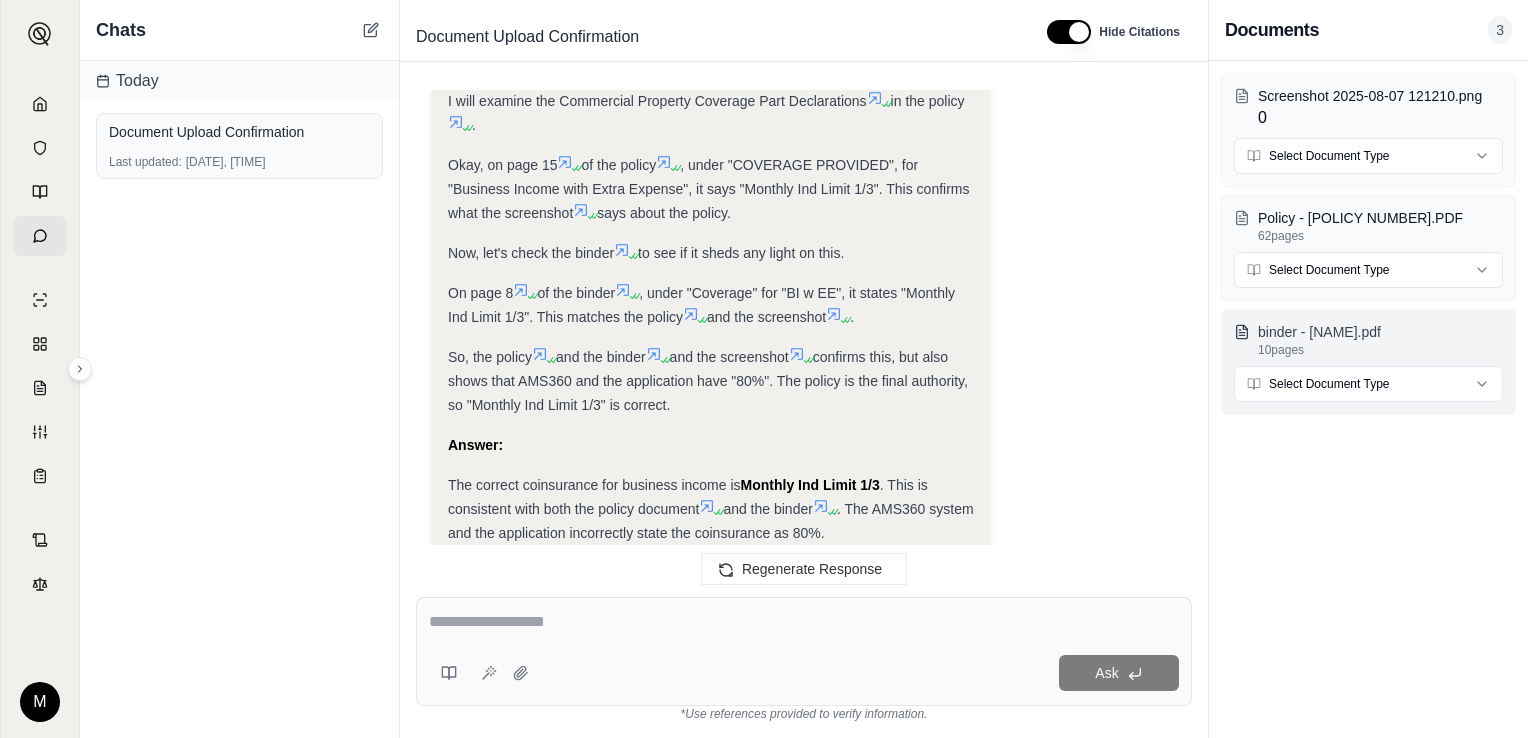 scroll, scrollTop: 1514, scrollLeft: 0, axis: vertical 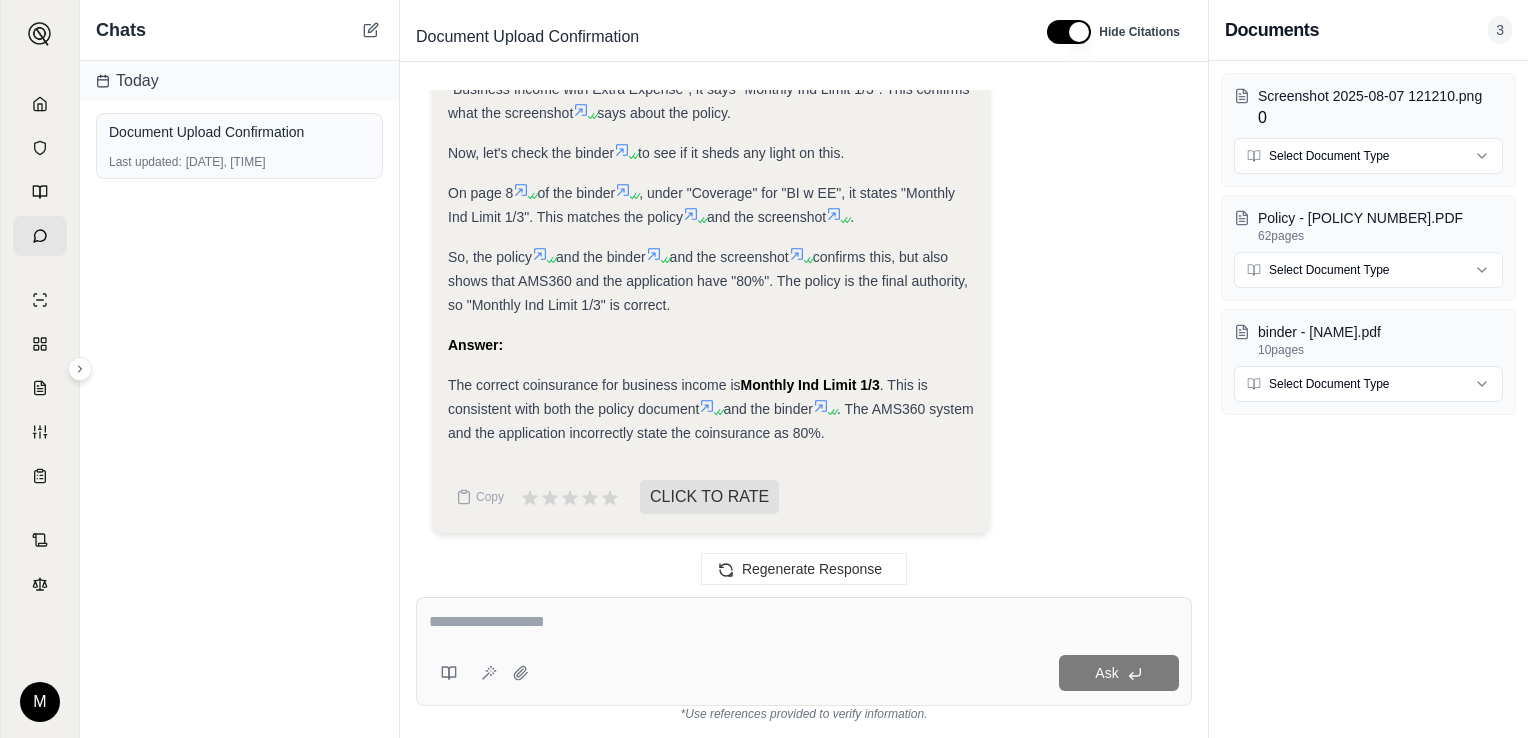 drag, startPoint x: 493, startPoint y: 613, endPoint x: 536, endPoint y: 631, distance: 46.615448 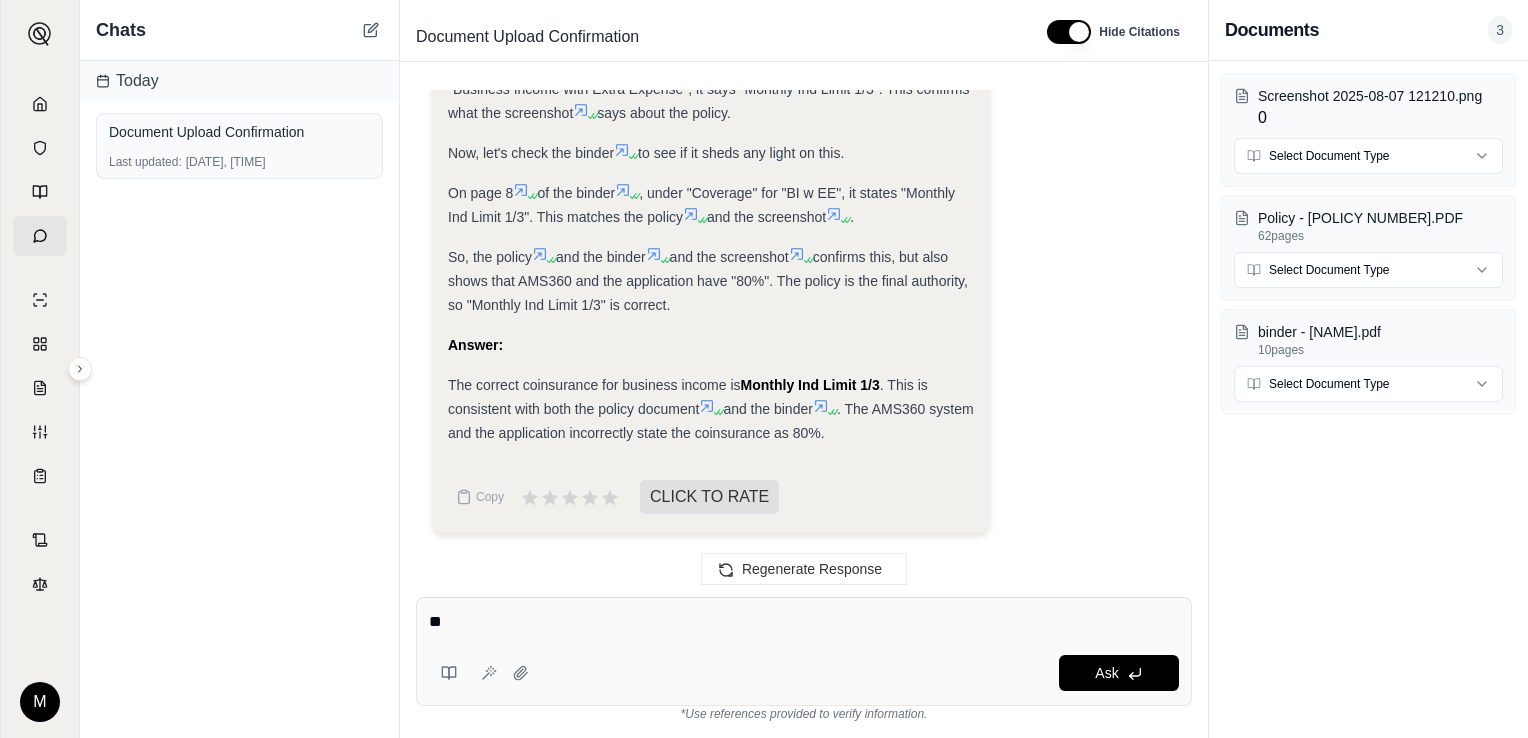 type on "*" 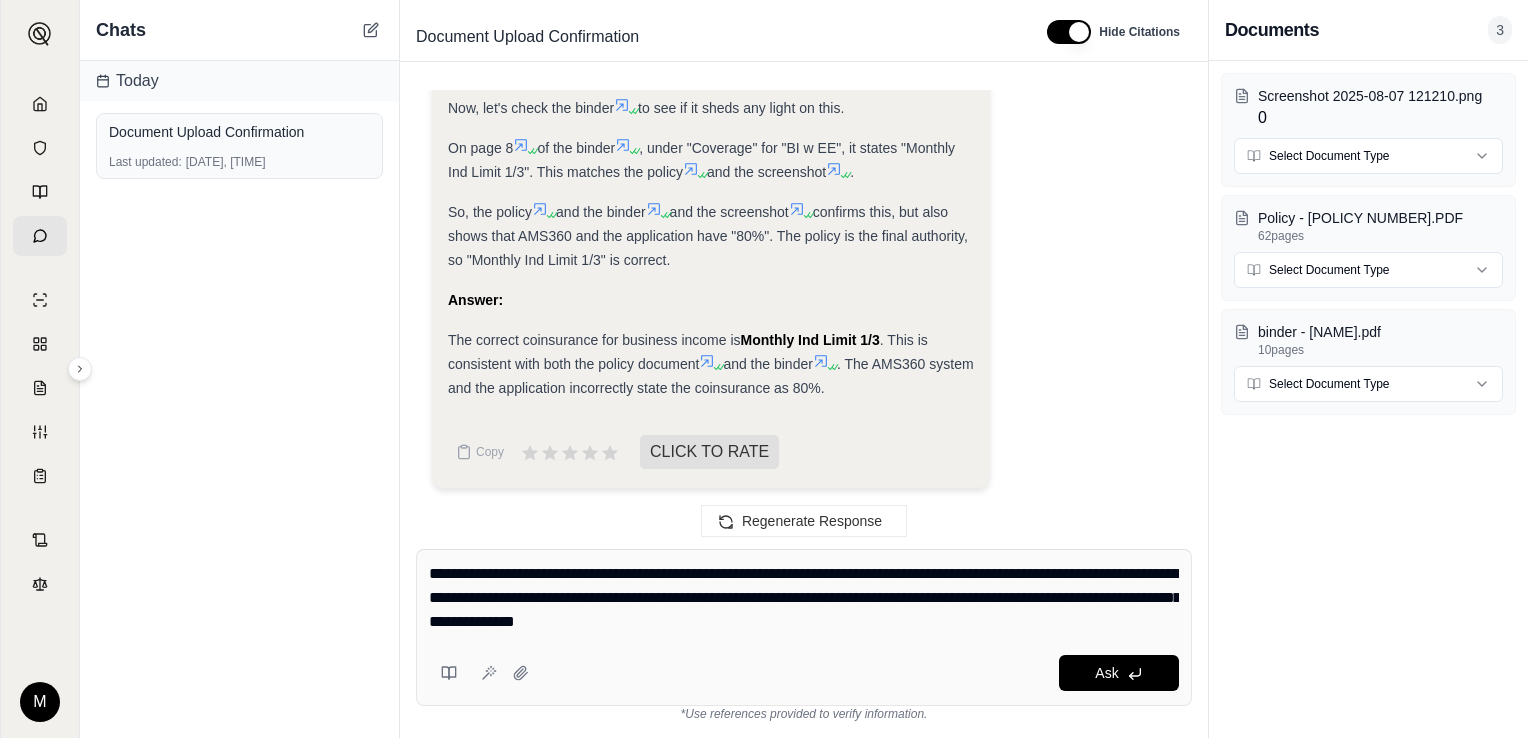 scroll, scrollTop: 1562, scrollLeft: 0, axis: vertical 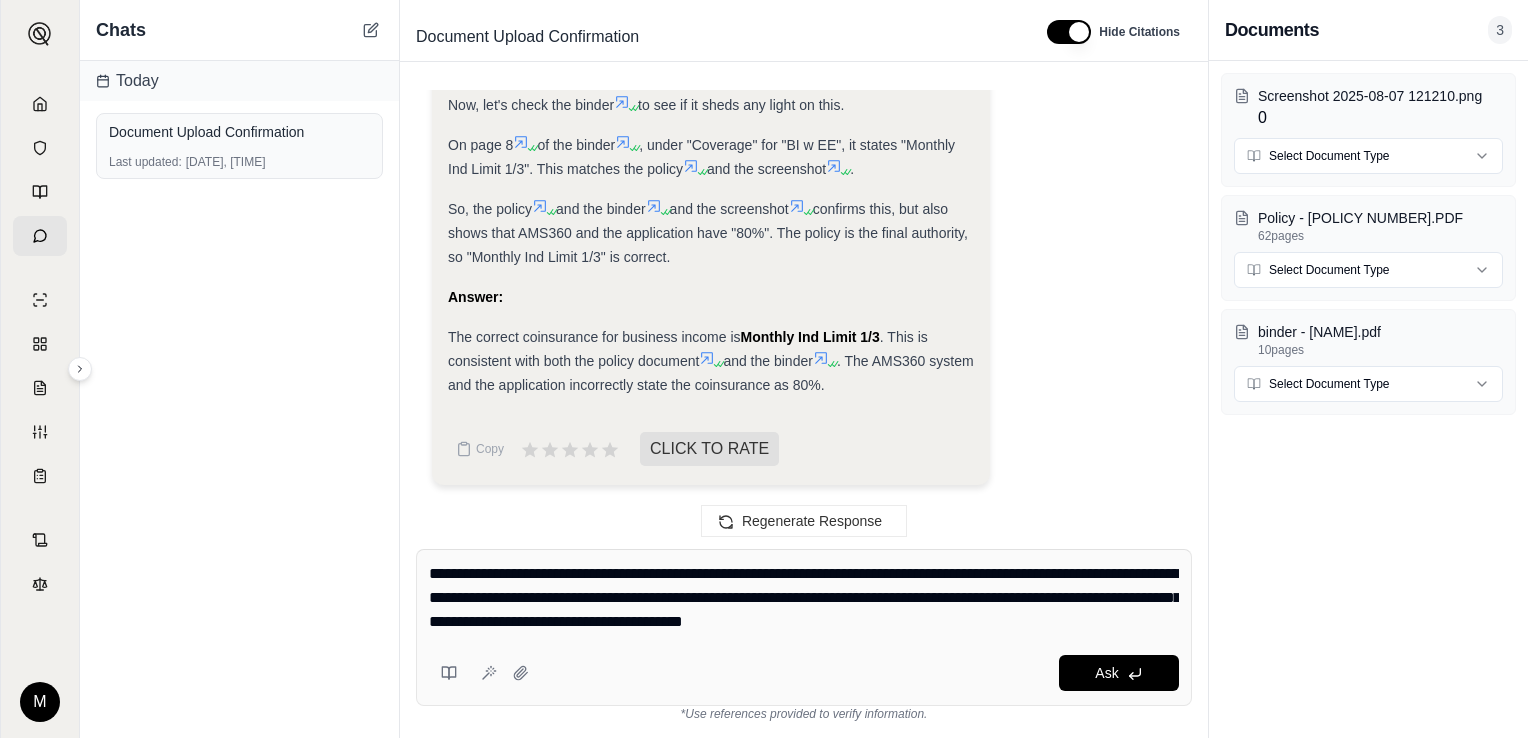 type on "**********" 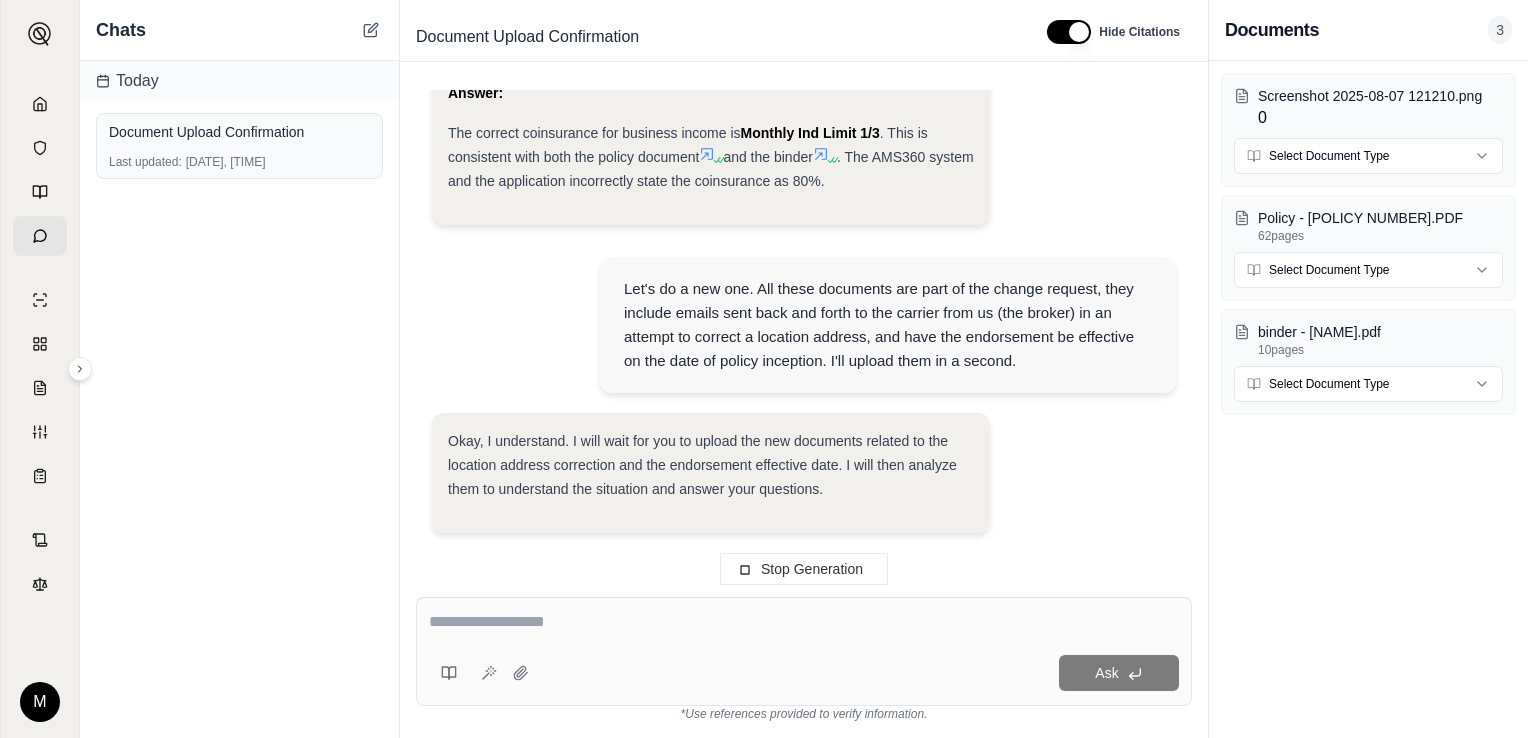 scroll, scrollTop: 1710, scrollLeft: 0, axis: vertical 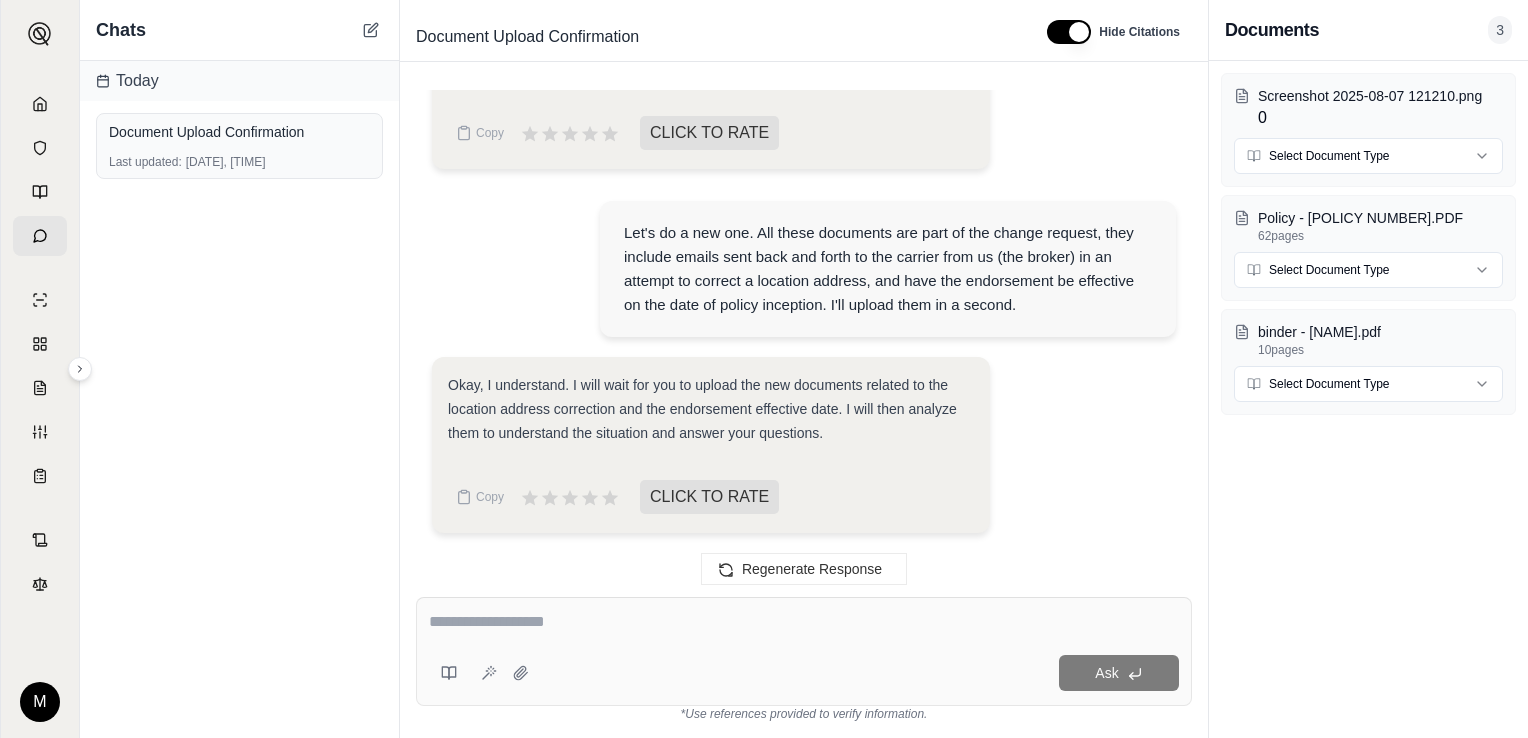 click at bounding box center [804, 622] 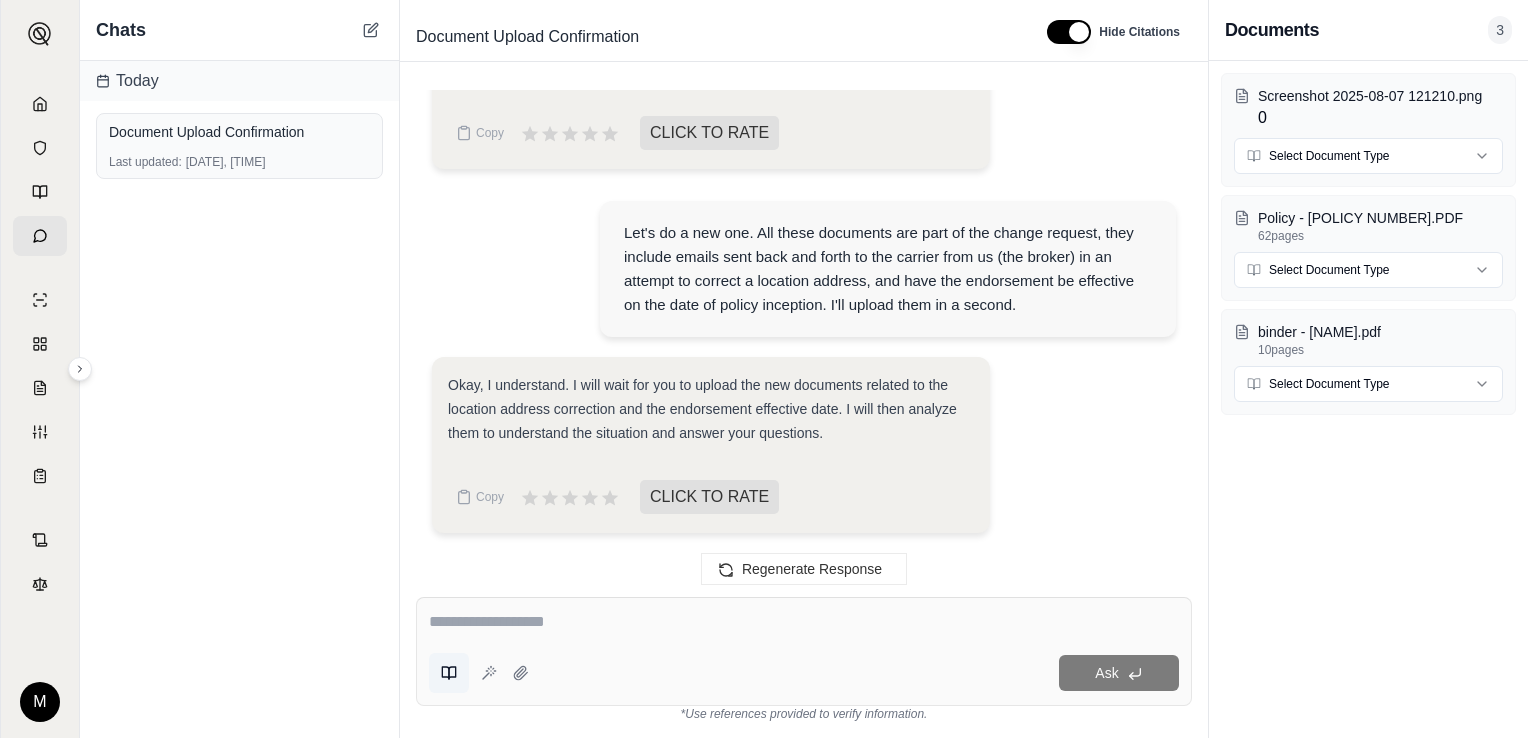 click 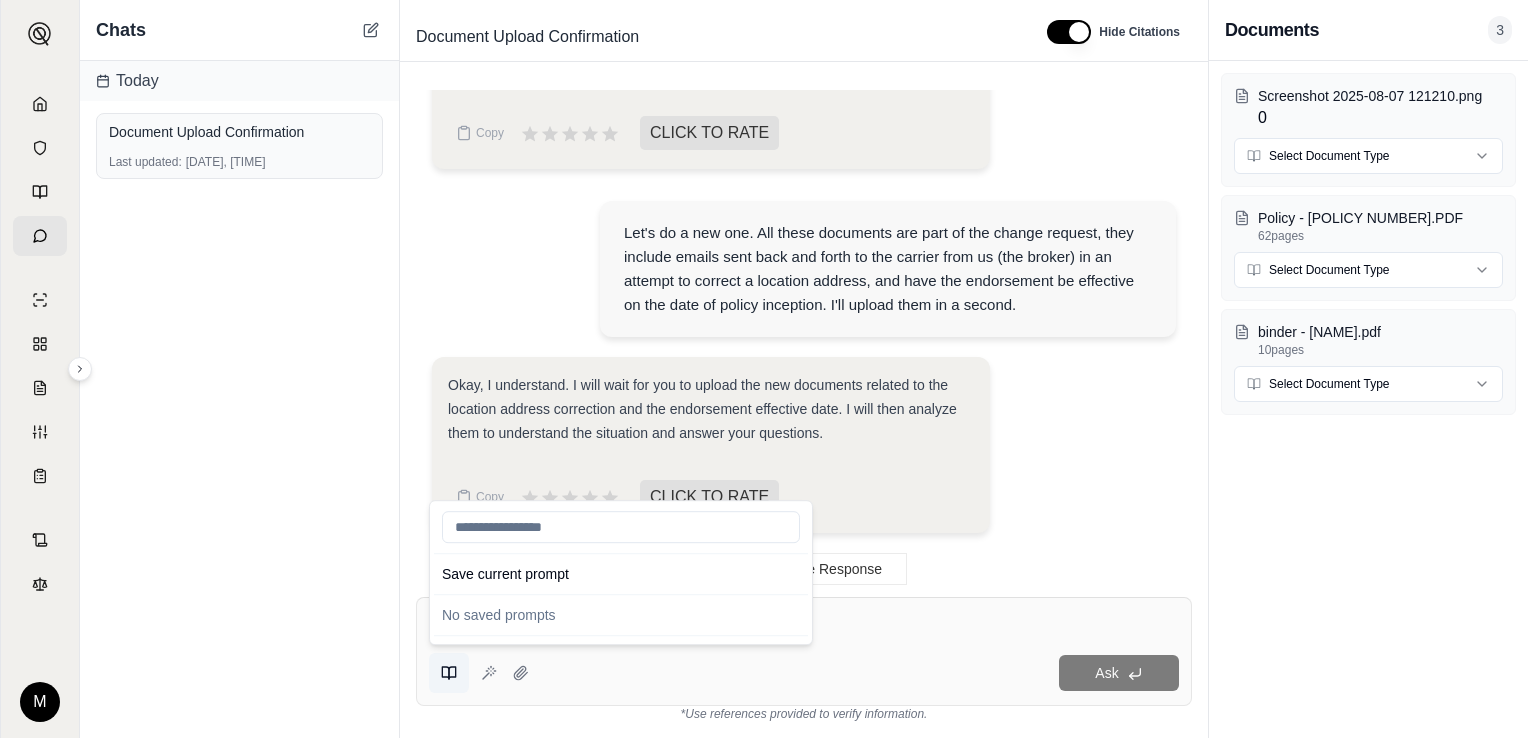 click at bounding box center [449, 673] 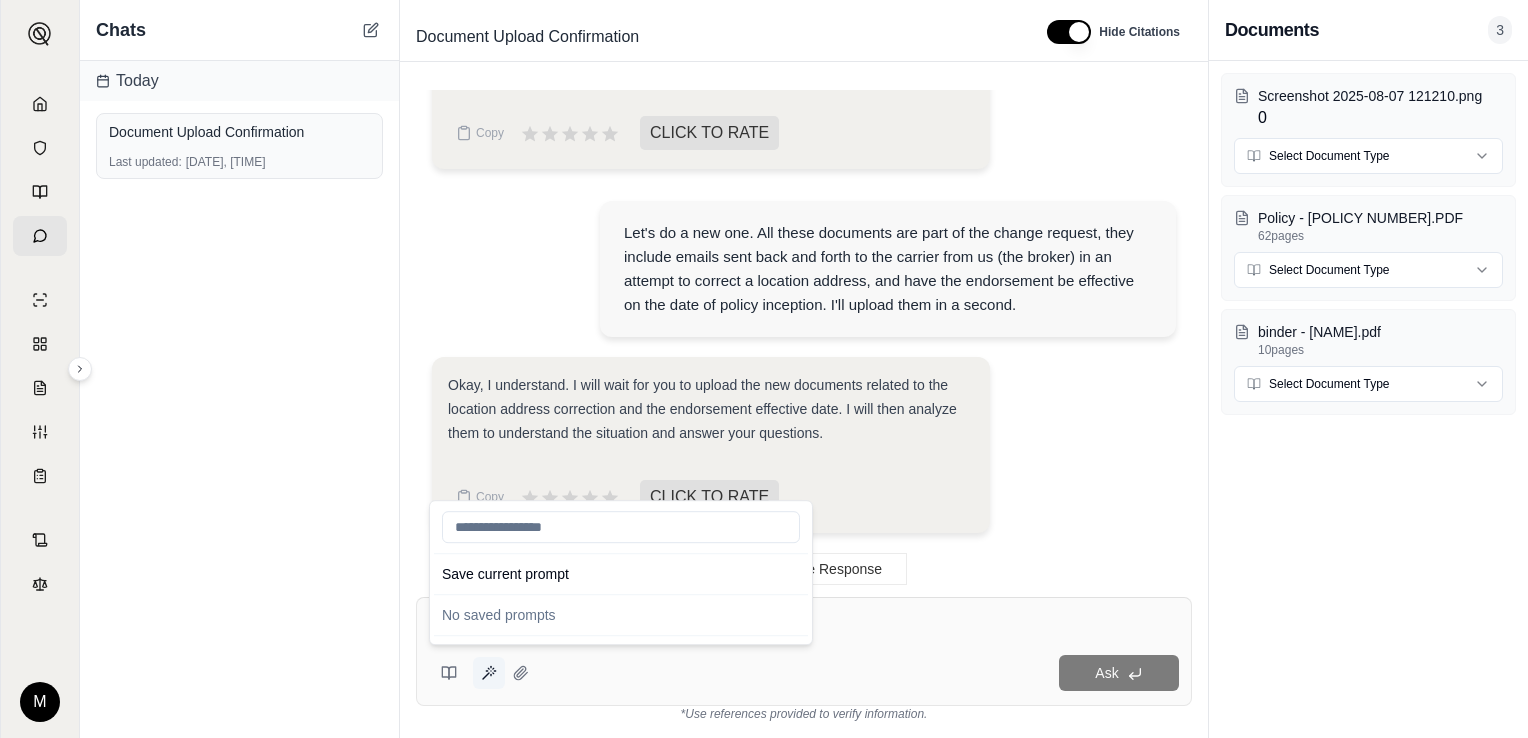 click at bounding box center (489, 673) 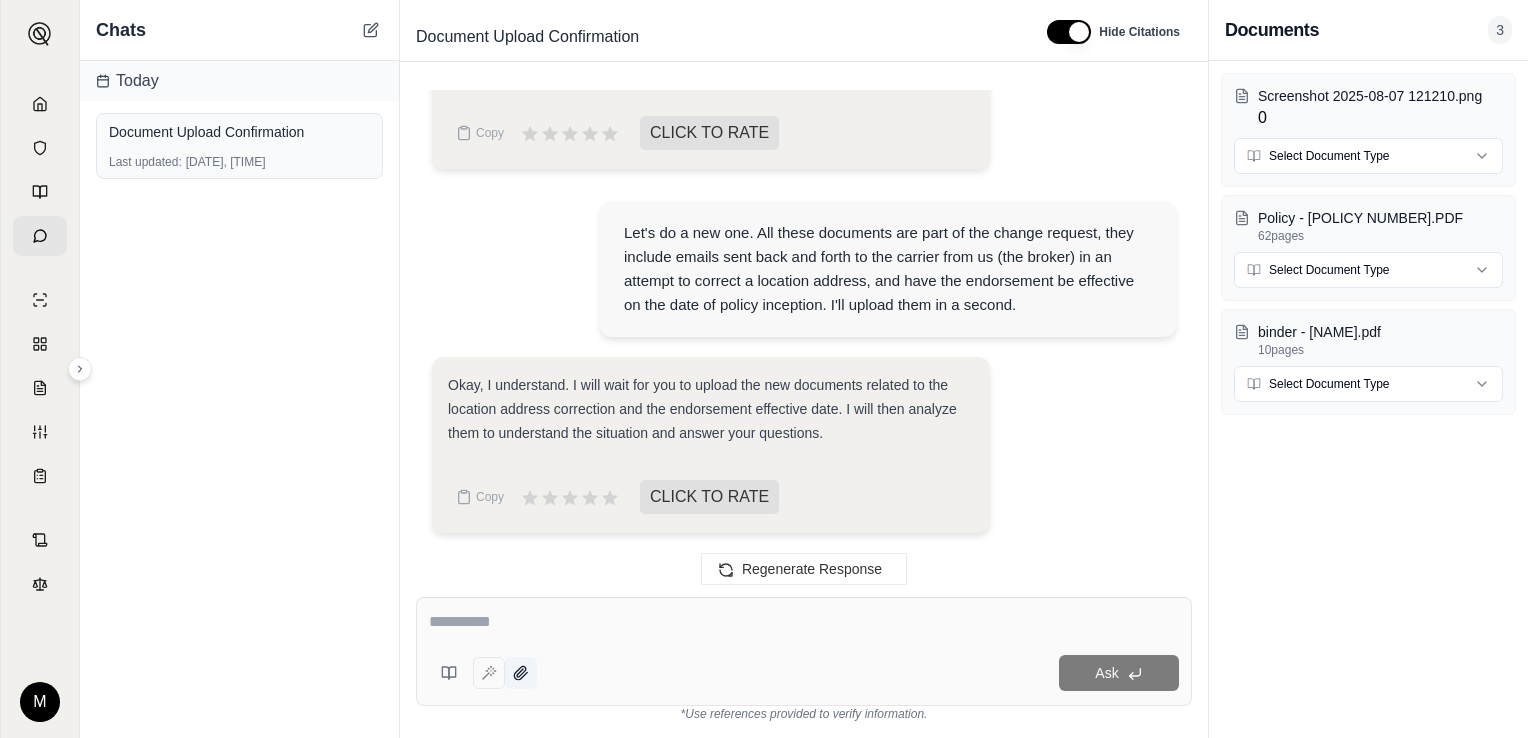 click at bounding box center [521, 673] 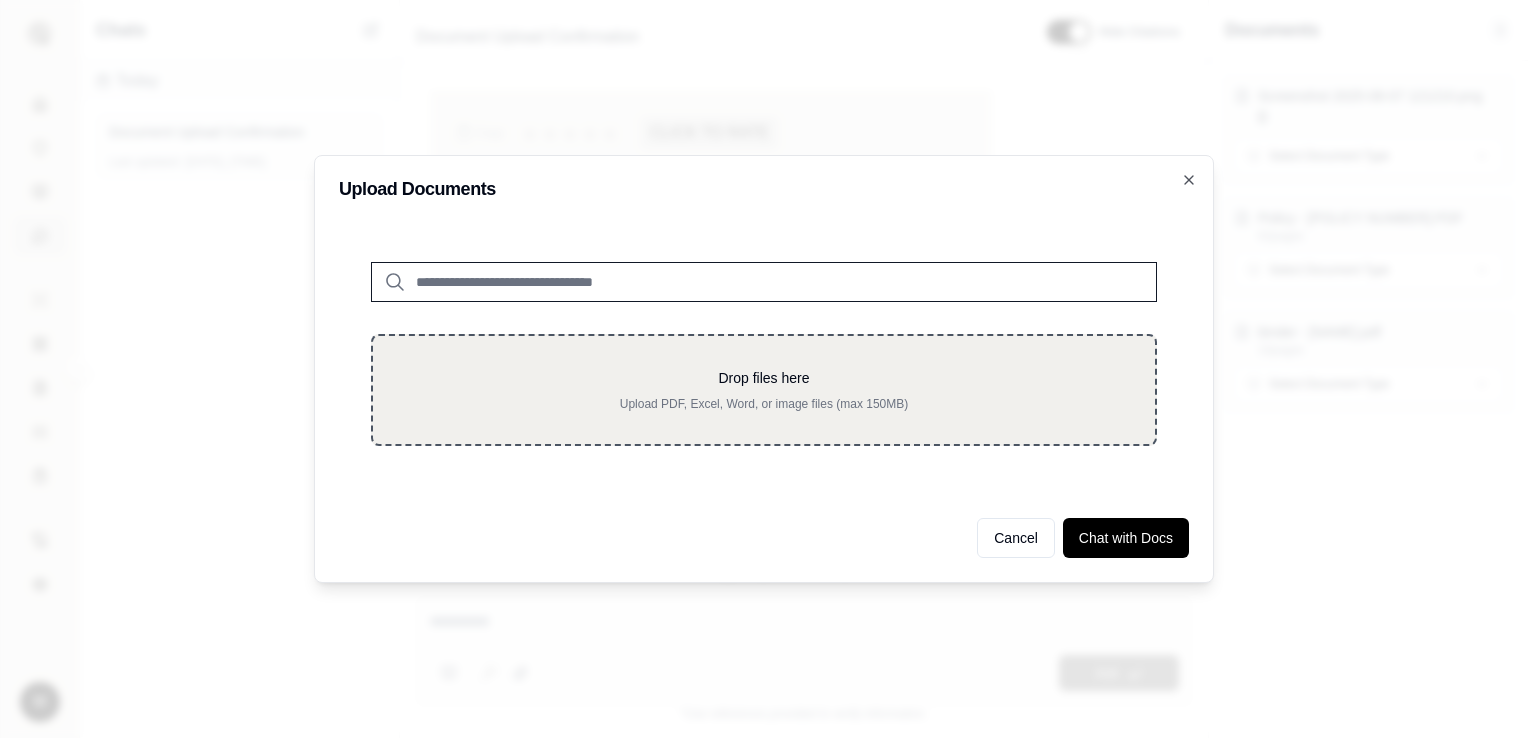 click on "Upload PDF, Excel, Word, or image files (max 150MB)" at bounding box center (764, 404) 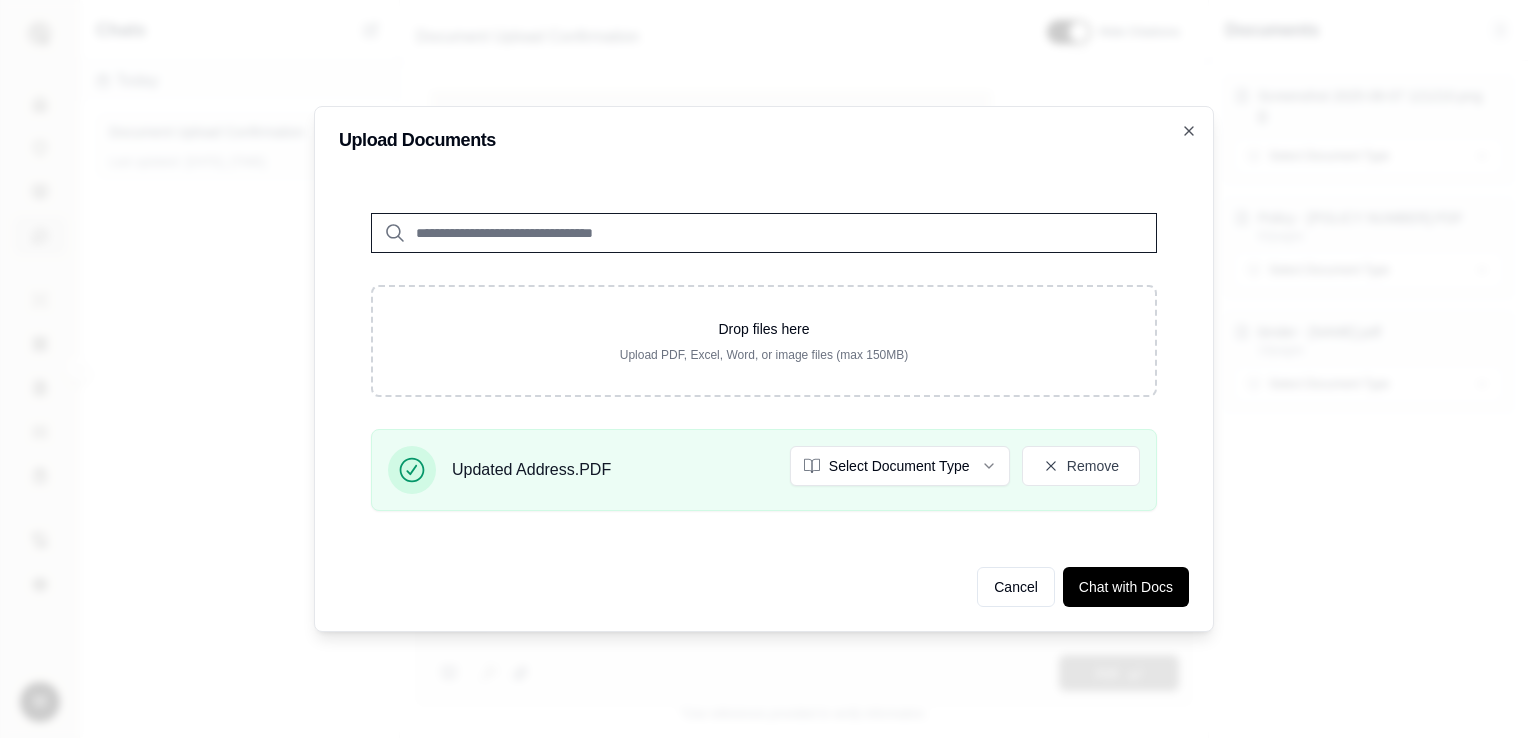 type on "**********" 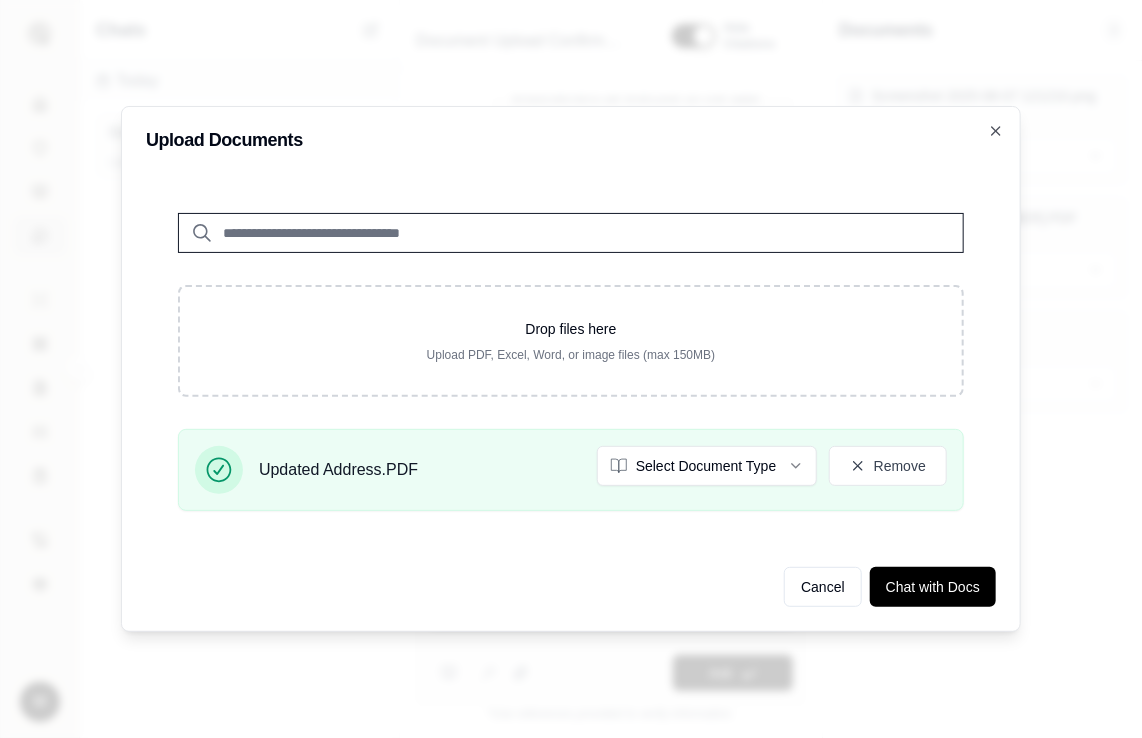 scroll, scrollTop: 3360, scrollLeft: 0, axis: vertical 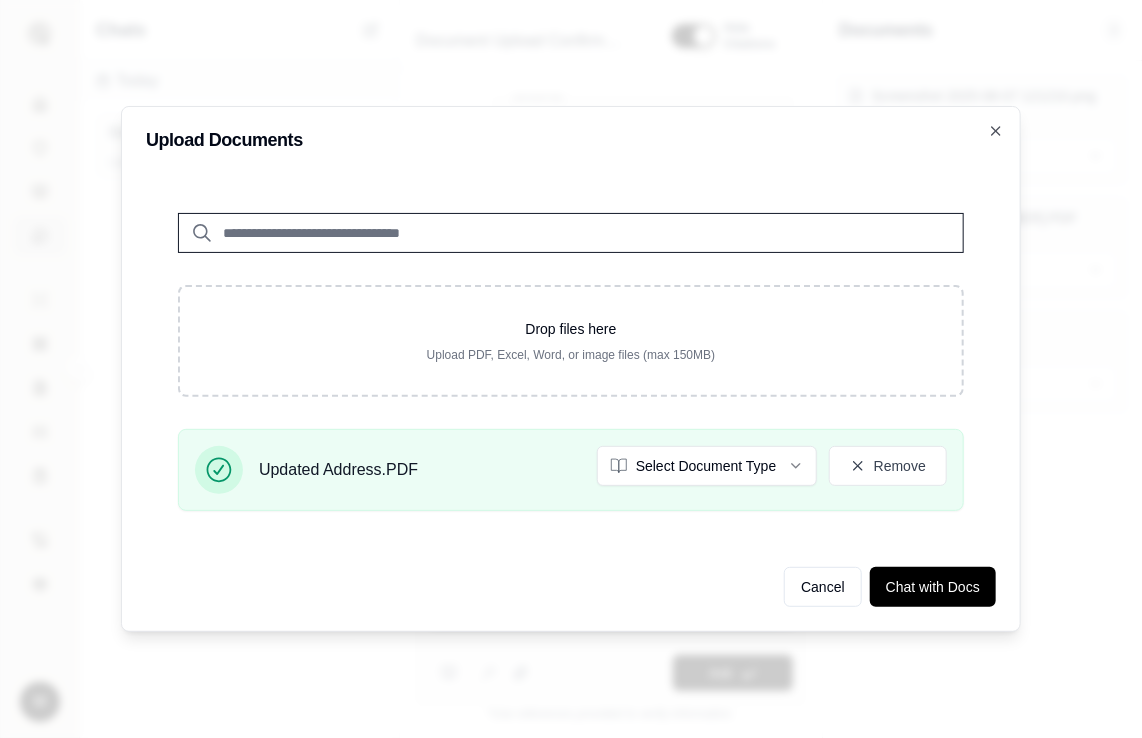 click at bounding box center (571, 233) 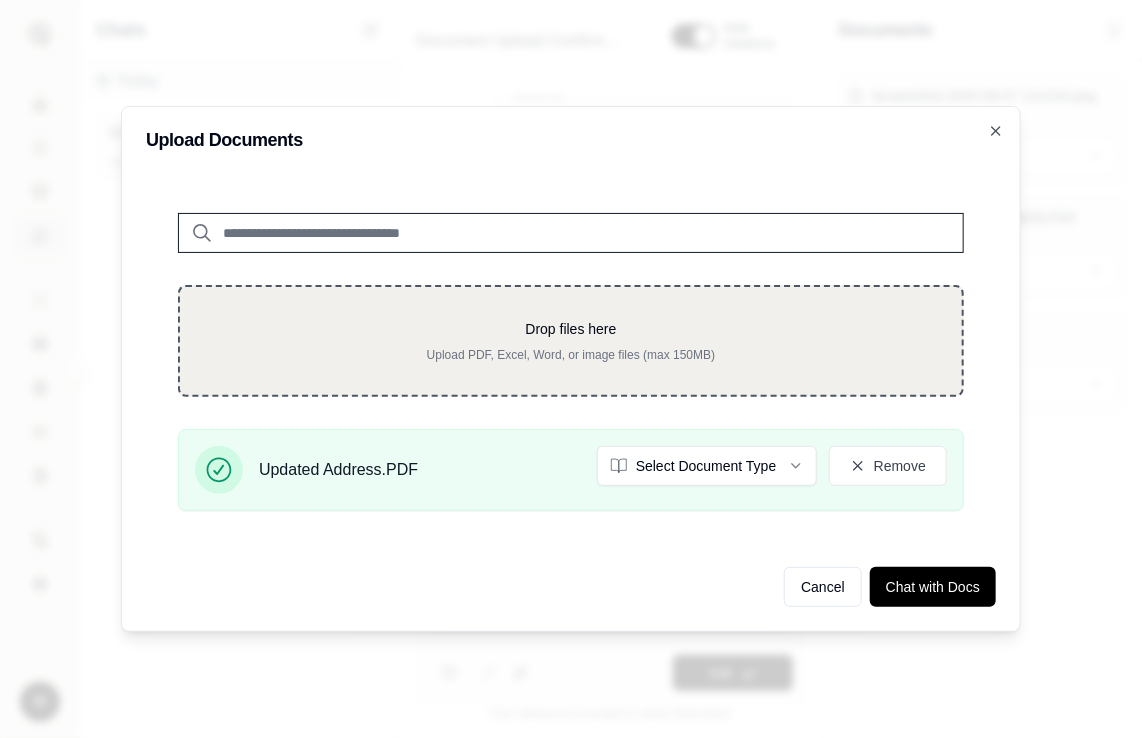 click on "Upload PDF, Excel, Word, or image files (max 150MB)" at bounding box center [571, 355] 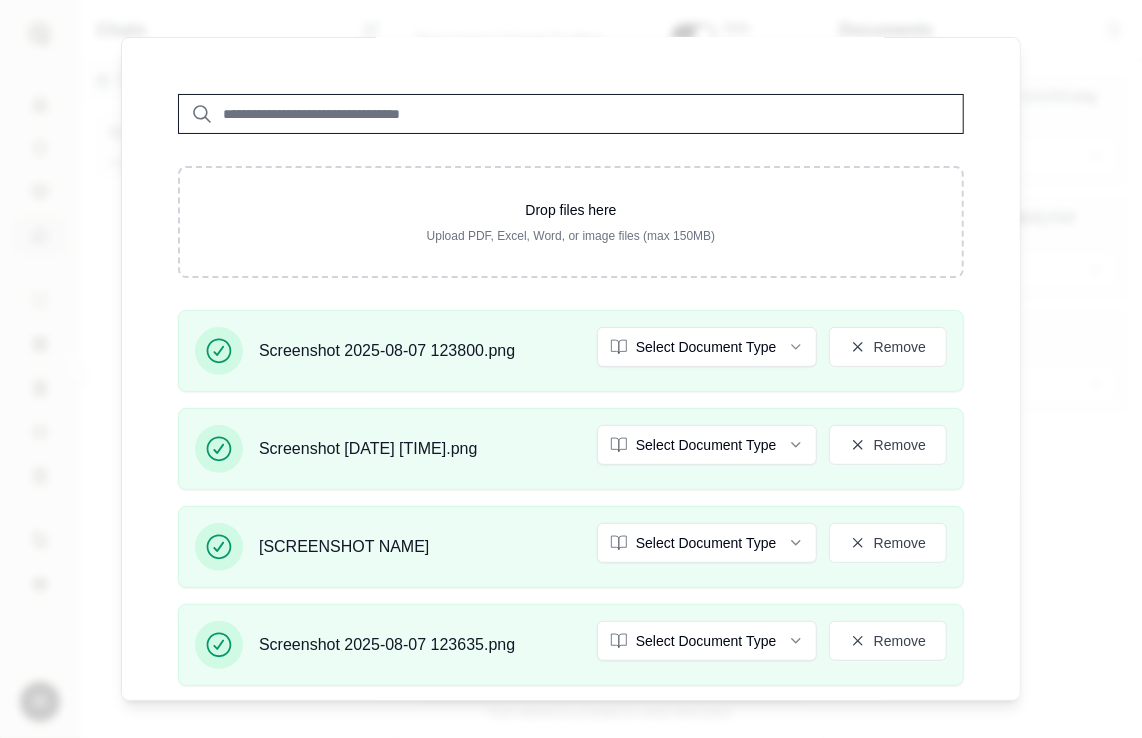 scroll, scrollTop: 250, scrollLeft: 0, axis: vertical 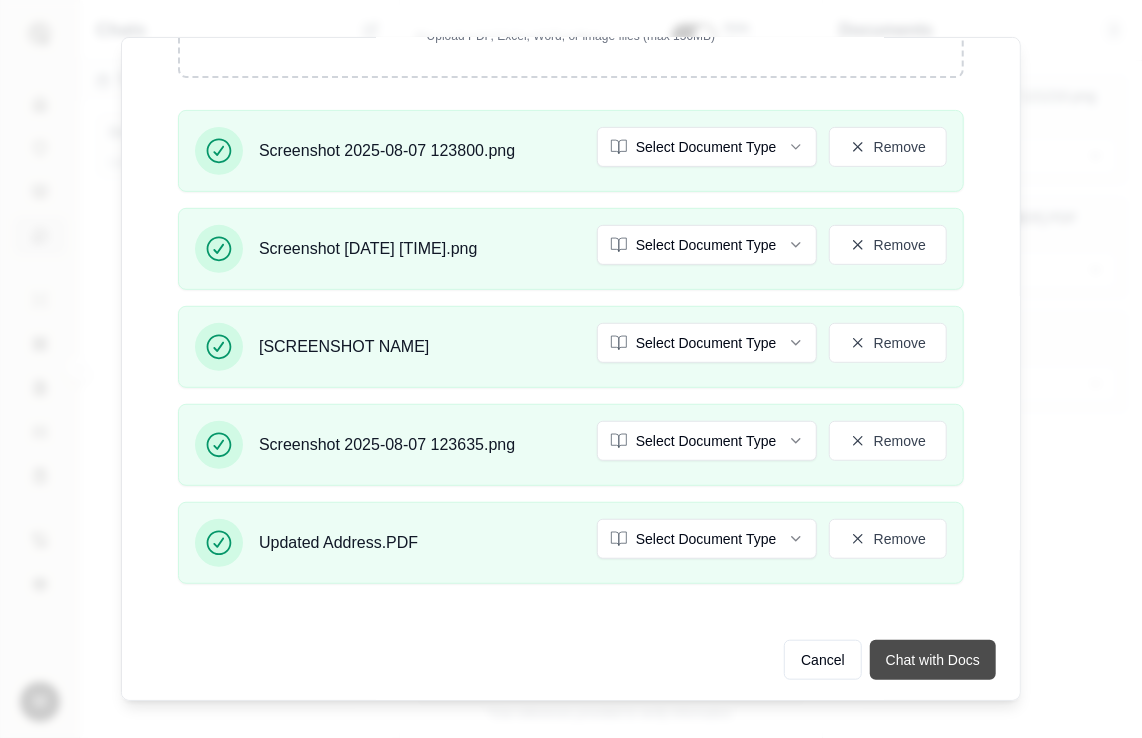 click on "Chat with Docs" at bounding box center [933, 660] 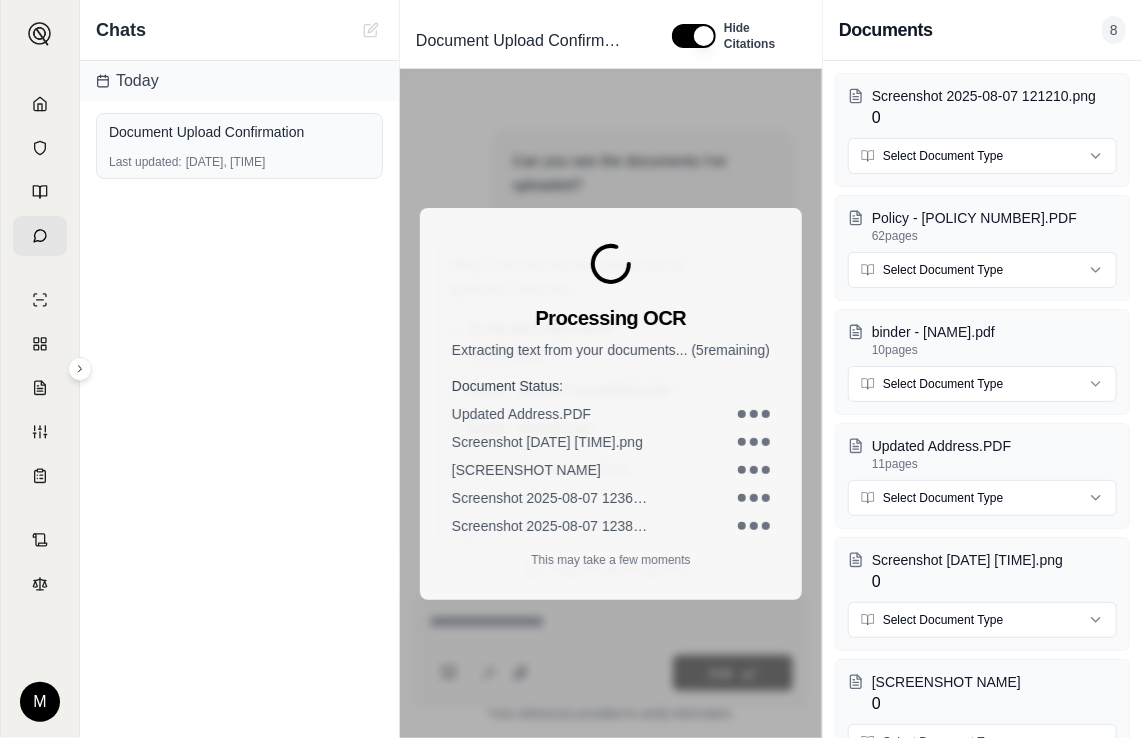 scroll, scrollTop: 3240, scrollLeft: 0, axis: vertical 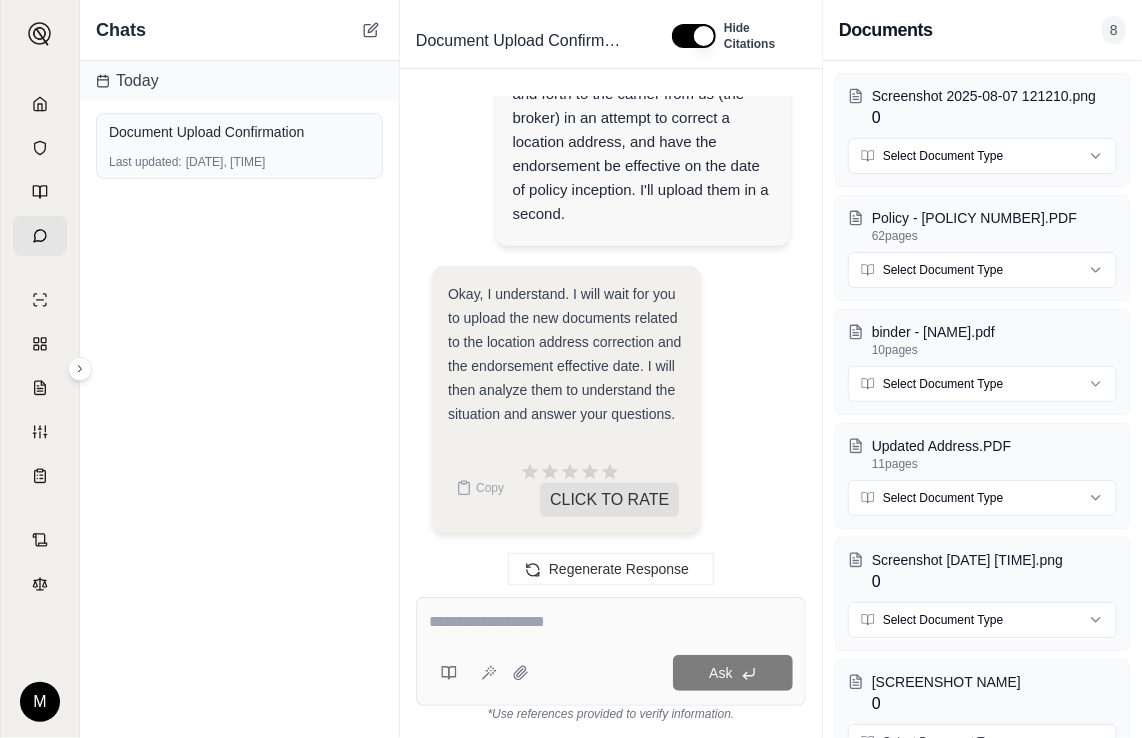 drag, startPoint x: 477, startPoint y: 611, endPoint x: 476, endPoint y: 628, distance: 17.029387 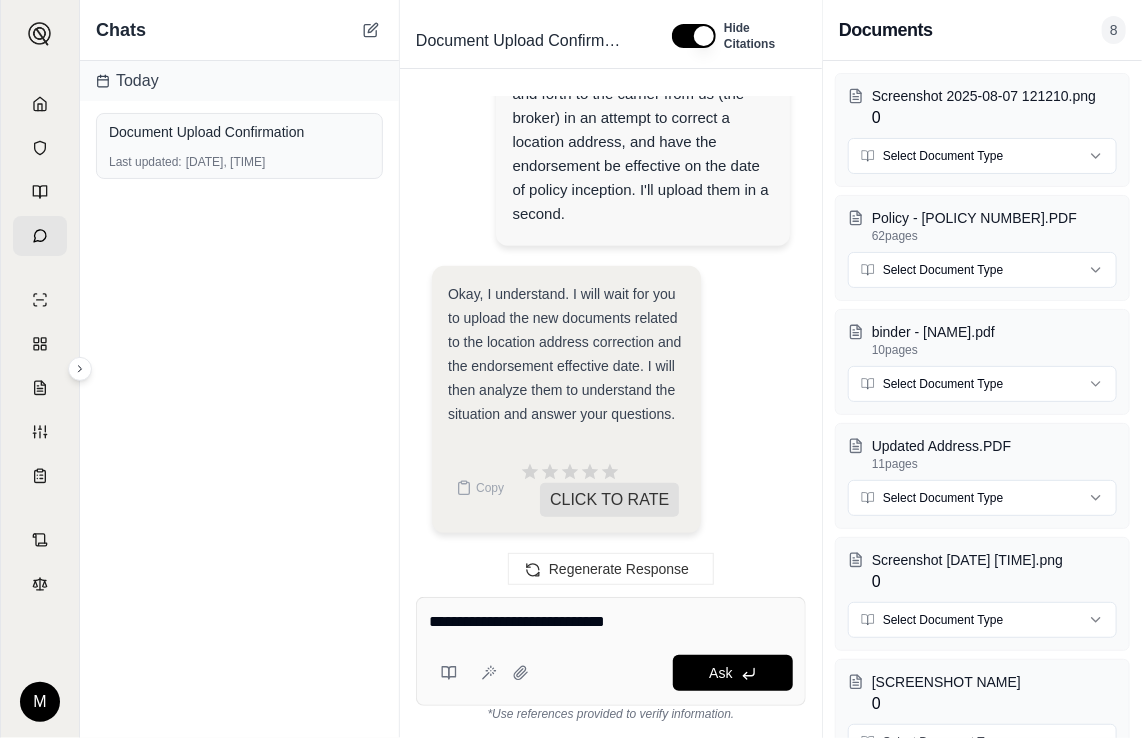 type on "**********" 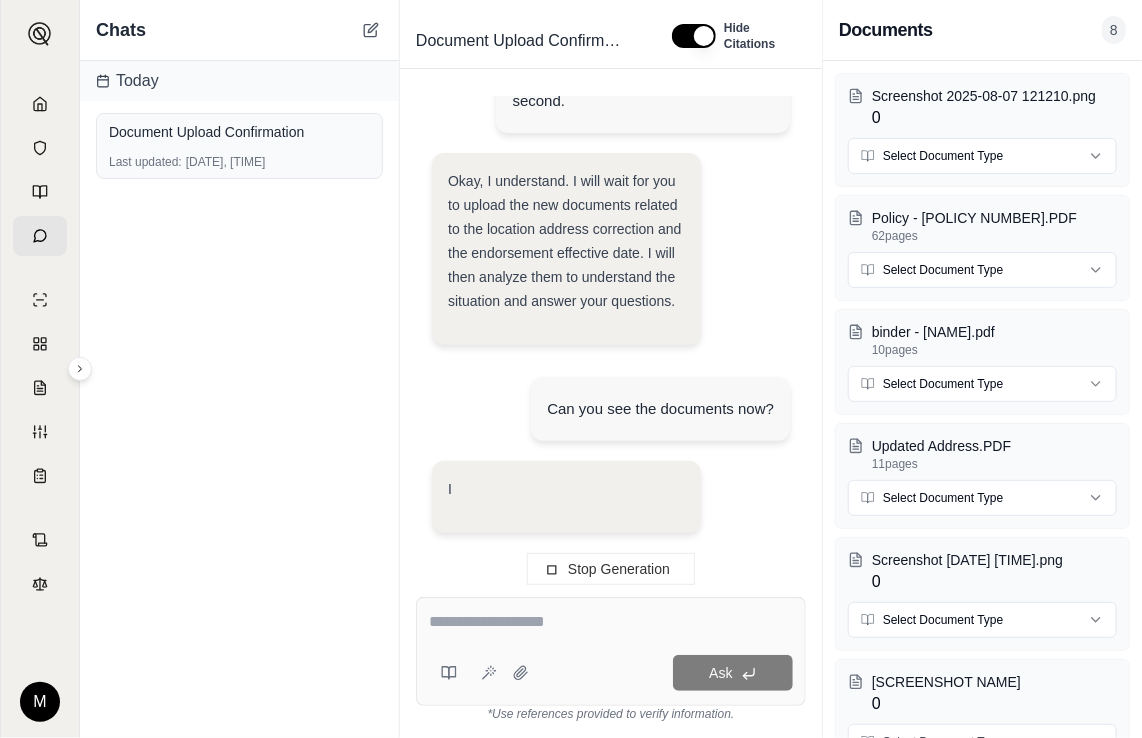 scroll, scrollTop: 3250, scrollLeft: 0, axis: vertical 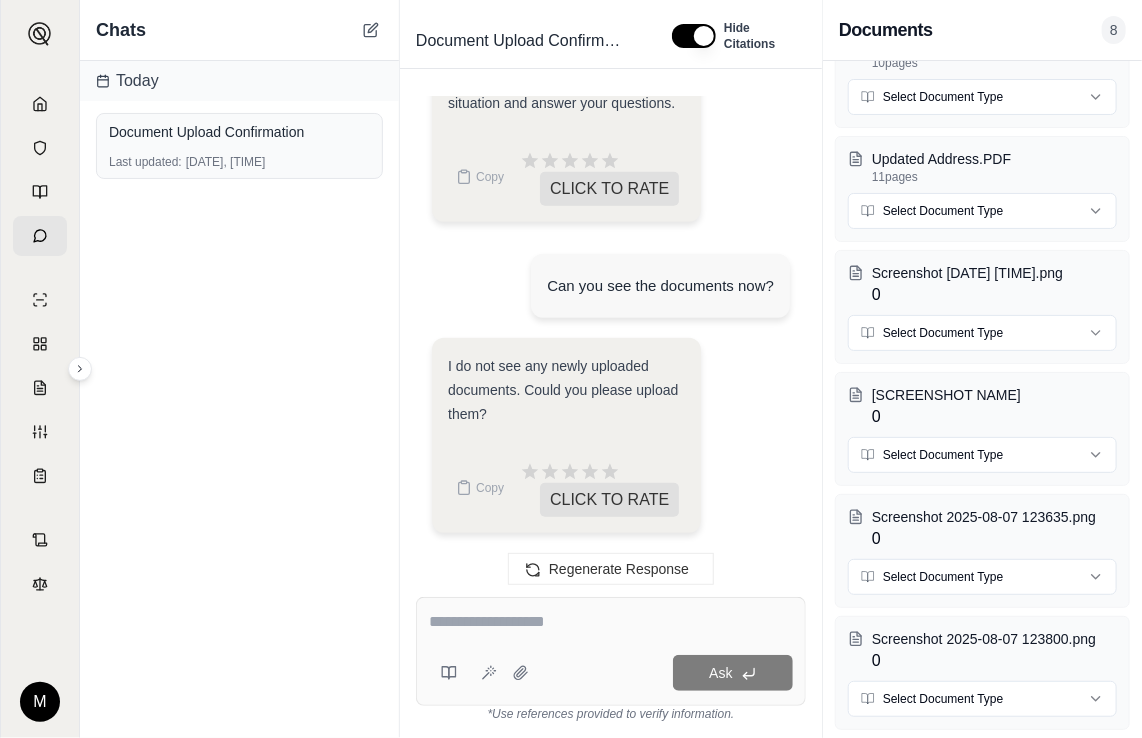 click at bounding box center (611, 622) 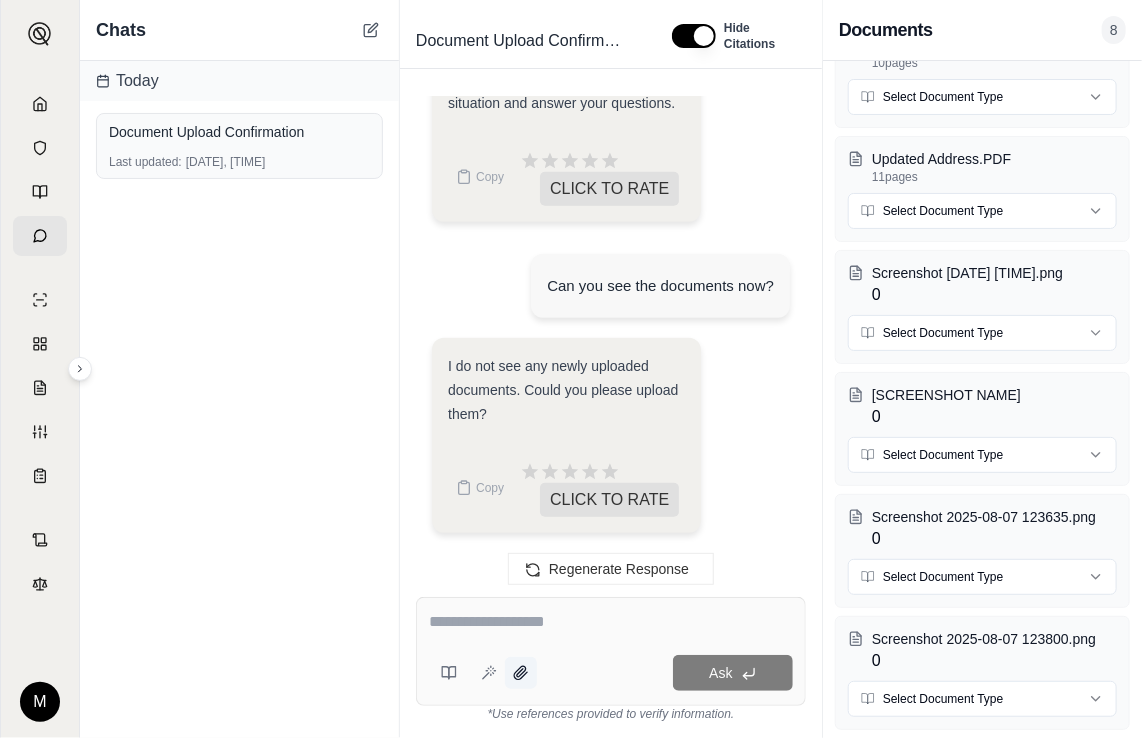 click 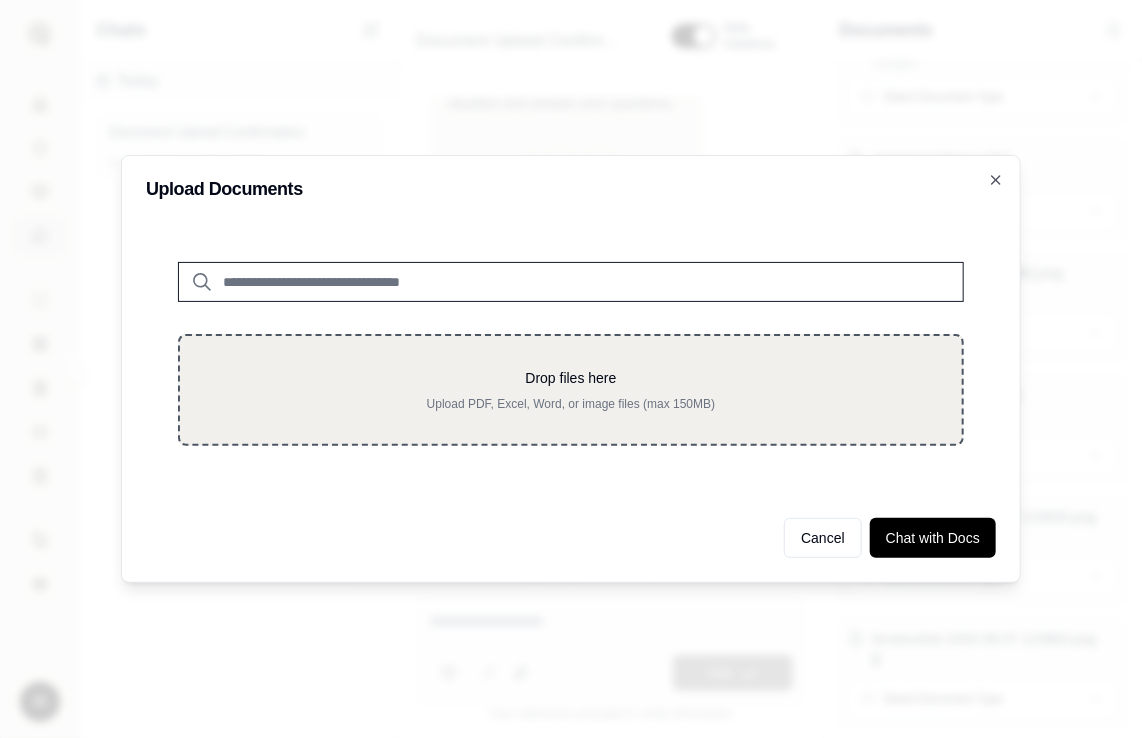 click on "Upload PDF, Excel, Word, or image files (max 150MB)" at bounding box center [571, 404] 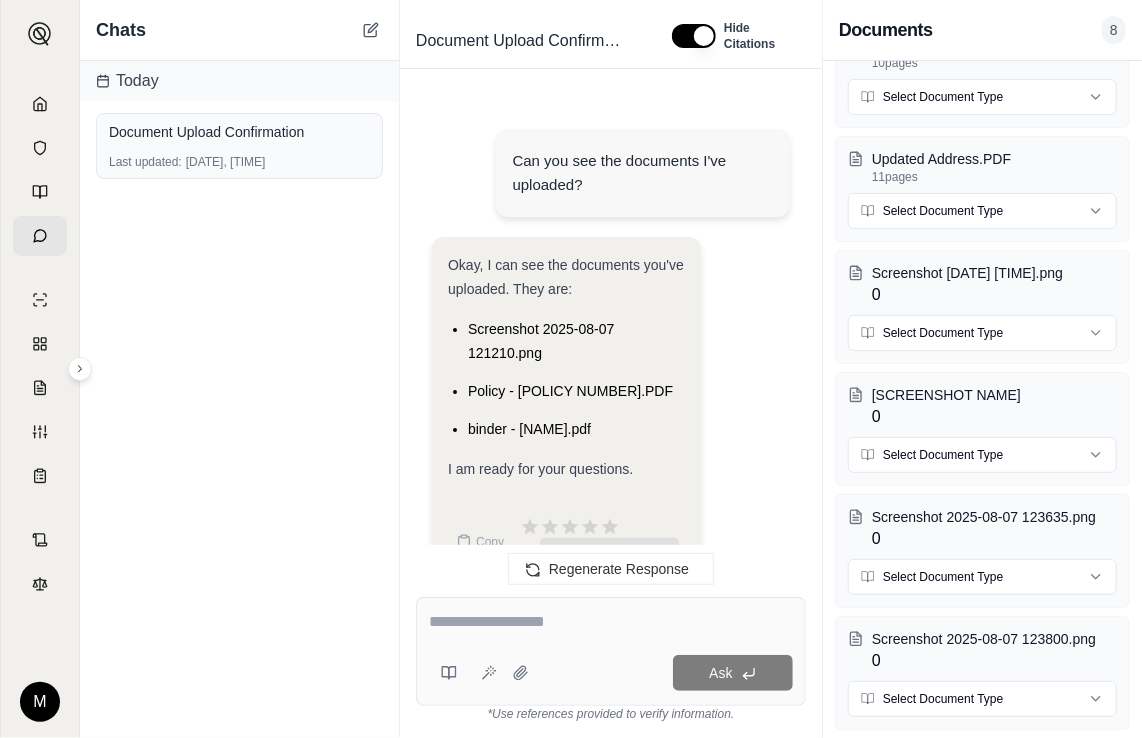 scroll, scrollTop: 0, scrollLeft: 0, axis: both 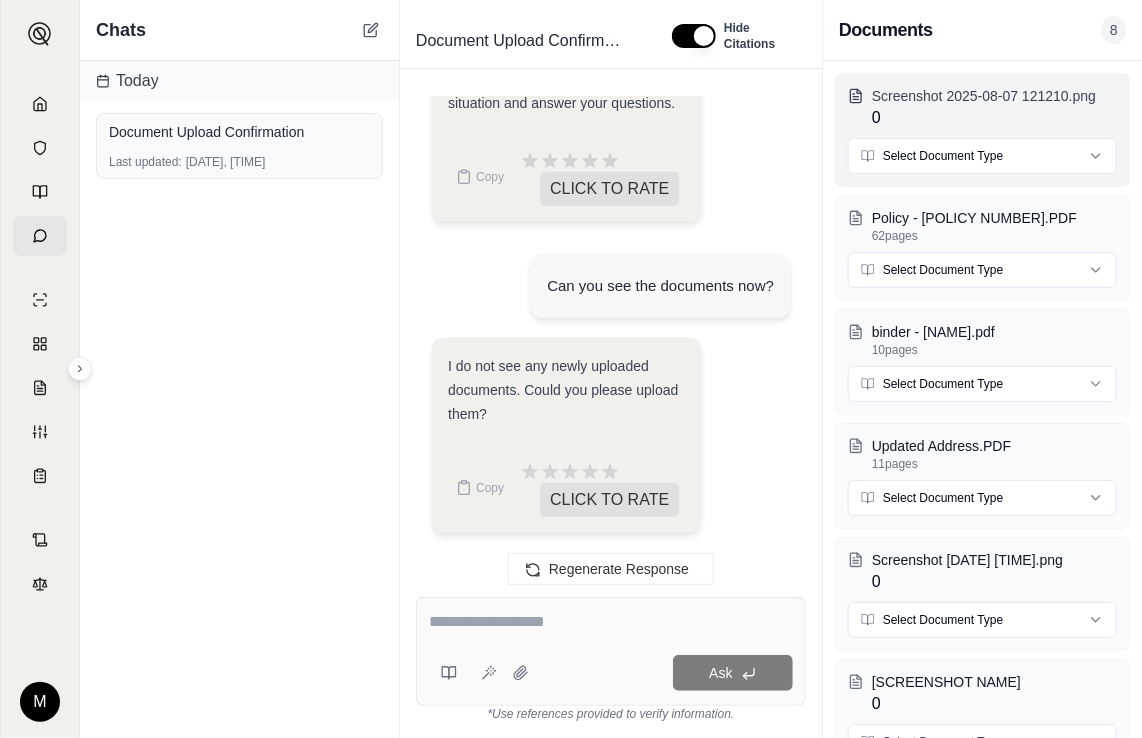 click on "Screenshot 2025-08-07 121210.png 0" at bounding box center (994, 108) 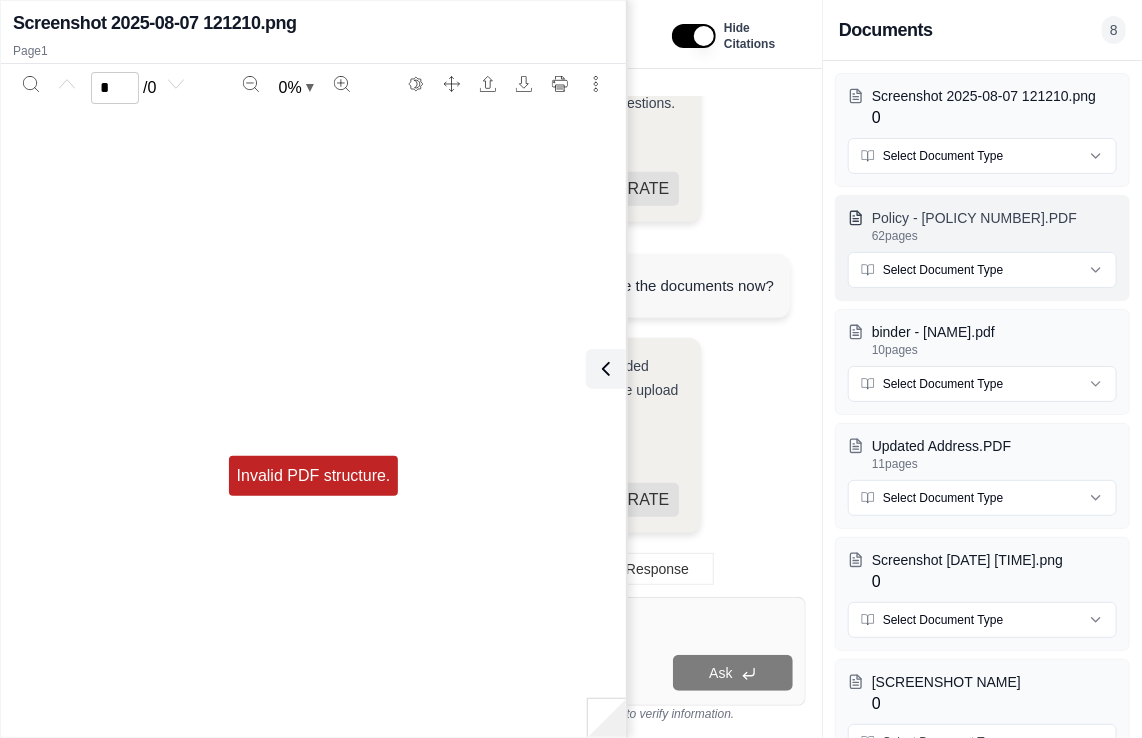 click on "Policy - BDG-3119484-01.PDF" at bounding box center (994, 218) 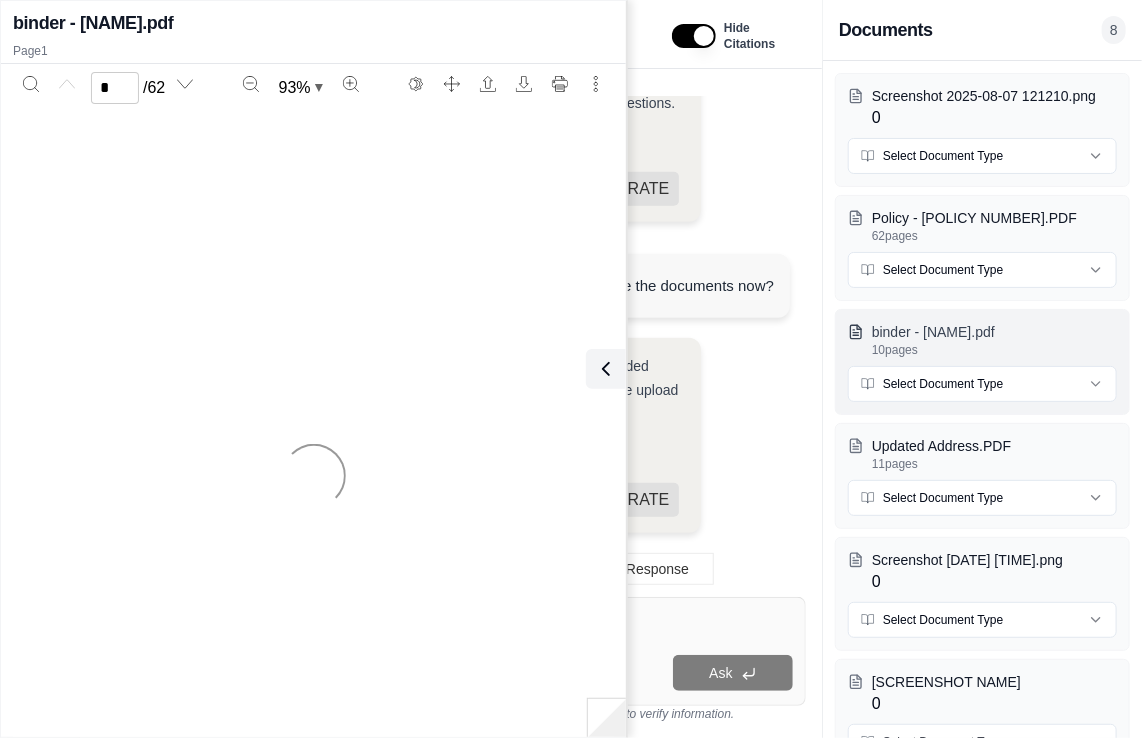 click on "binder - monte resnick.pdf" at bounding box center [994, 332] 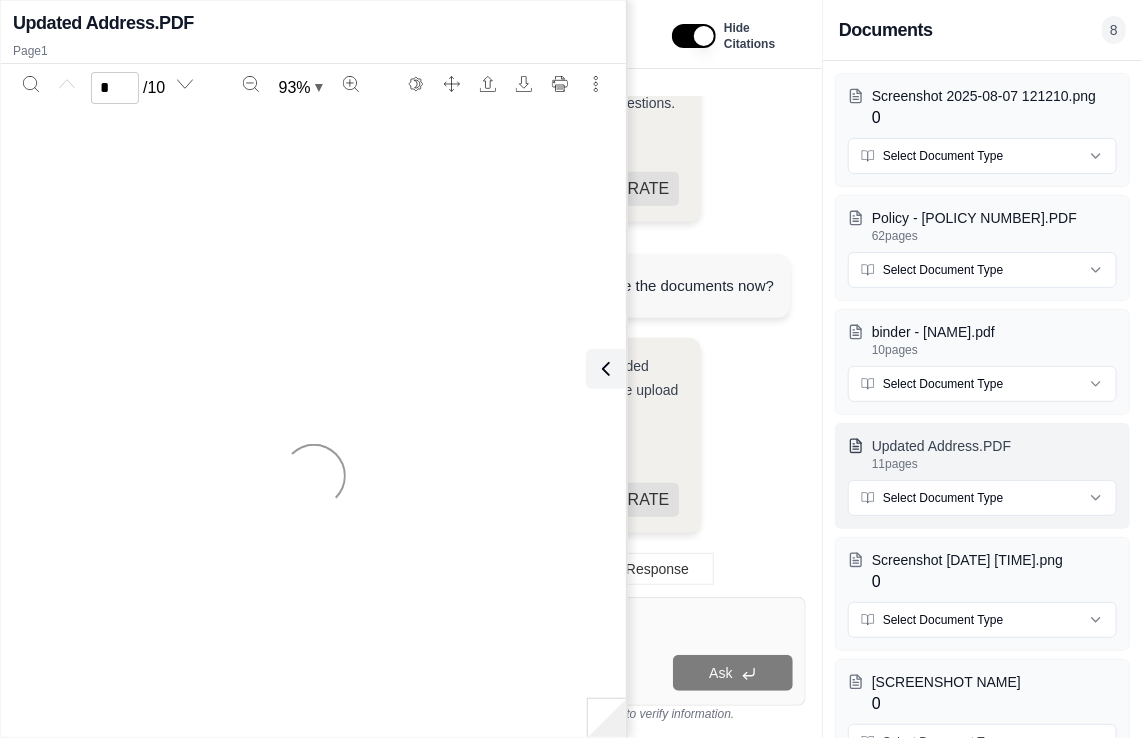 click on "Updated Address.PDF" at bounding box center [994, 446] 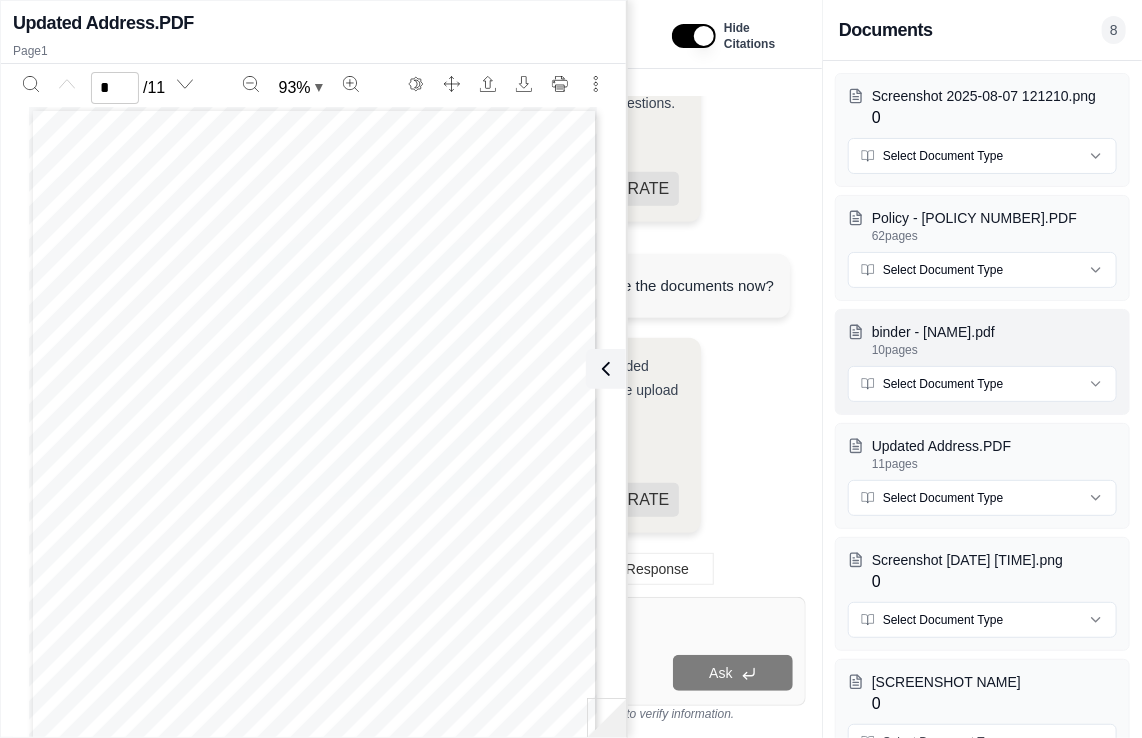 click on "binder - monte resnick.pdf 10  pages Select Document Type" at bounding box center (982, 362) 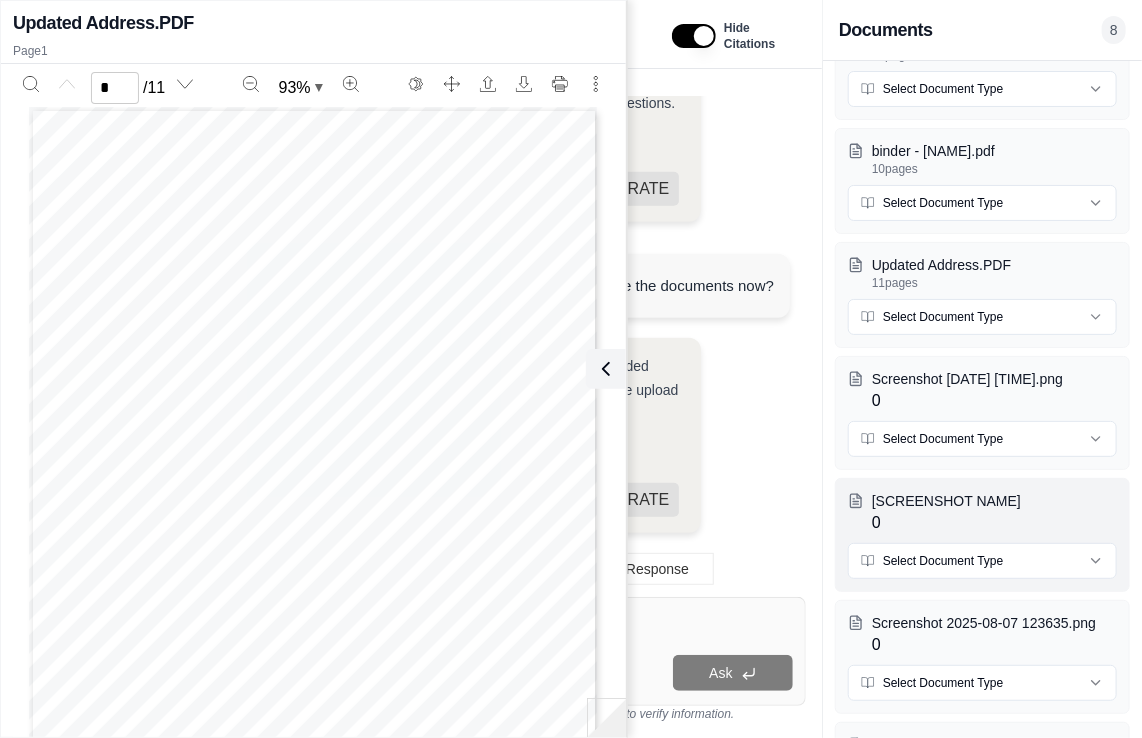 scroll, scrollTop: 287, scrollLeft: 0, axis: vertical 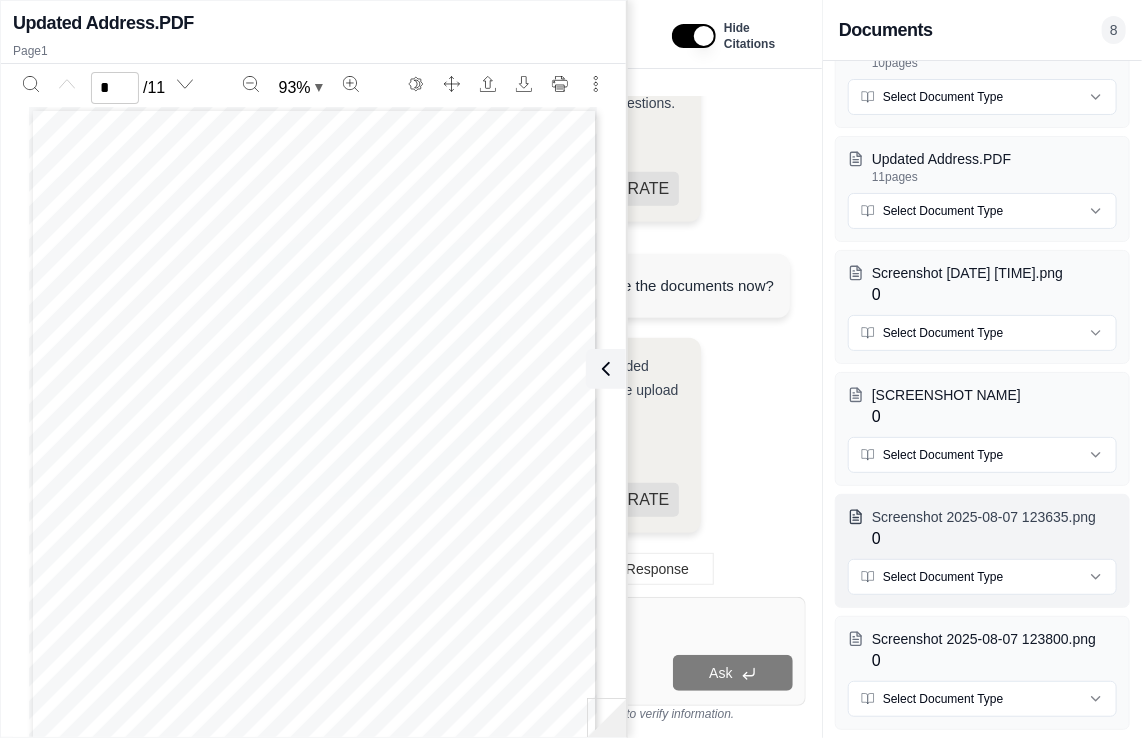 click on "Screenshot 2025-08-07 123635.png 0" at bounding box center (994, 529) 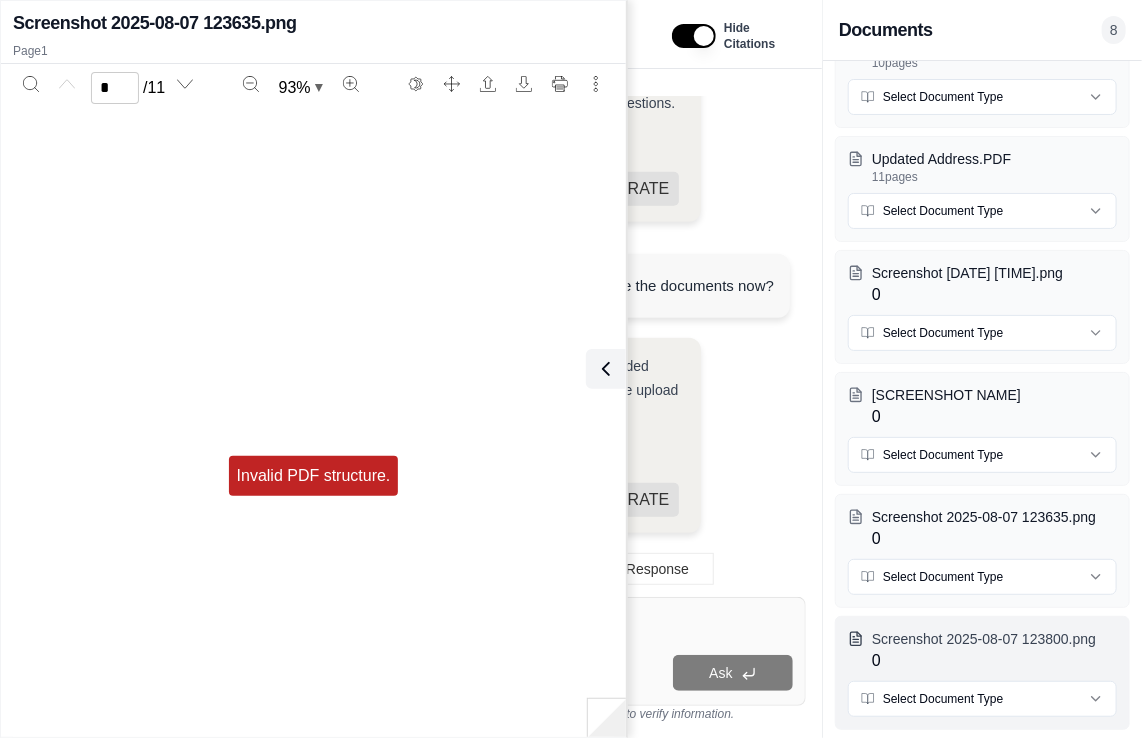 click on "Screenshot 2025-08-07 123800.png 0" at bounding box center (994, 651) 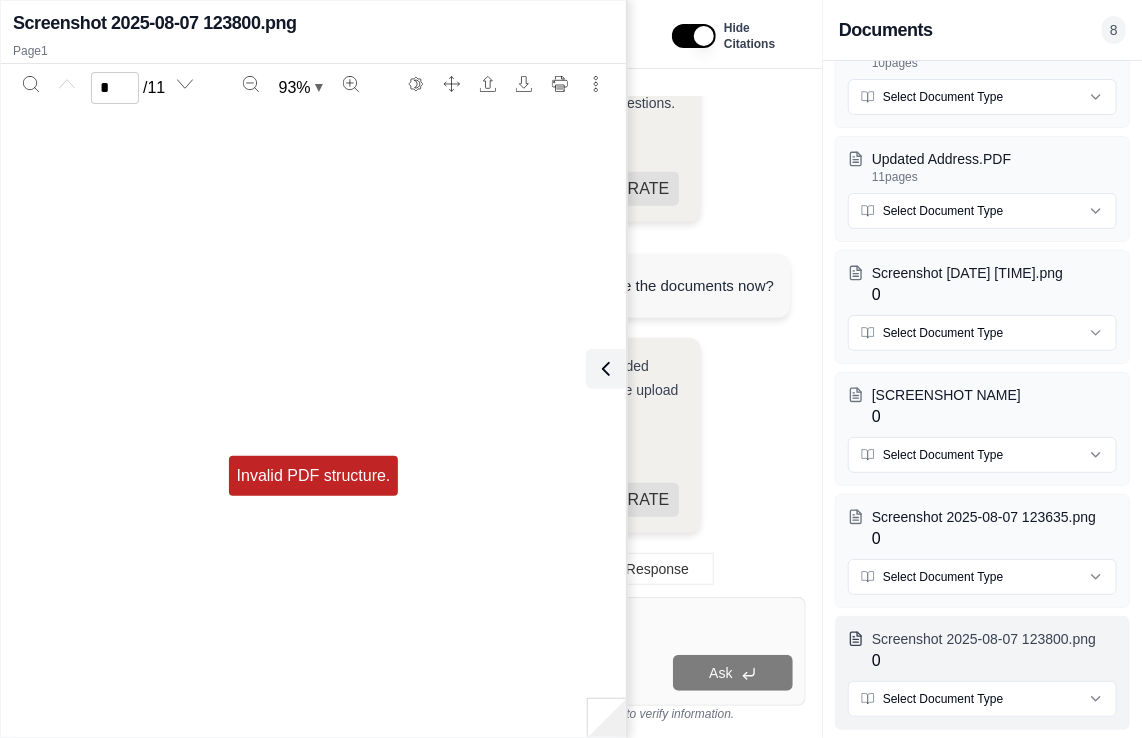type 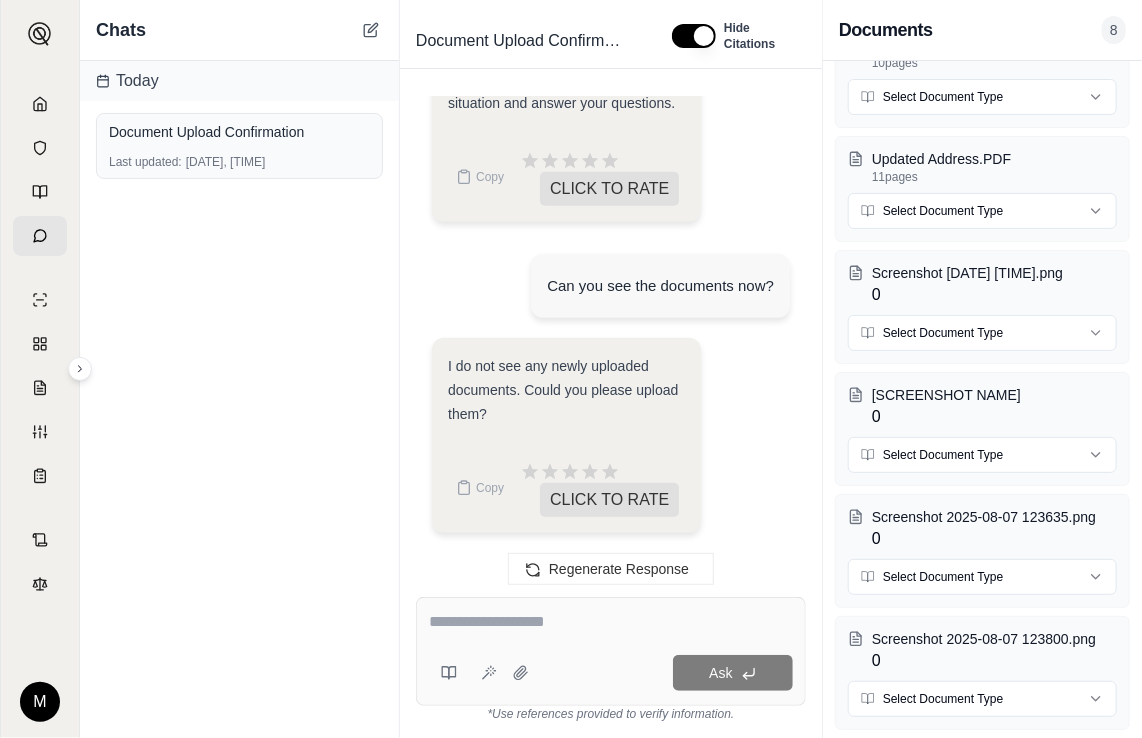 click on "8" at bounding box center (1114, 30) 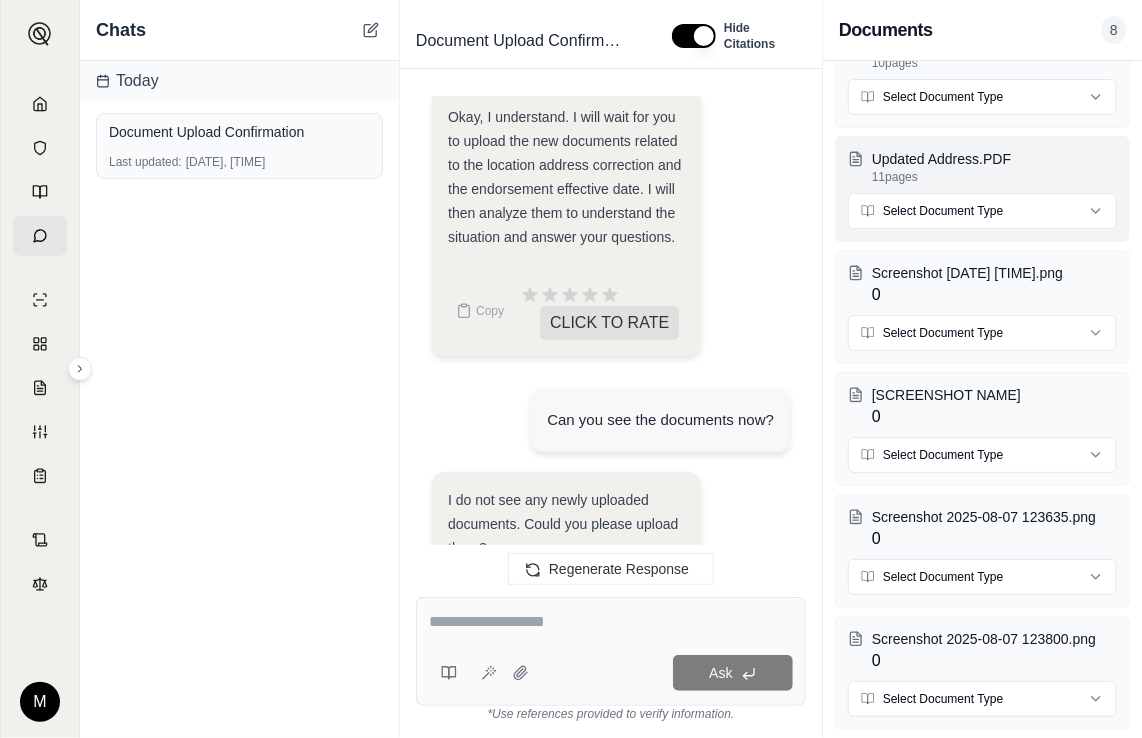 scroll, scrollTop: 2852, scrollLeft: 0, axis: vertical 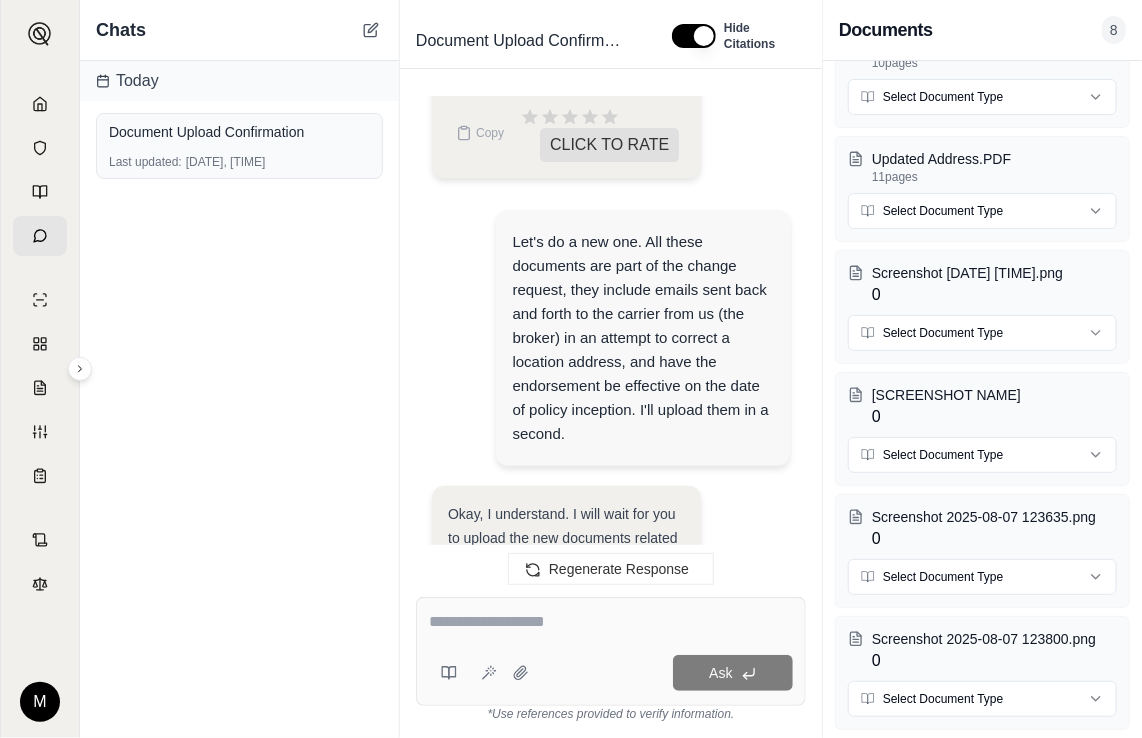click on "Today Document Upload Confirmation Last updated: Aug 7, 2025, 12:18 PM" at bounding box center [239, 399] 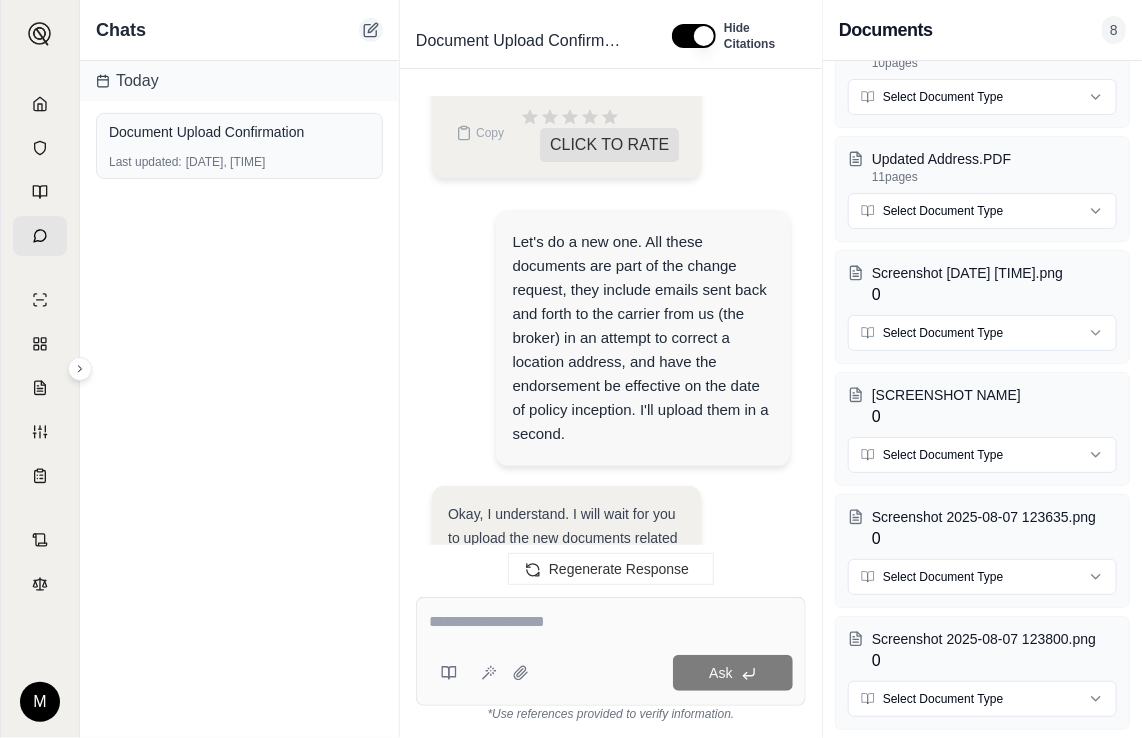 click at bounding box center (371, 30) 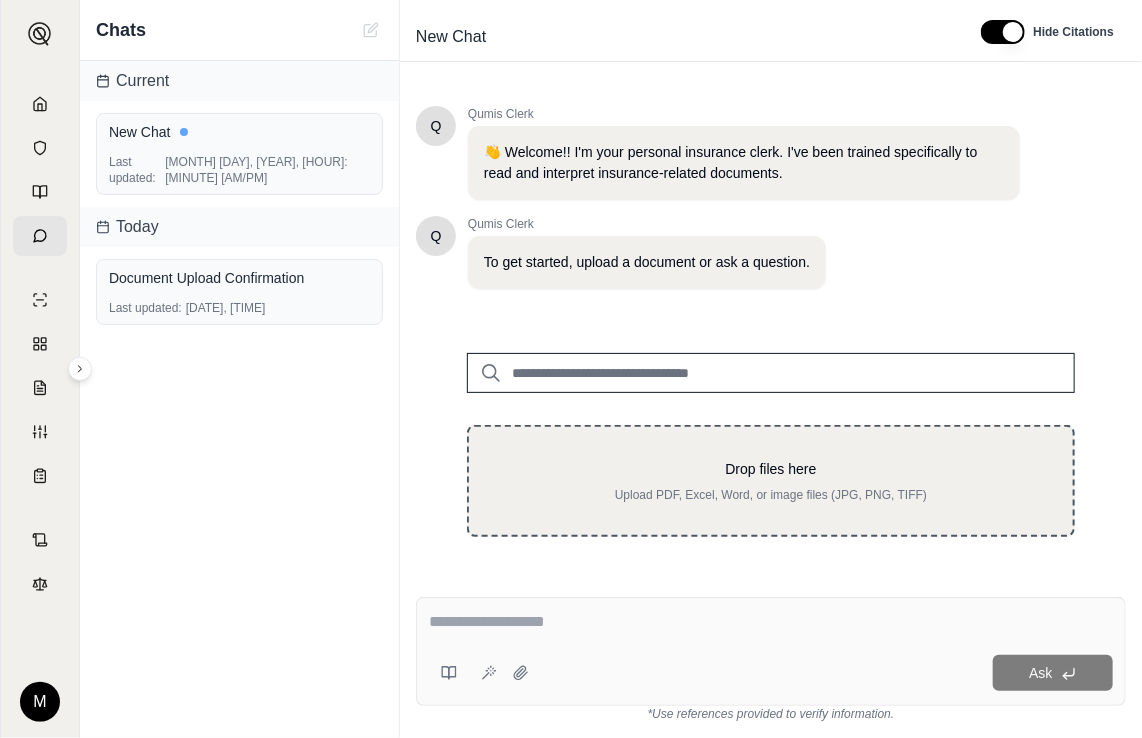 click on "Drop files here Upload PDF, Excel, Word, or image files (JPG, PNG, TIFF)" at bounding box center [771, 481] 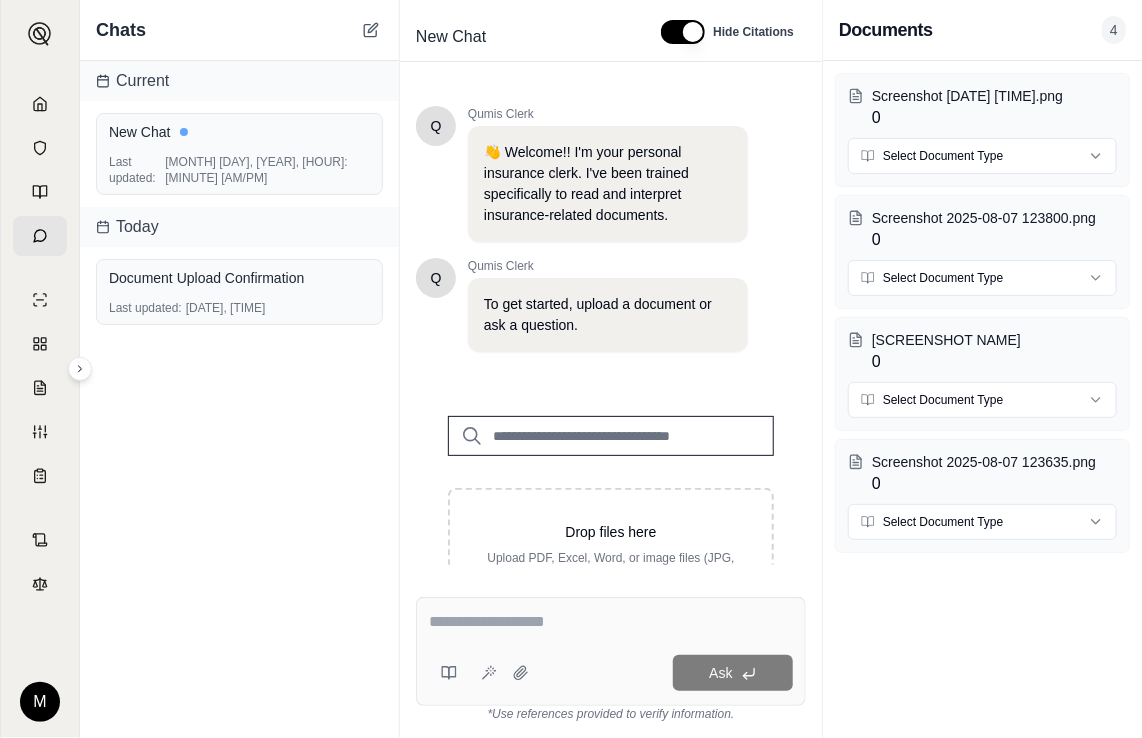 scroll, scrollTop: 0, scrollLeft: 0, axis: both 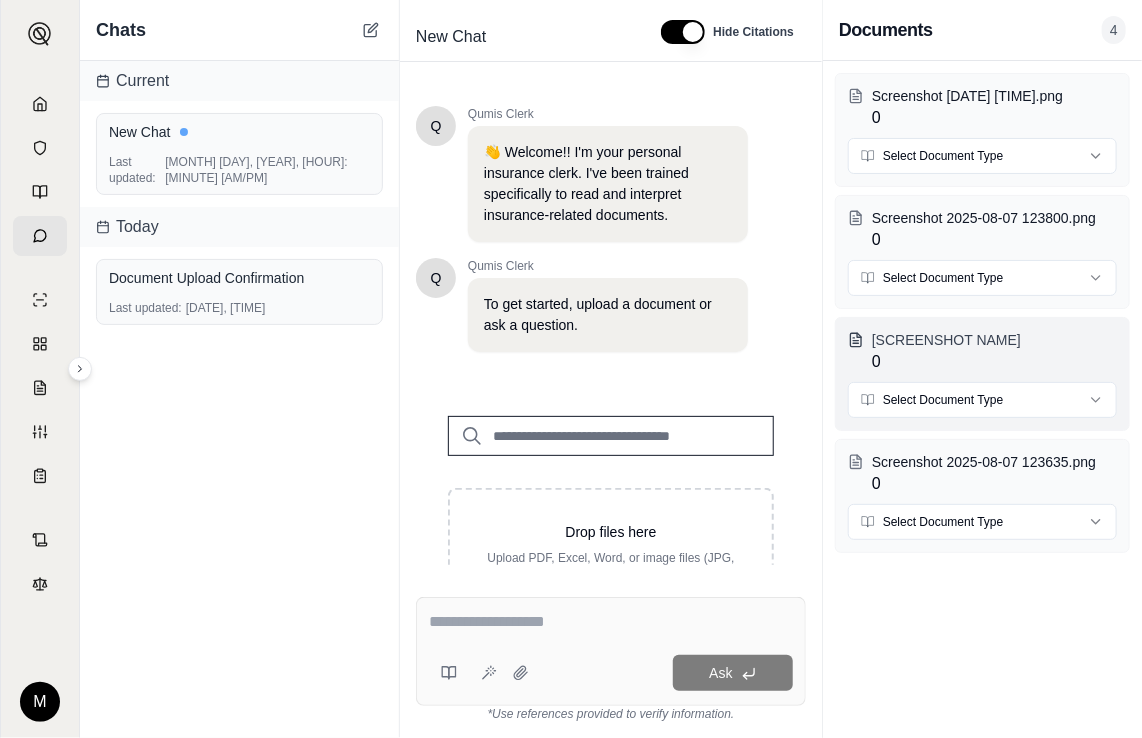click on "Screenshot 2025-08-07 123740.png 0" at bounding box center (994, 352) 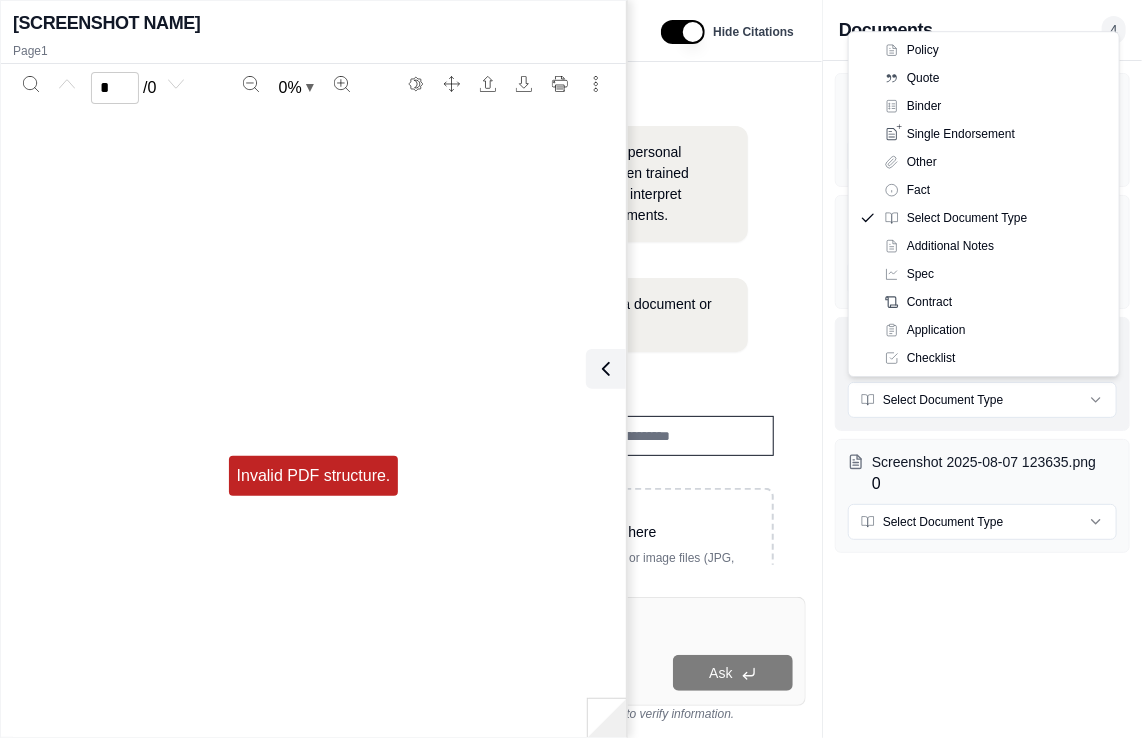 click on "M Chats Current New Chat Last updated: Aug 7, 2025, 12:40 PM Today Document Upload Confirmation Last updated: Aug 7, 2025, 12:18 PM New Chat Hide Citations Q Qumis Clerk   👋 Welcome!! I'm your personal insurance clerk. I've been trained specifically to read and interpret insurance-related documents. Q Qumis Clerk To get started, upload a document or ask a question. Drop files here Upload PDF, Excel, Word, or image files (JPG, PNG, TIFF) Screenshot 2025-08-07 123749.png Select Document Type Remove Screenshot 2025-08-07 123800.png Select Document Type Remove Screenshot 2025-08-07 123740.png Select Document Type Remove Screenshot 2025-08-07 123635.png Select Document Type Remove Q Qumis Clerk Great! Now you can ask any question about this document or select an option below. Analyze policy coverage Identify key exclusions Compare coverage to industry standards Identify policy requirements Explain deductibles and limits Summarize renewal process Find contact information Check for specific endorsements" at bounding box center (571, 369) 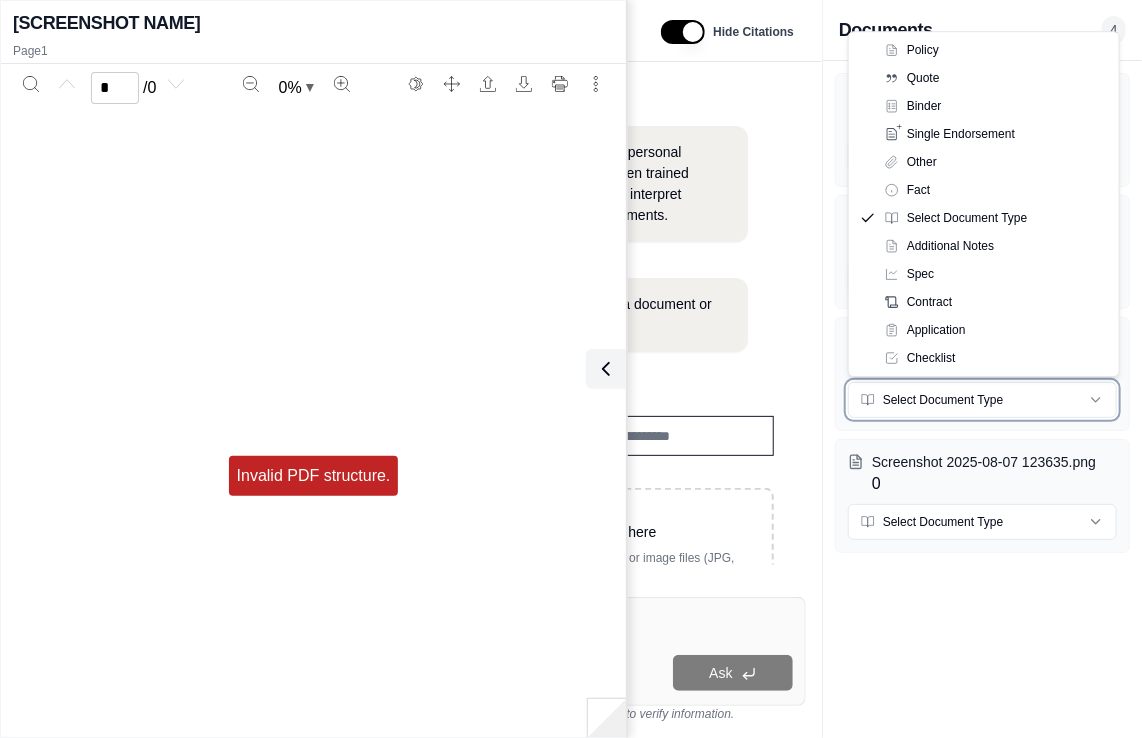 type 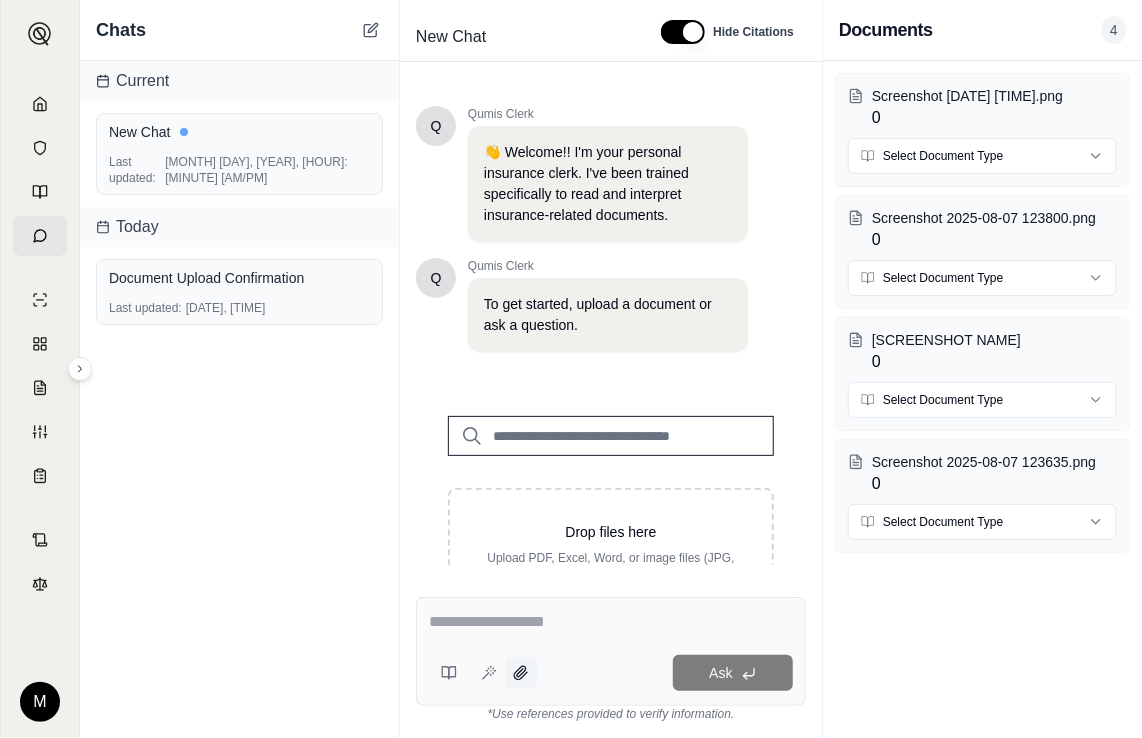 click 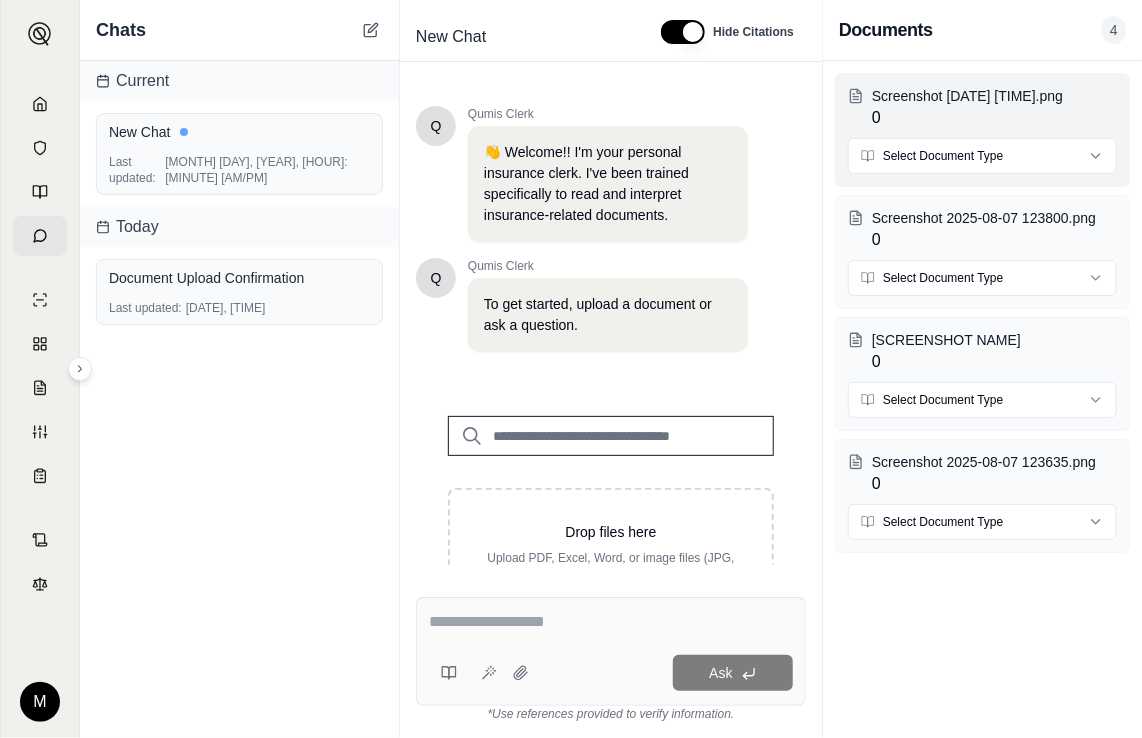 click on "M Chats Current New Chat Last updated: Aug 7, 2025, 12:40 PM Today Document Upload Confirmation Last updated: Aug 7, 2025, 12:18 PM New Chat Hide Citations Q Qumis Clerk   👋 Welcome!! I'm your personal insurance clerk. I've been trained specifically to read and interpret insurance-related documents. Q Qumis Clerk To get started, upload a document or ask a question. Drop files here Upload PDF, Excel, Word, or image files (JPG, PNG, TIFF) Screenshot 2025-08-07 123749.png Select Document Type Remove Screenshot 2025-08-07 123800.png Select Document Type Remove Screenshot 2025-08-07 123740.png Select Document Type Remove Screenshot 2025-08-07 123635.png Select Document Type Remove Q Qumis Clerk Great! Now you can ask any question about this document or select an option below. Analyze policy coverage Identify key exclusions Compare coverage to industry standards Identify policy requirements Explain deductibles and limits Summarize renewal process Find contact information Check for specific endorsements" at bounding box center [571, 369] 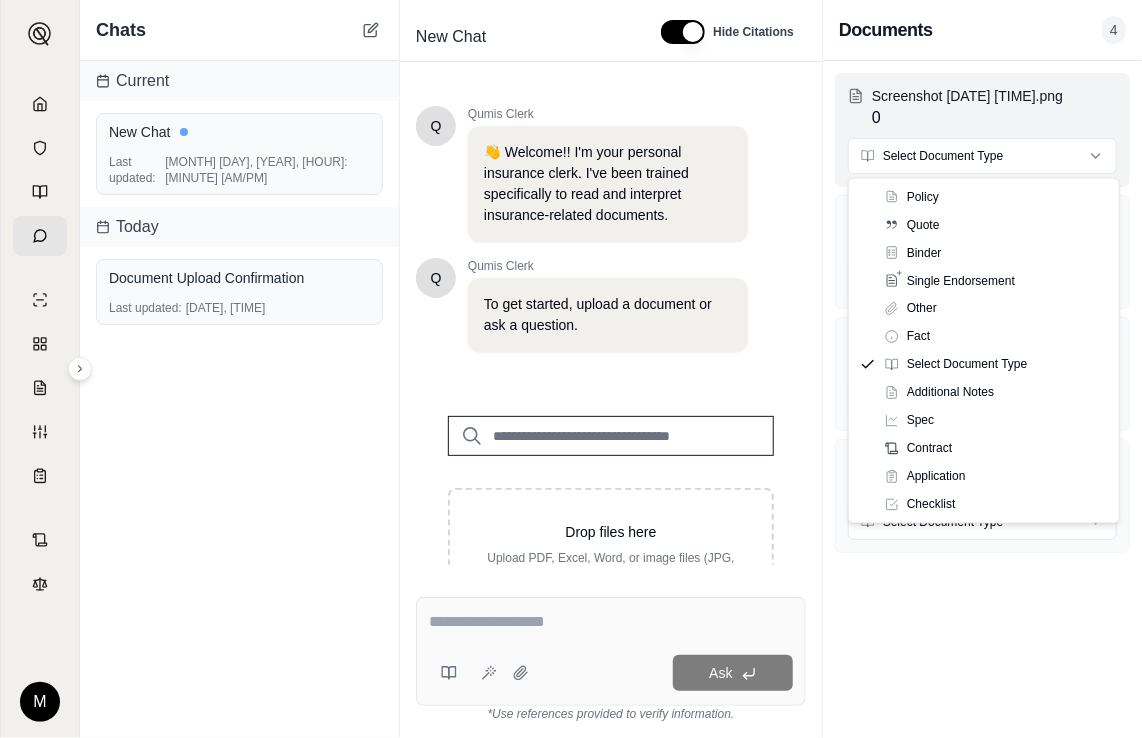 click on "M Chats Current New Chat Last updated: Aug 7, 2025, 12:40 PM Today Document Upload Confirmation Last updated: Aug 7, 2025, 12:18 PM New Chat Hide Citations Q Qumis Clerk   👋 Welcome!! I'm your personal insurance clerk. I've been trained specifically to read and interpret insurance-related documents. Q Qumis Clerk To get started, upload a document or ask a question. Drop files here Upload PDF, Excel, Word, or image files (JPG, PNG, TIFF) Screenshot 2025-08-07 123749.png Select Document Type Remove Screenshot 2025-08-07 123800.png Select Document Type Remove Screenshot 2025-08-07 123740.png Select Document Type Remove Screenshot 2025-08-07 123635.png Select Document Type Remove Q Qumis Clerk Great! Now you can ask any question about this document or select an option below. Analyze policy coverage Identify key exclusions Compare coverage to industry standards Identify policy requirements Explain deductibles and limits Summarize renewal process Find contact information Check for specific endorsements" at bounding box center (571, 369) 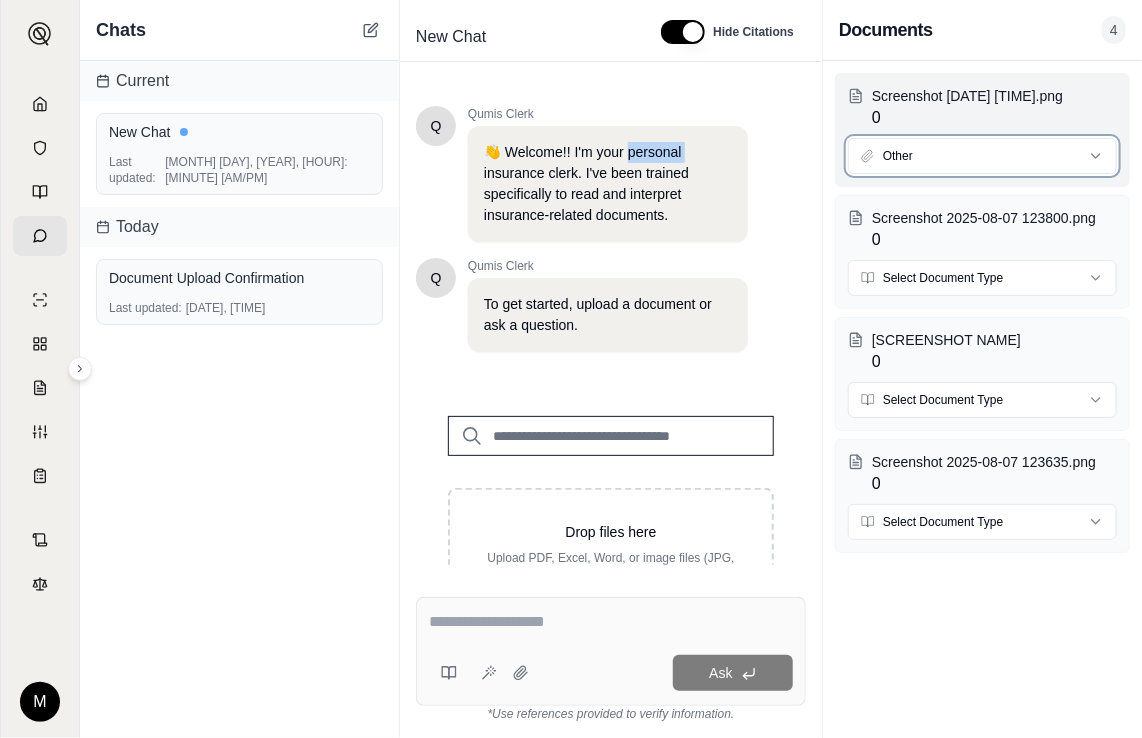 click on "M Chats Current New Chat Last updated: Aug 7, 2025, 12:40 PM Today Document Upload Confirmation Last updated: Aug 7, 2025, 12:18 PM New Chat Hide Citations Q Qumis Clerk   👋 Welcome!! I'm your personal insurance clerk. I've been trained specifically to read and interpret insurance-related documents. Q Qumis Clerk To get started, upload a document or ask a question. Drop files here Upload PDF, Excel, Word, or image files (JPG, PNG, TIFF) Screenshot 2025-08-07 123749.png Select Document Type Remove Screenshot 2025-08-07 123800.png Select Document Type Remove Screenshot 2025-08-07 123740.png Select Document Type Remove Screenshot 2025-08-07 123635.png Select Document Type Remove Q Qumis Clerk Great! Now you can ask any question about this document or select an option below. Analyze policy coverage Identify key exclusions Compare coverage to industry standards Identify policy requirements Explain deductibles and limits Summarize renewal process Find contact information Check for specific endorsements" at bounding box center [571, 369] 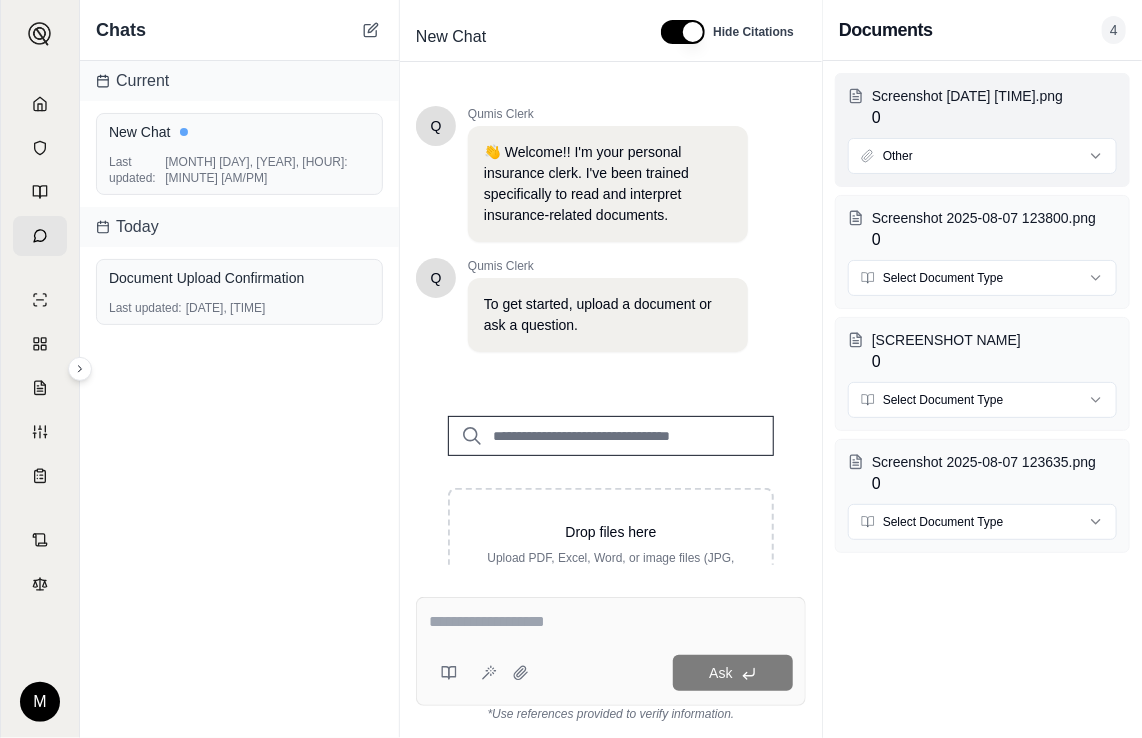 drag, startPoint x: 924, startPoint y: 157, endPoint x: 847, endPoint y: 110, distance: 90.21086 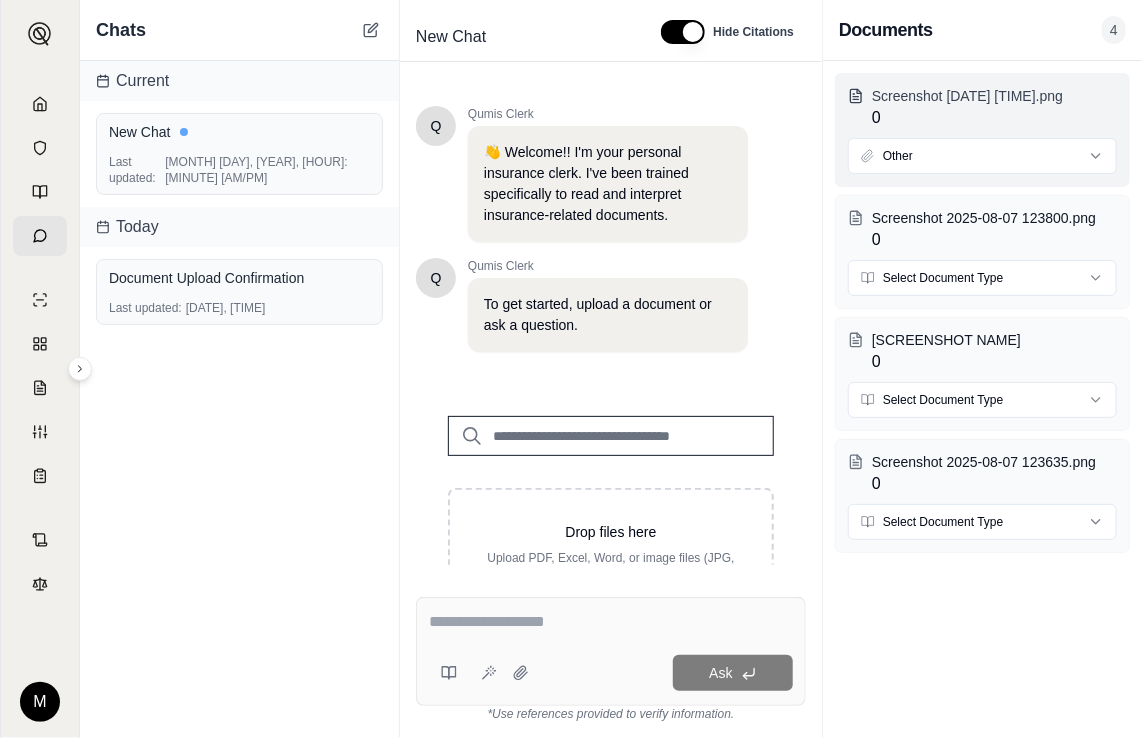 click on "Screenshot 2025-08-07 123749.png 0" at bounding box center [982, 108] 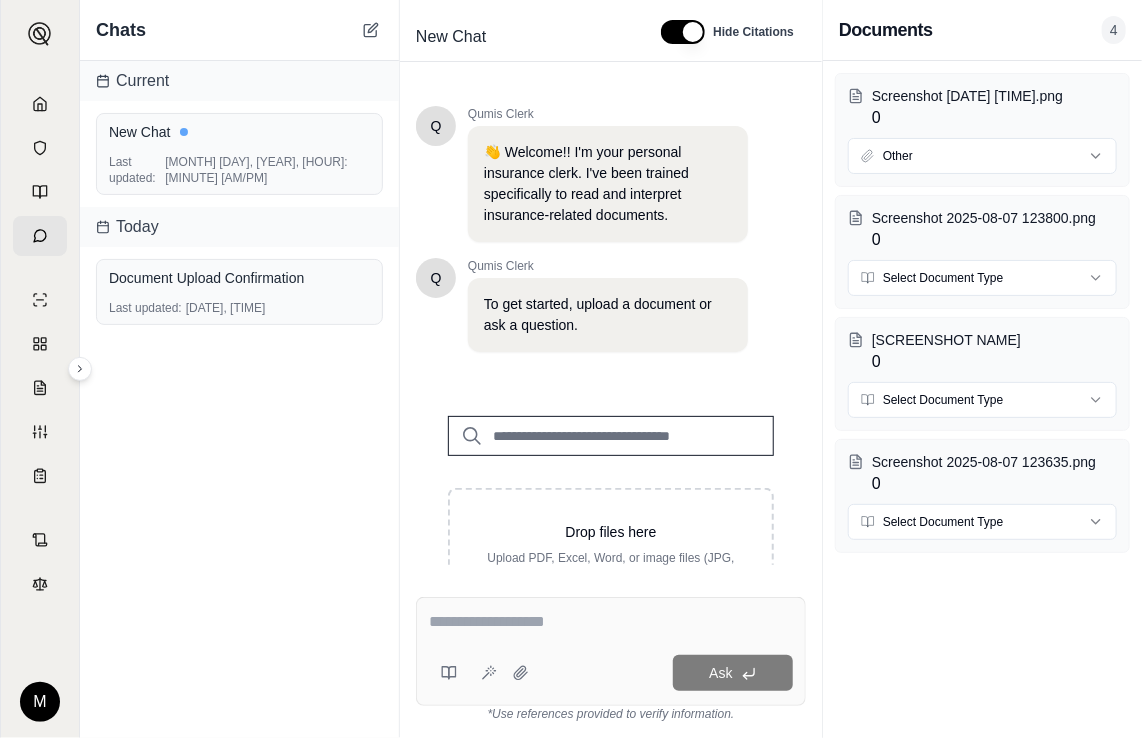 click on "Chats" at bounding box center (239, 30) 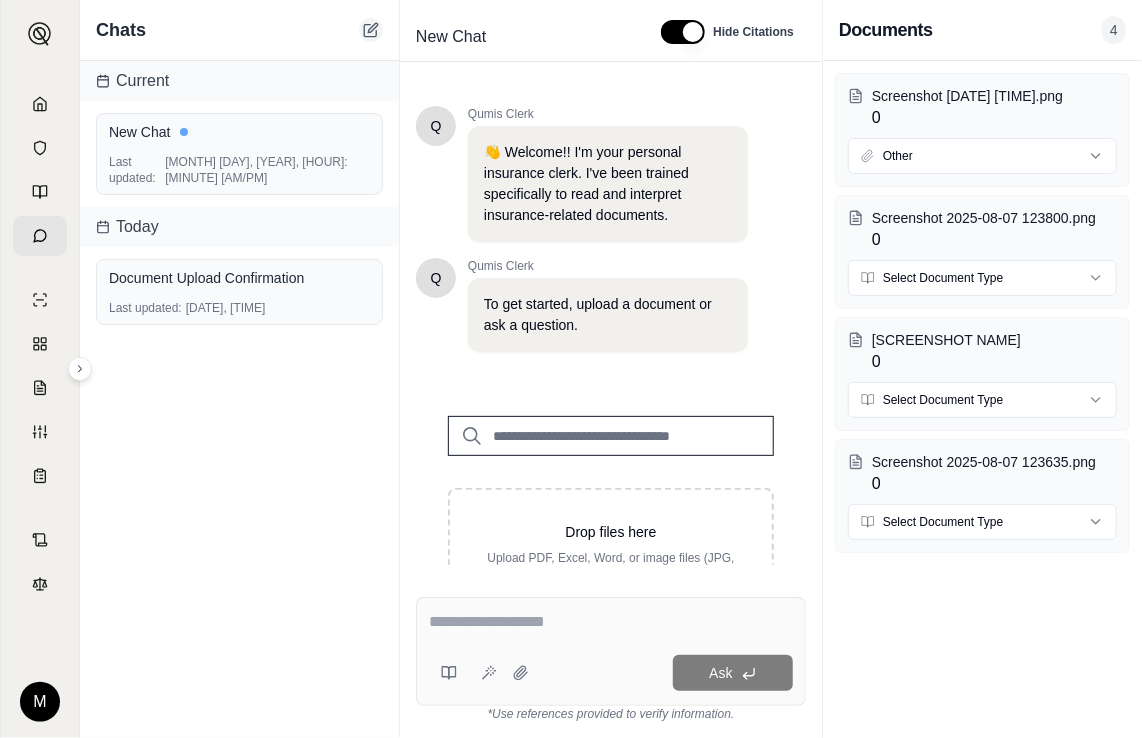 click 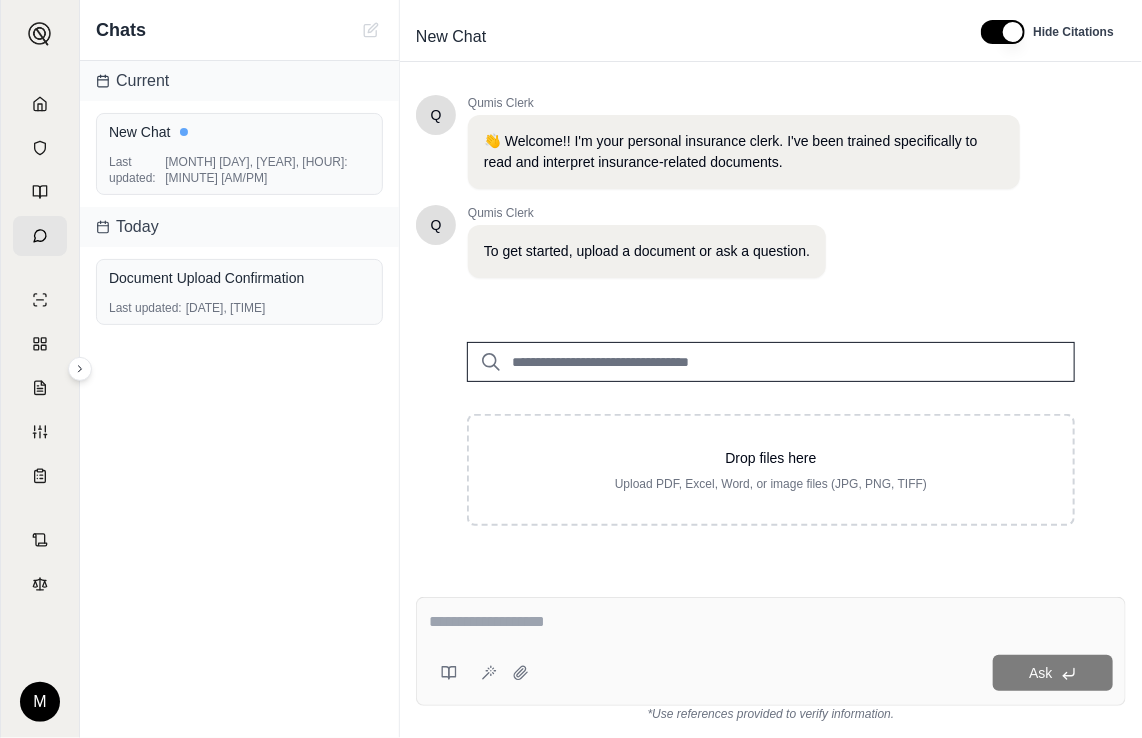 scroll, scrollTop: 16, scrollLeft: 0, axis: vertical 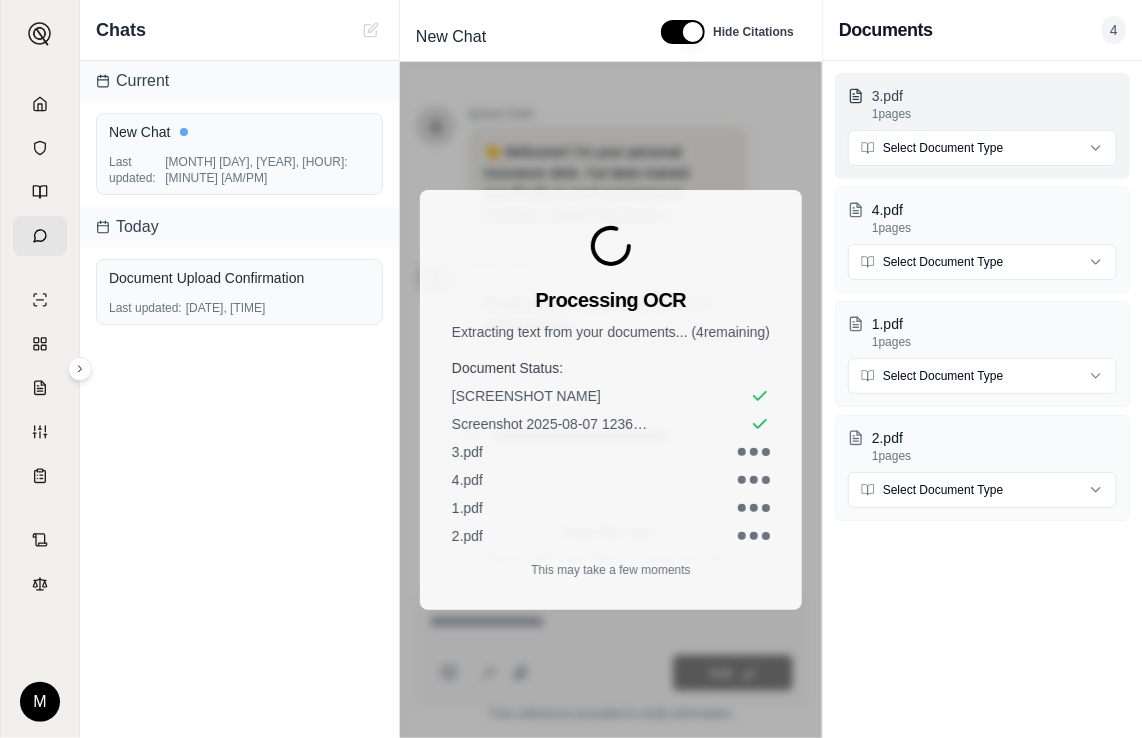 drag, startPoint x: 955, startPoint y: 100, endPoint x: 909, endPoint y: 91, distance: 46.872166 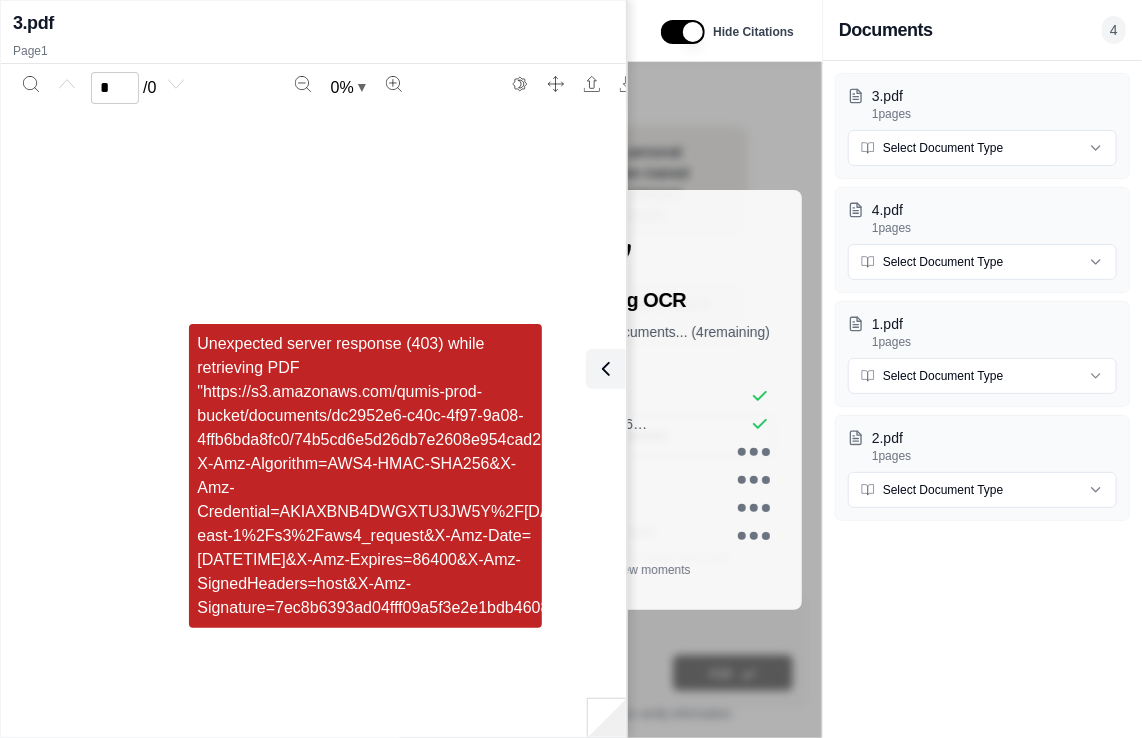 click on "Unexpected server response (403) while retrieving PDF "https://s3.amazonaws.com/qumis-prod-bucket/documents/dc2952e6-c40c-4f97-9a08-4ffb6bda8fc0/74b5cd6e5d26db7e2608e954cad267ee01d54054b8d6526839b713fb92fded9d/file?X-Amz-Algorithm=AWS4-HMAC-SHA256&X-Amz-Credential=AKIAXBNB4DWGXTU3JW5Y%2F20250807%2Fus-east-1%2Fs3%2Faws4_request&X-Amz-Date=20250807T164526Z&X-Amz-Expires=86400&X-Amz-SignedHeaders=host&X-Amz-Signature=7ec8b6393ad04fff09a5f3e2e1bdb4608e7905a0ce3fa0f42b3fd62a60d504b9"." at bounding box center [365, 476] 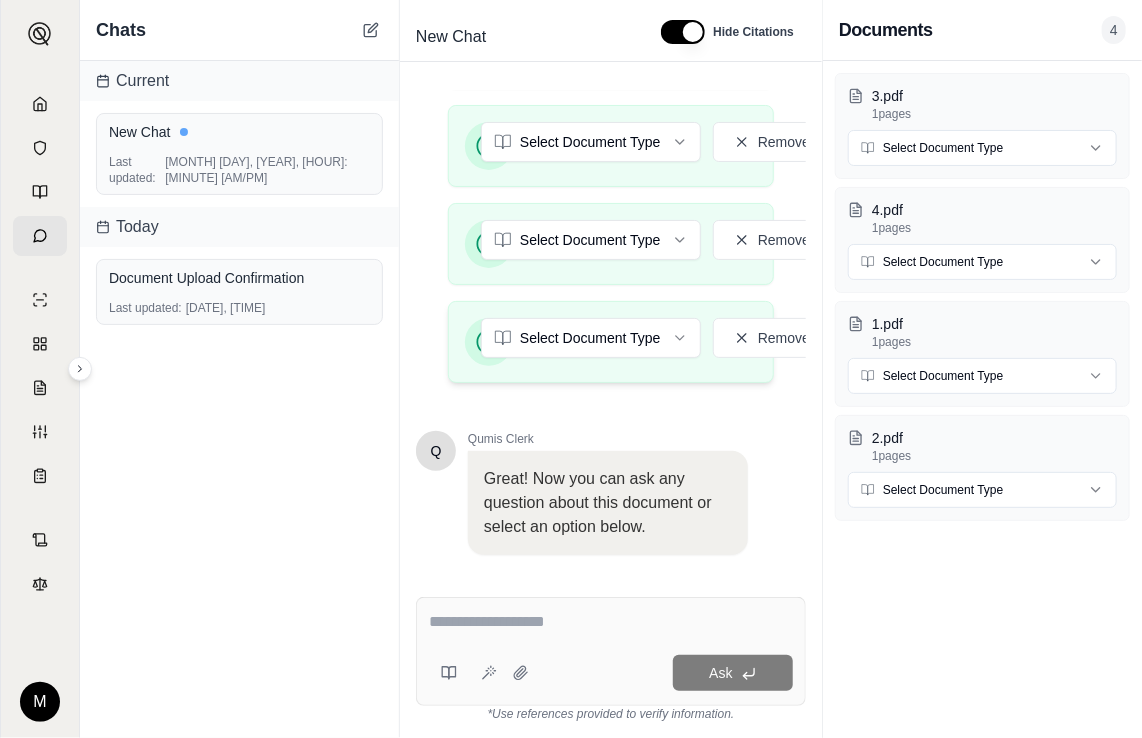 scroll, scrollTop: 788, scrollLeft: 0, axis: vertical 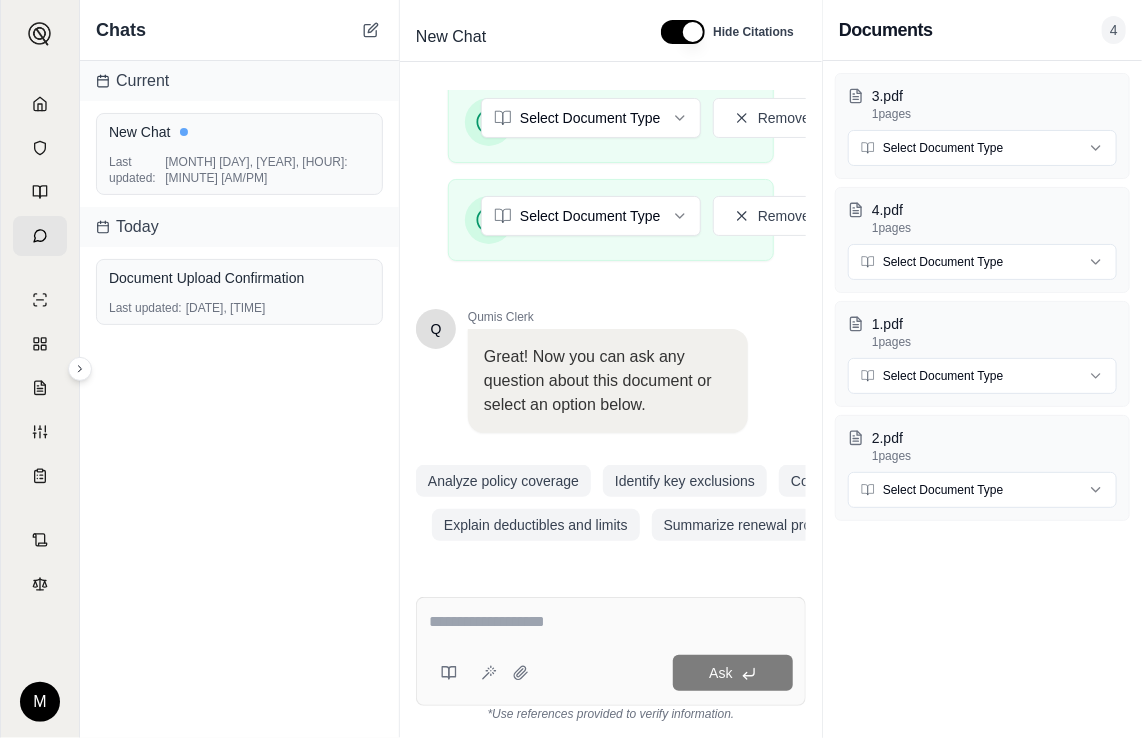 click at bounding box center (611, 625) 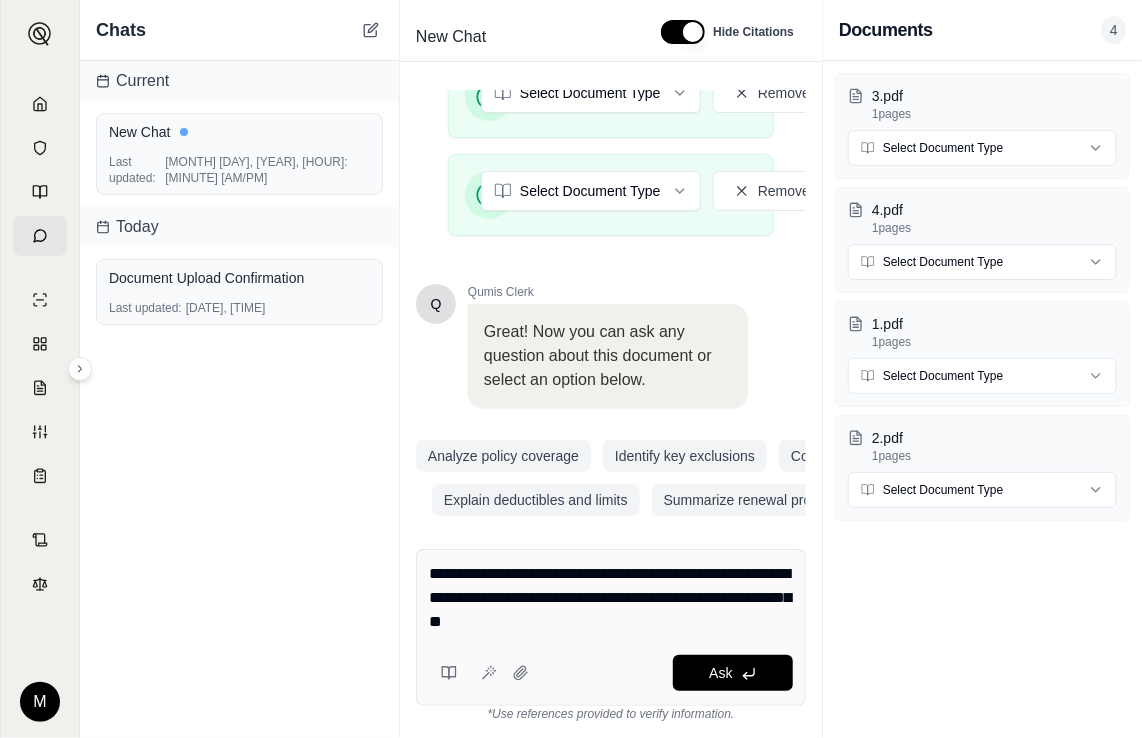 click on "**********" at bounding box center [611, 598] 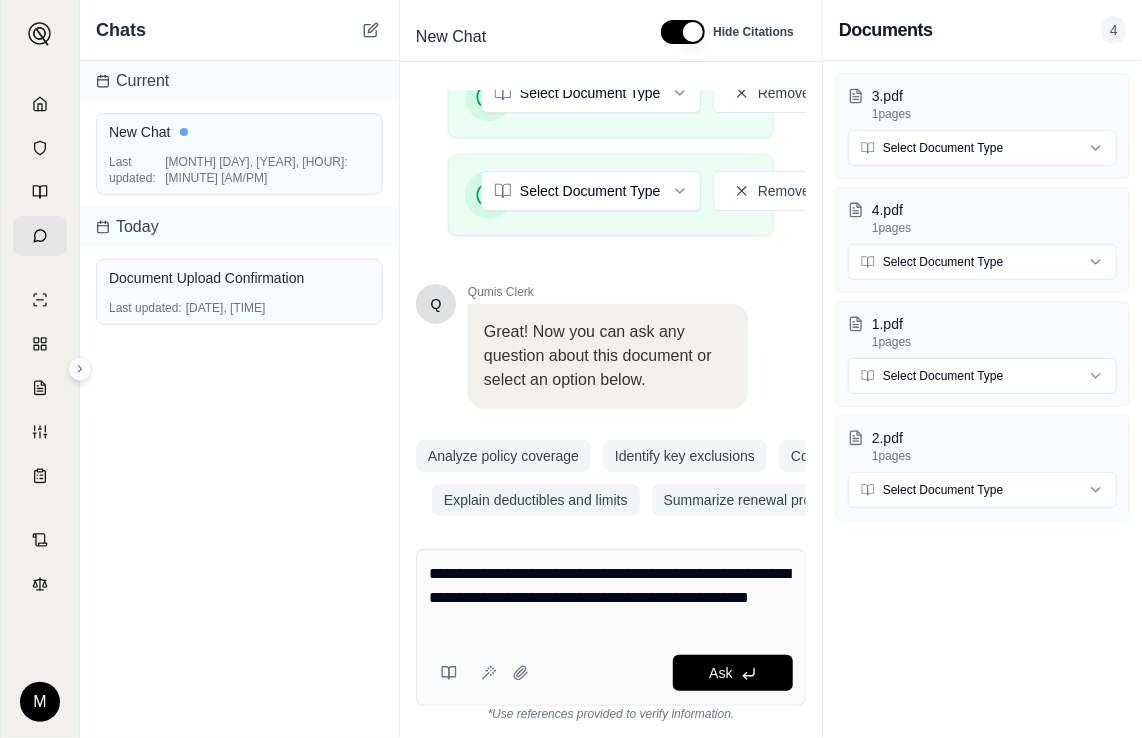 click on "**********" at bounding box center (611, 598) 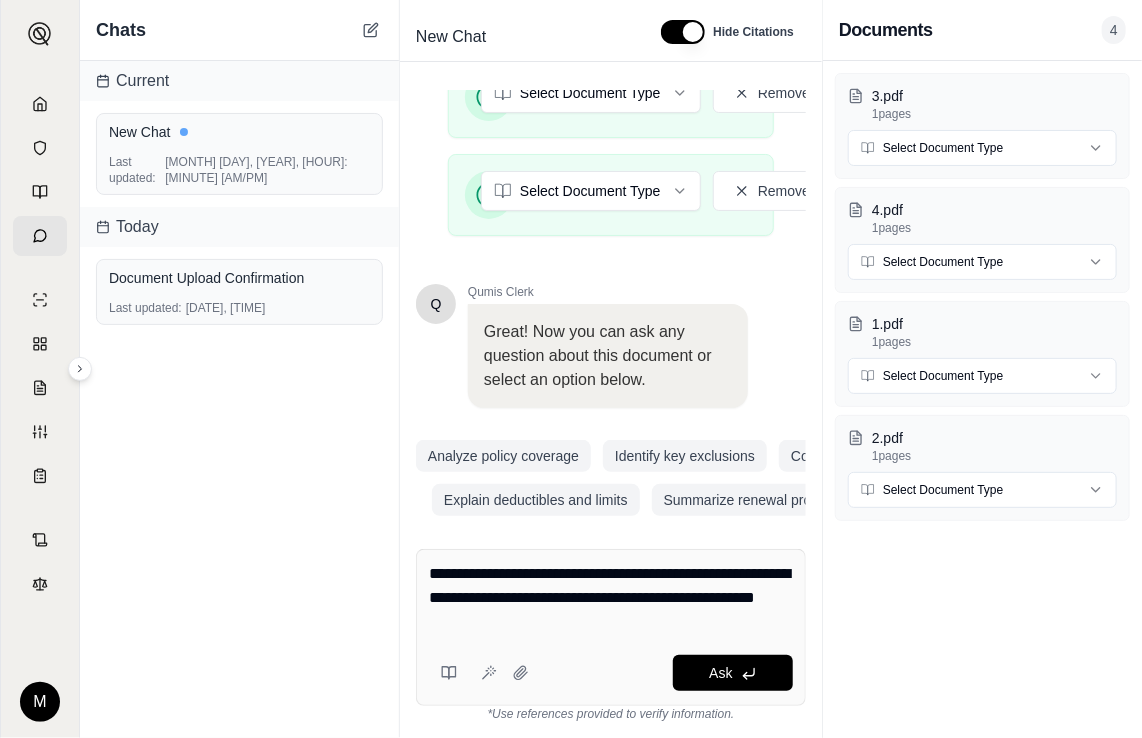 click on "**********" at bounding box center (611, 598) 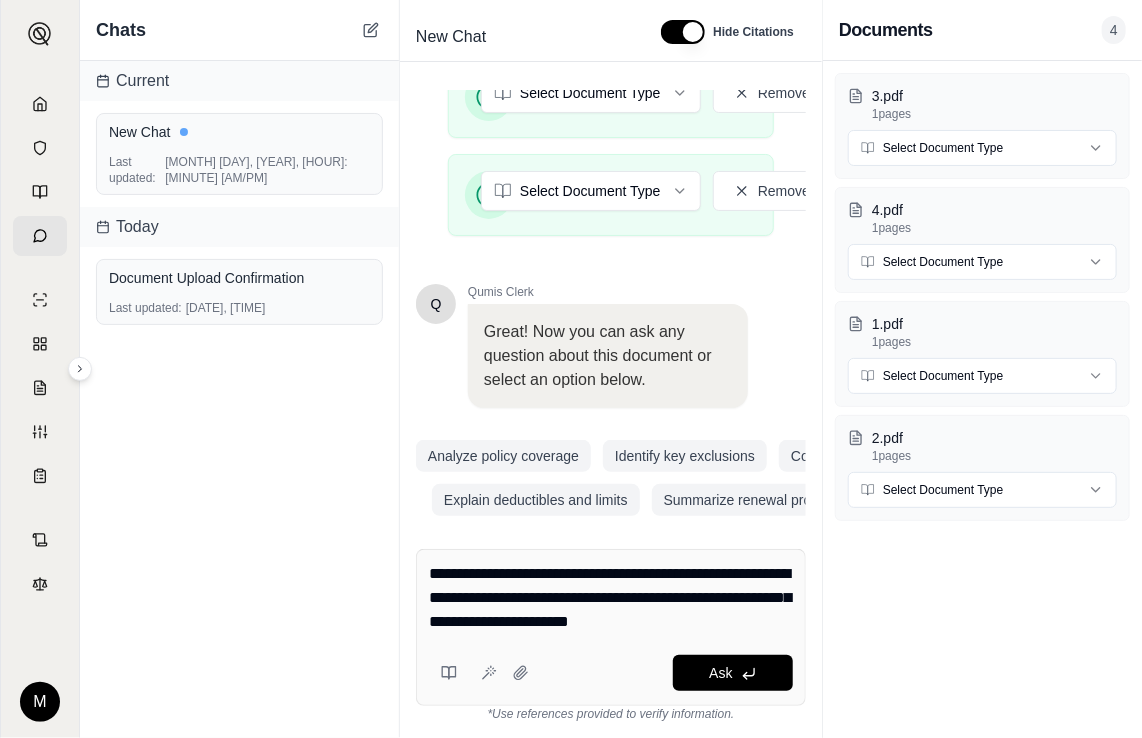 click on "**********" at bounding box center [611, 598] 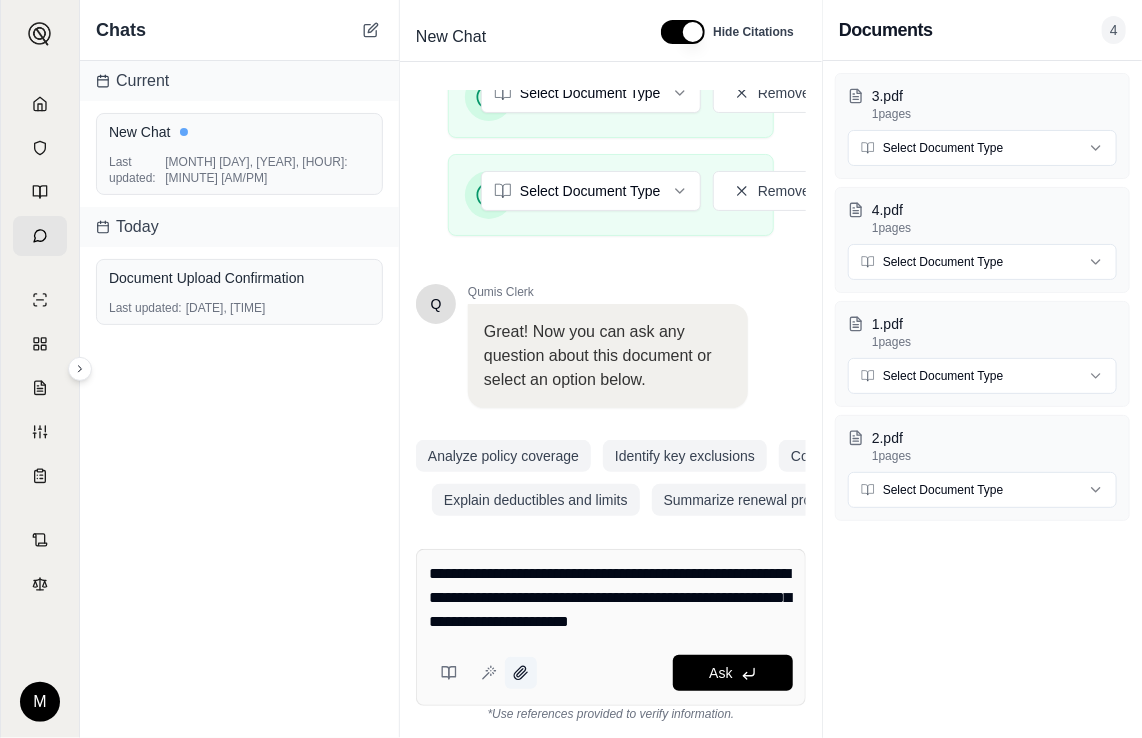 click at bounding box center [521, 673] 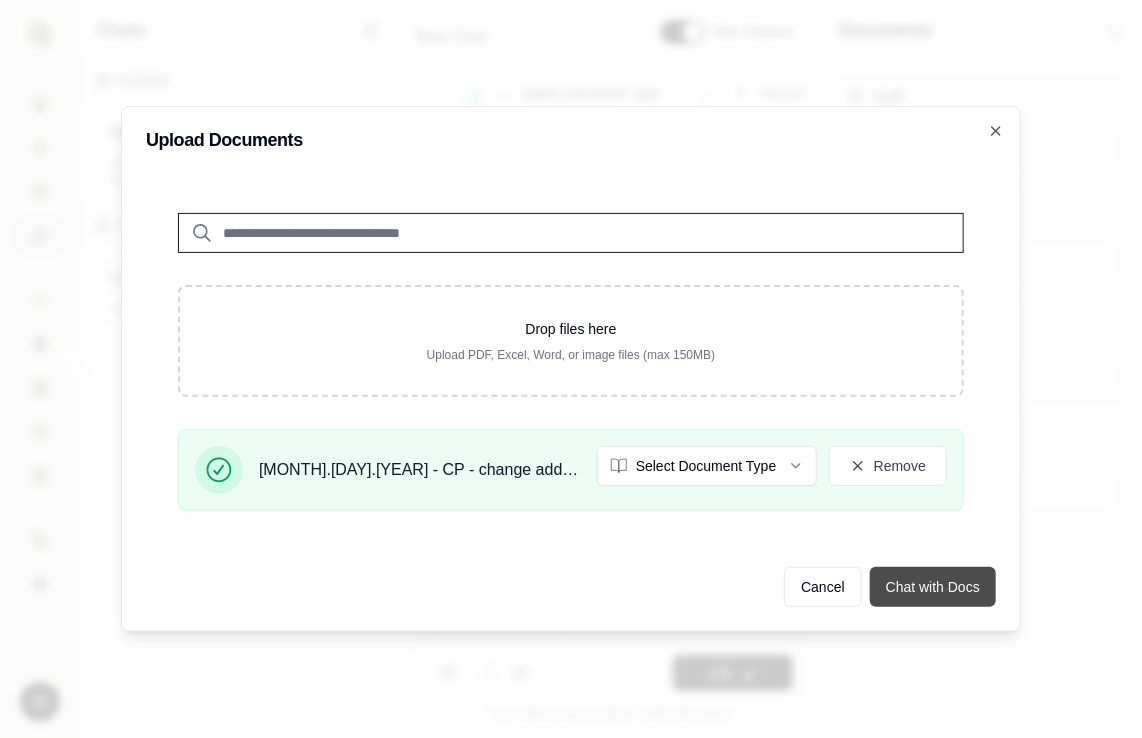 click on "Chat with Docs" at bounding box center [933, 587] 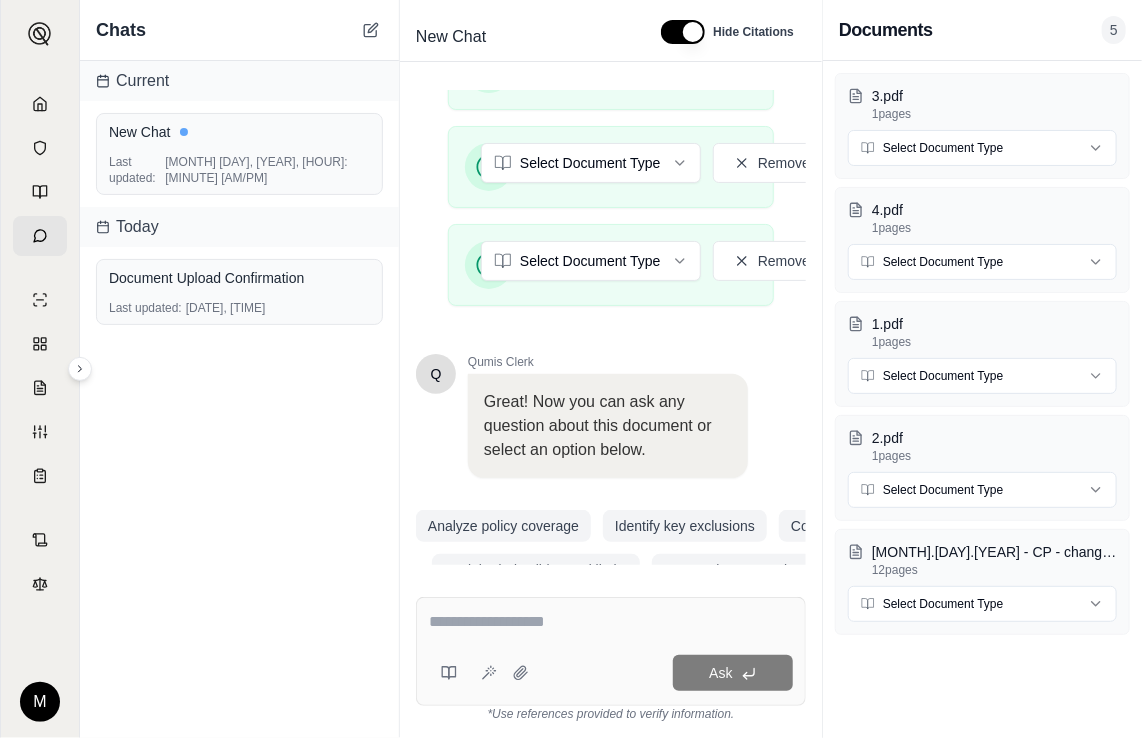 scroll, scrollTop: 886, scrollLeft: 0, axis: vertical 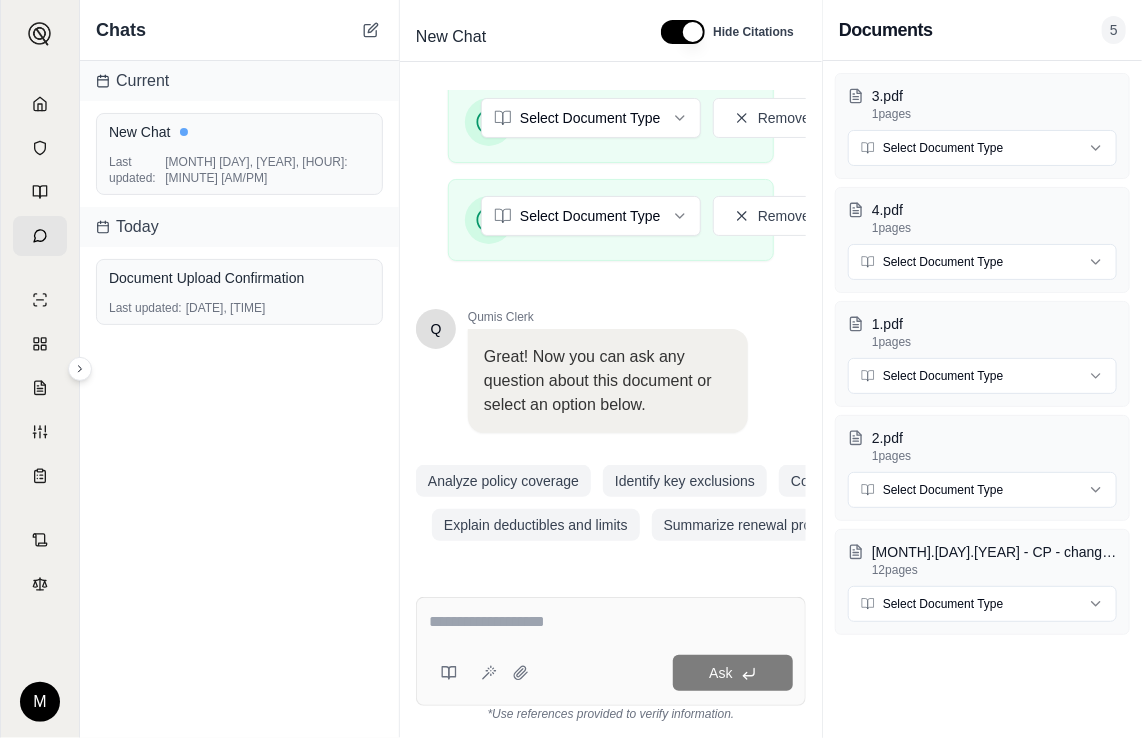 click at bounding box center [611, 622] 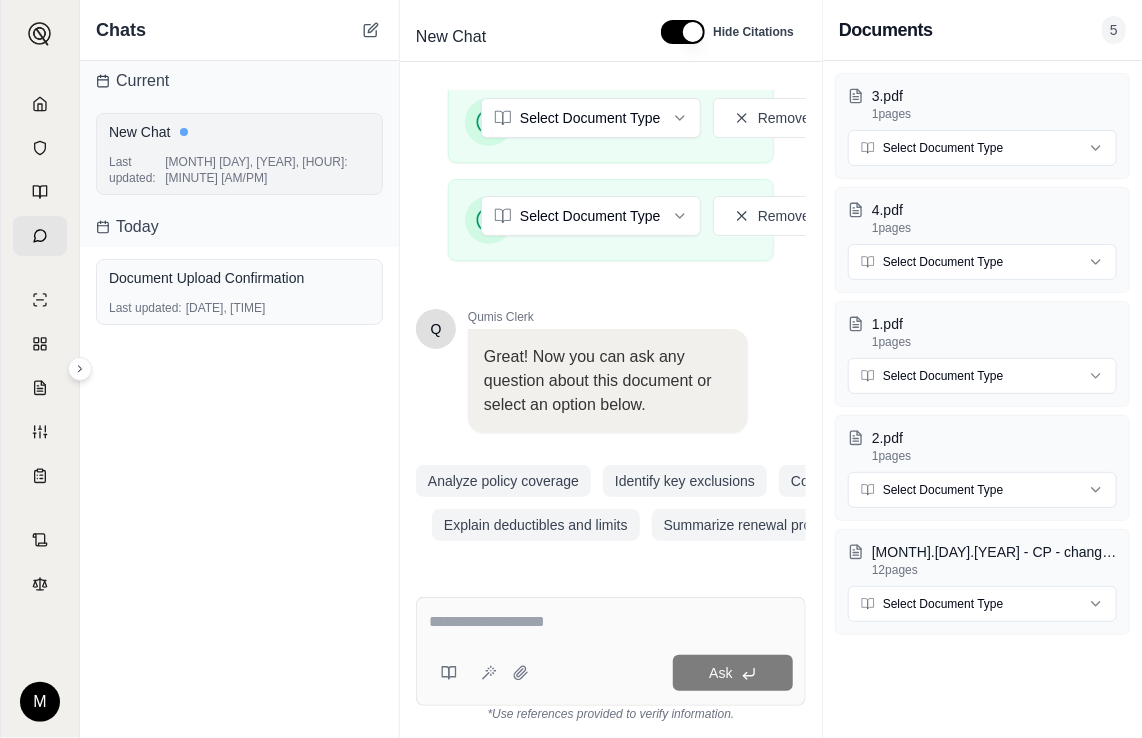 click on "New Chat" at bounding box center (239, 132) 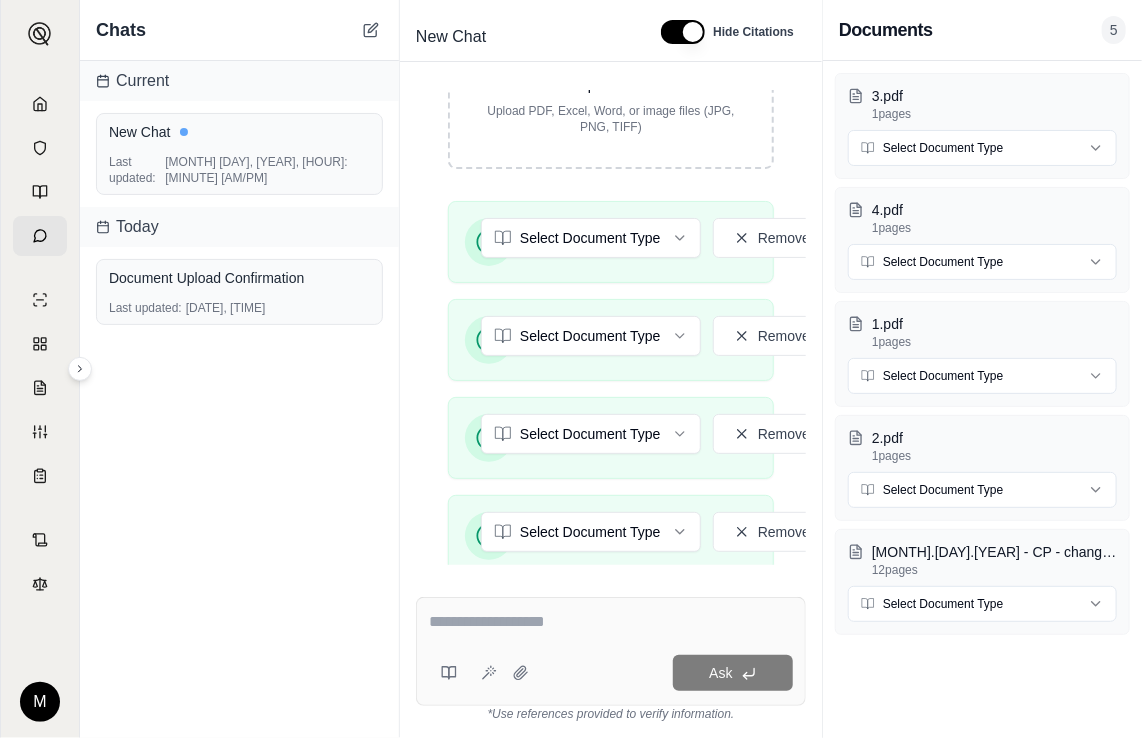 scroll, scrollTop: 886, scrollLeft: 0, axis: vertical 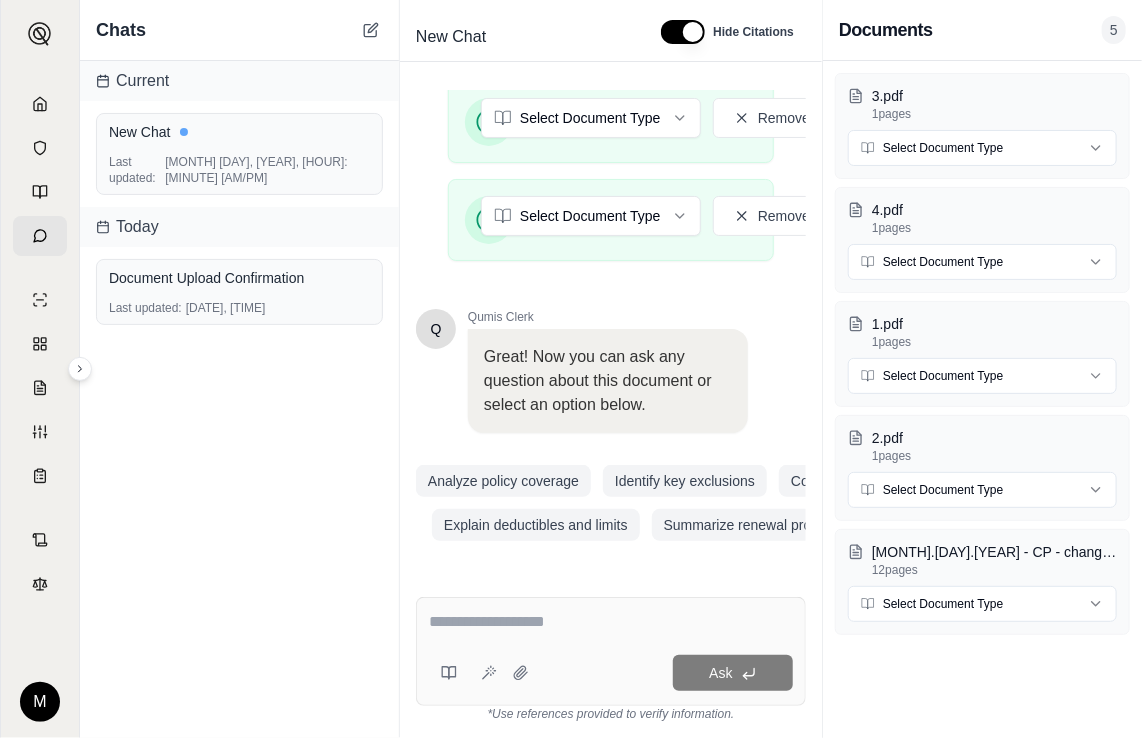 click at bounding box center [611, 622] 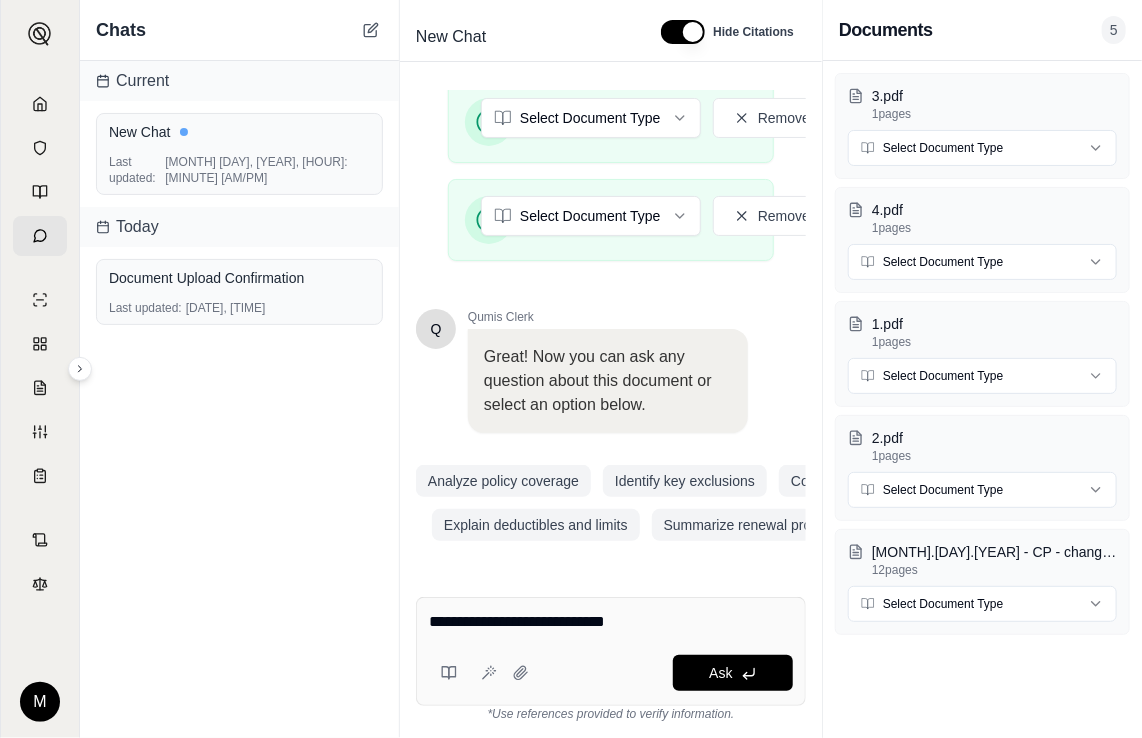 type 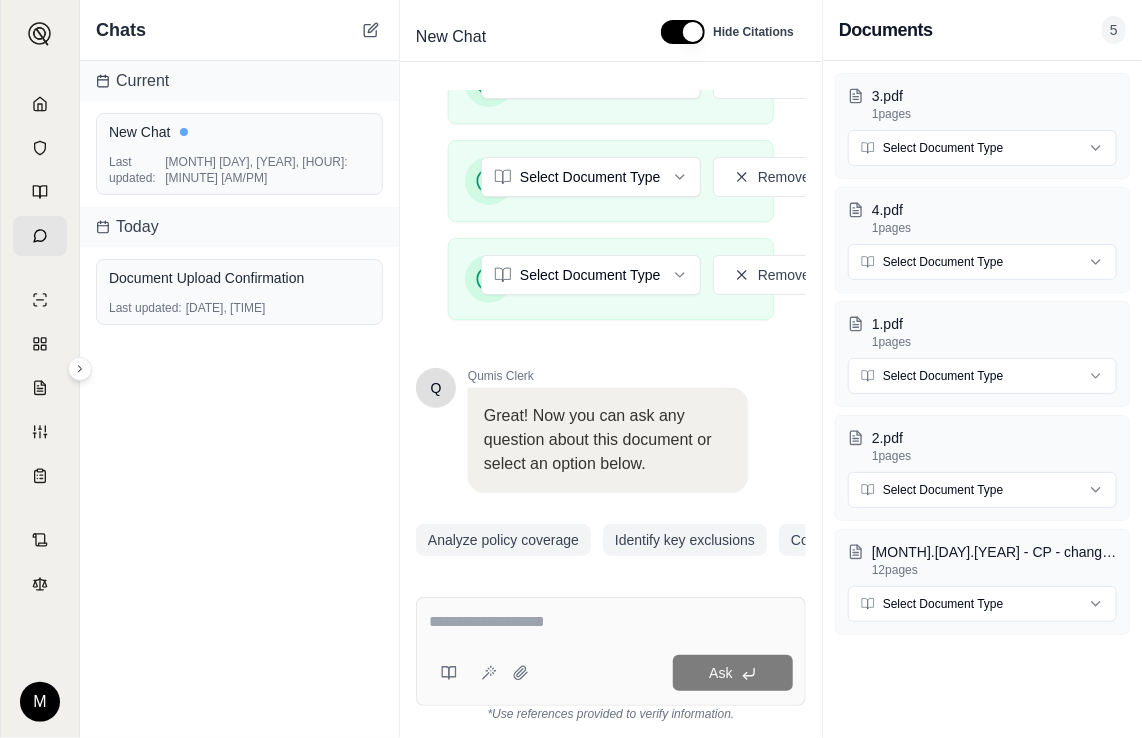 scroll, scrollTop: 686, scrollLeft: 0, axis: vertical 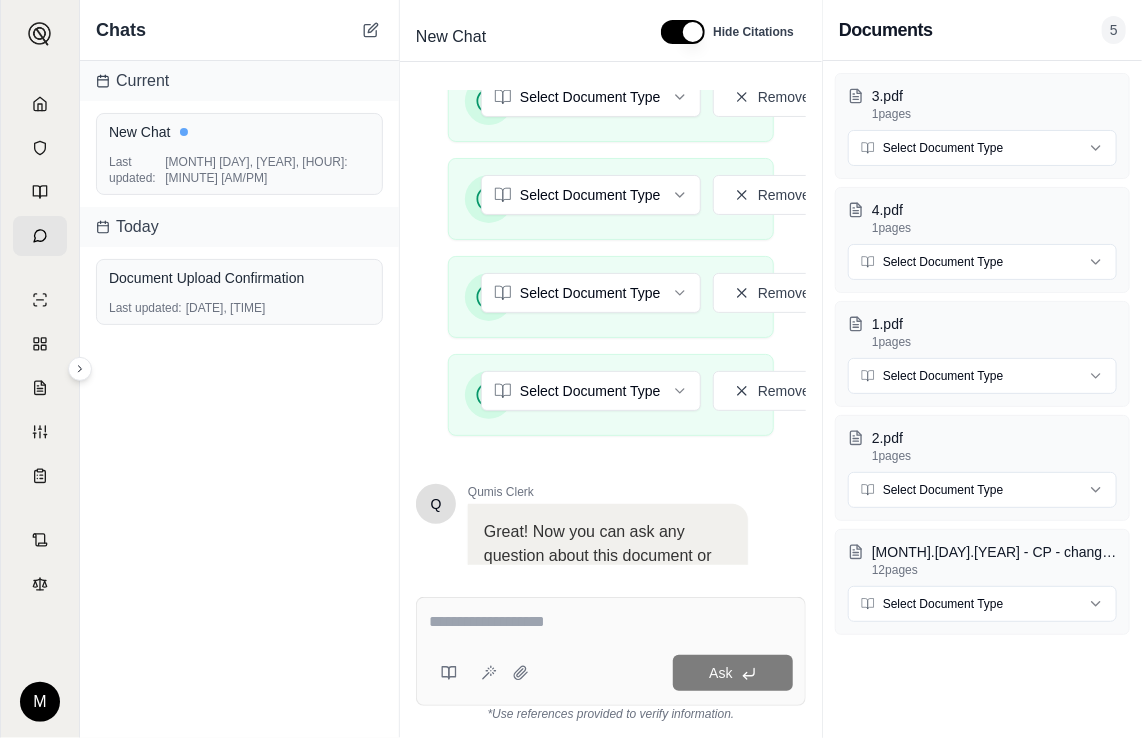 click on "Current New Chat Last updated: Aug 7, 2025, 12:41 PM Today Document Upload Confirmation Last updated: Aug 7, 2025, 12:18 PM" at bounding box center (239, 399) 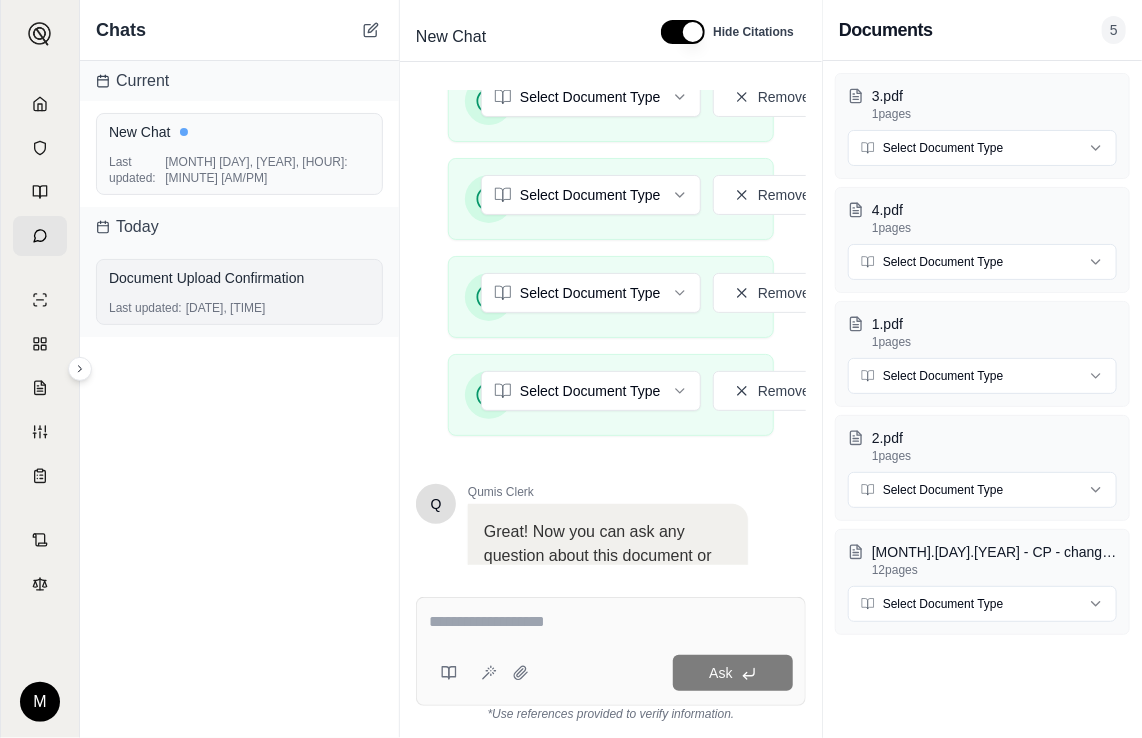 click on "Document Upload Confirmation Last updated: Aug 7, 2025, 12:18 PM" at bounding box center [239, 292] 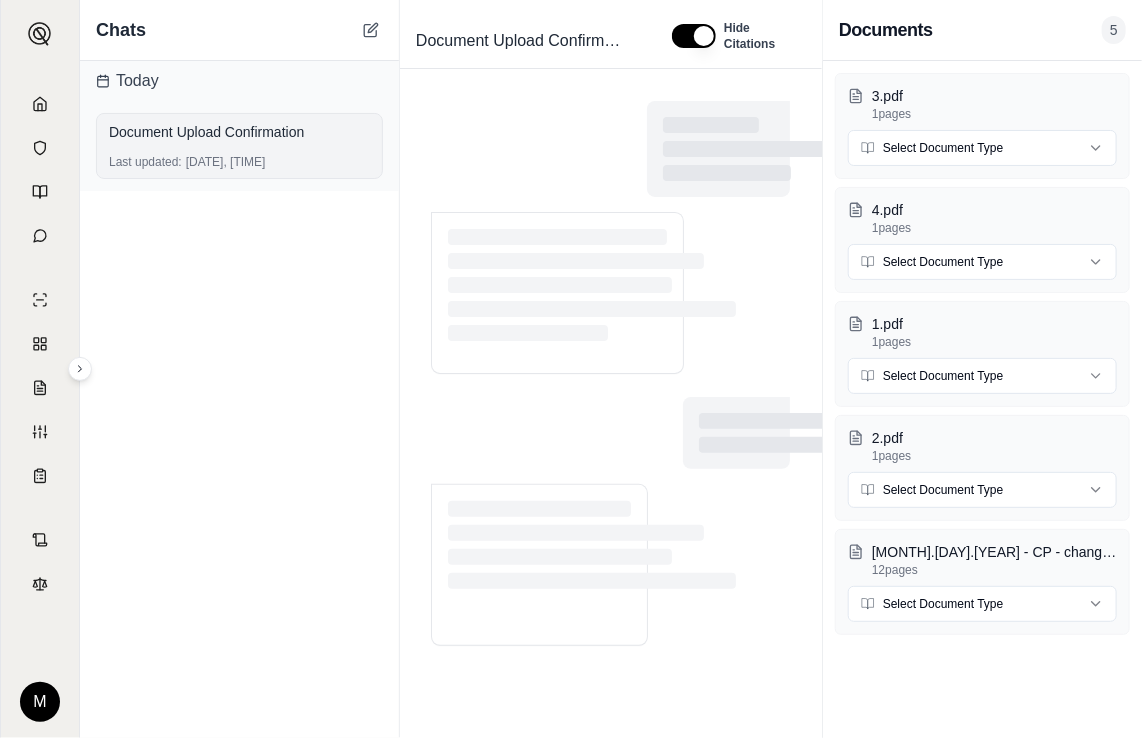 click on "Document Upload Confirmation Last updated: Aug 7, 2025, 12:18 PM" at bounding box center (239, 146) 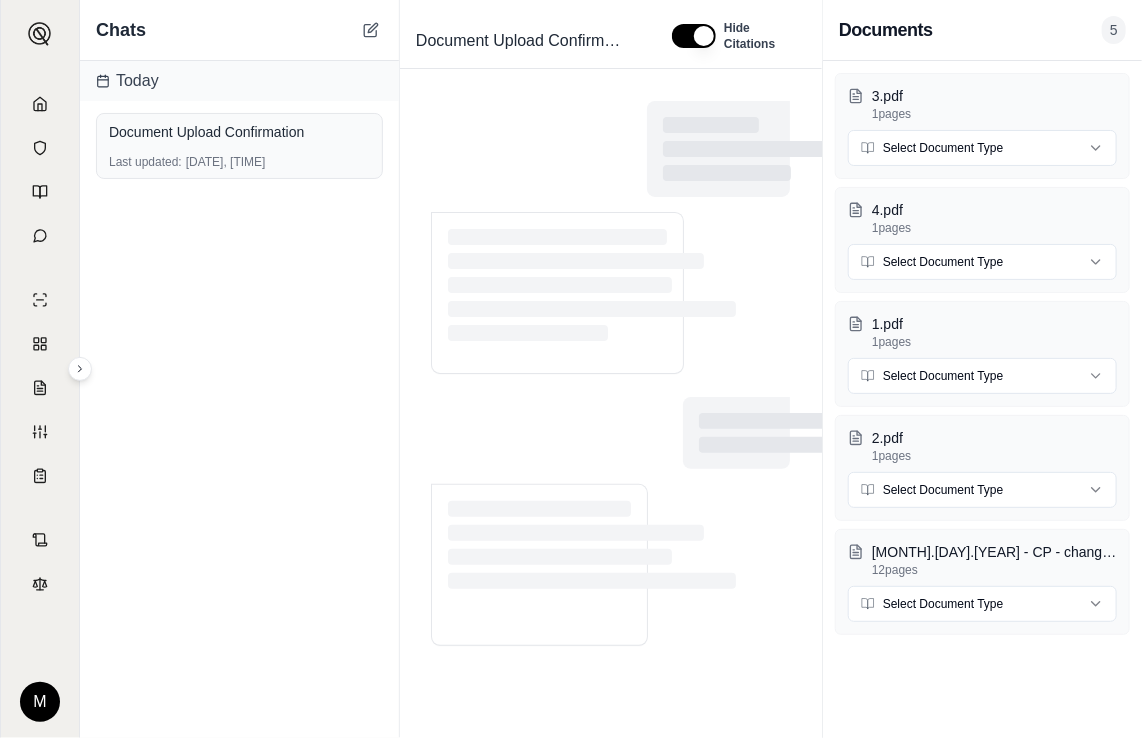 click on "Today" at bounding box center [239, 81] 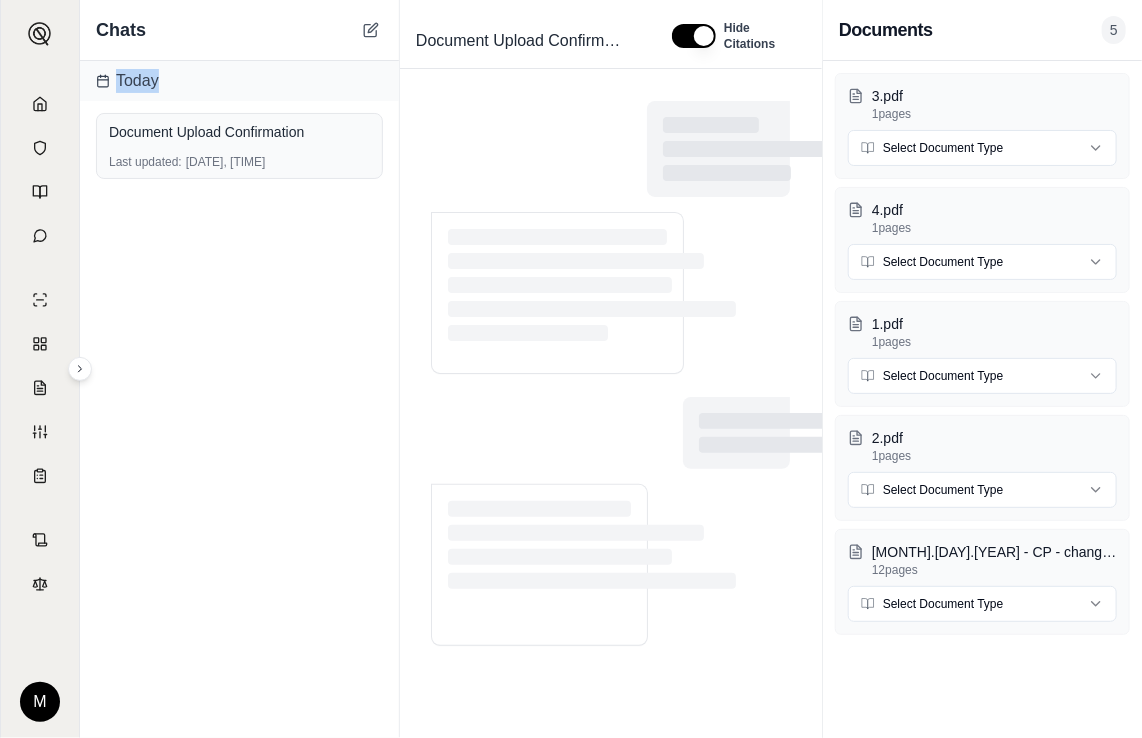 click on "Today" at bounding box center [239, 81] 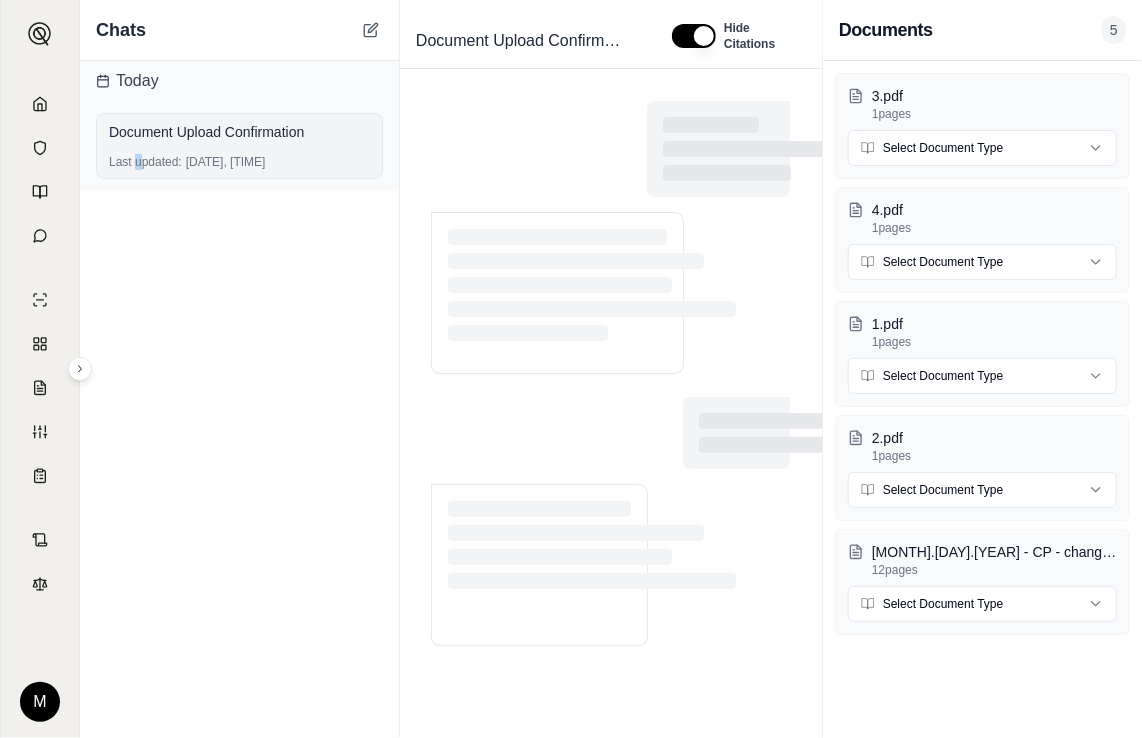 drag, startPoint x: 181, startPoint y: 84, endPoint x: 138, endPoint y: 150, distance: 78.77182 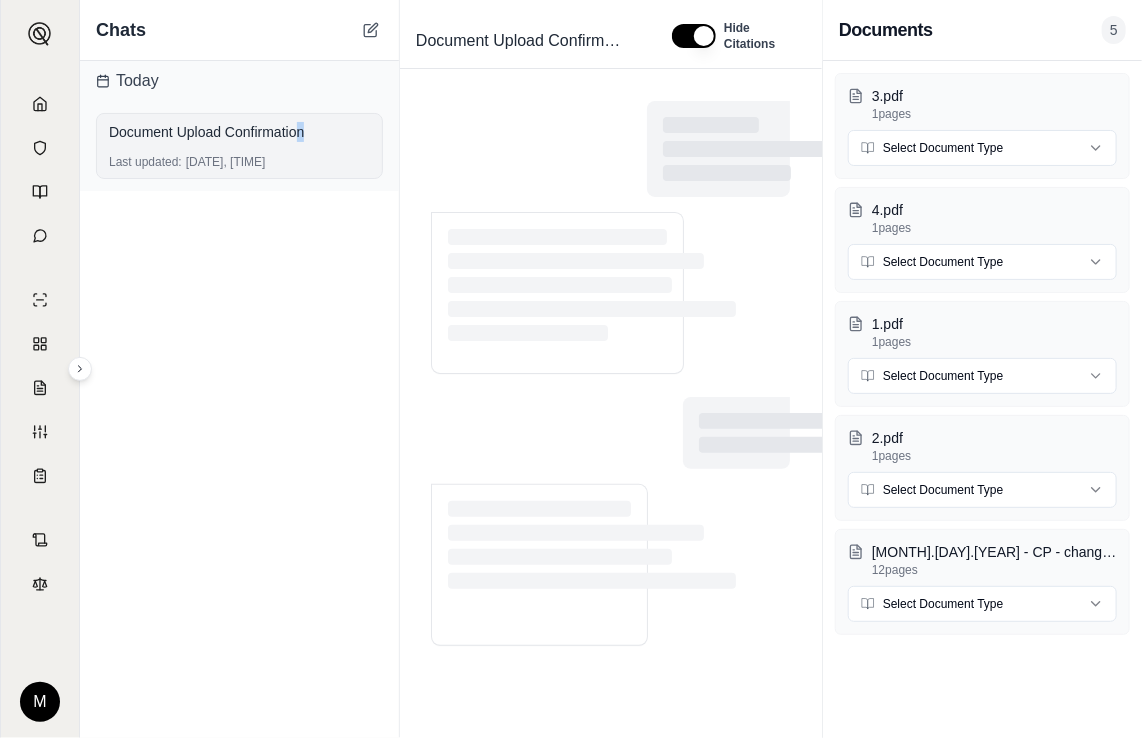 drag, startPoint x: 139, startPoint y: 150, endPoint x: 301, endPoint y: 145, distance: 162.07715 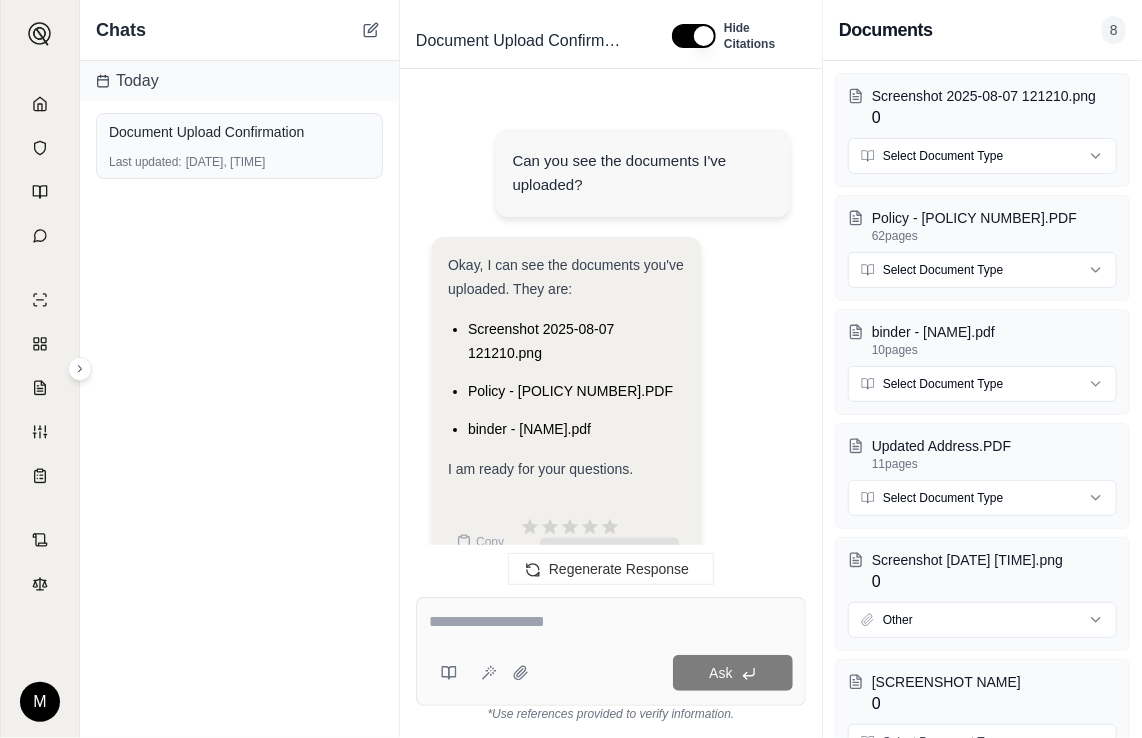 scroll, scrollTop: 0, scrollLeft: 0, axis: both 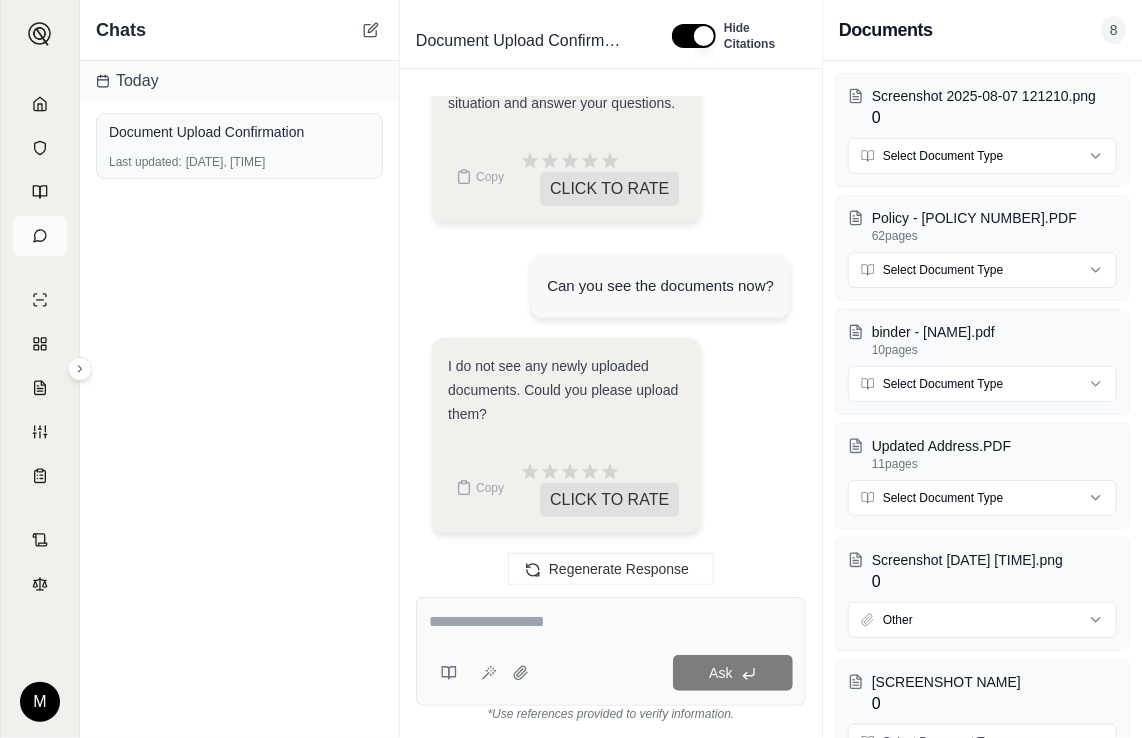 click 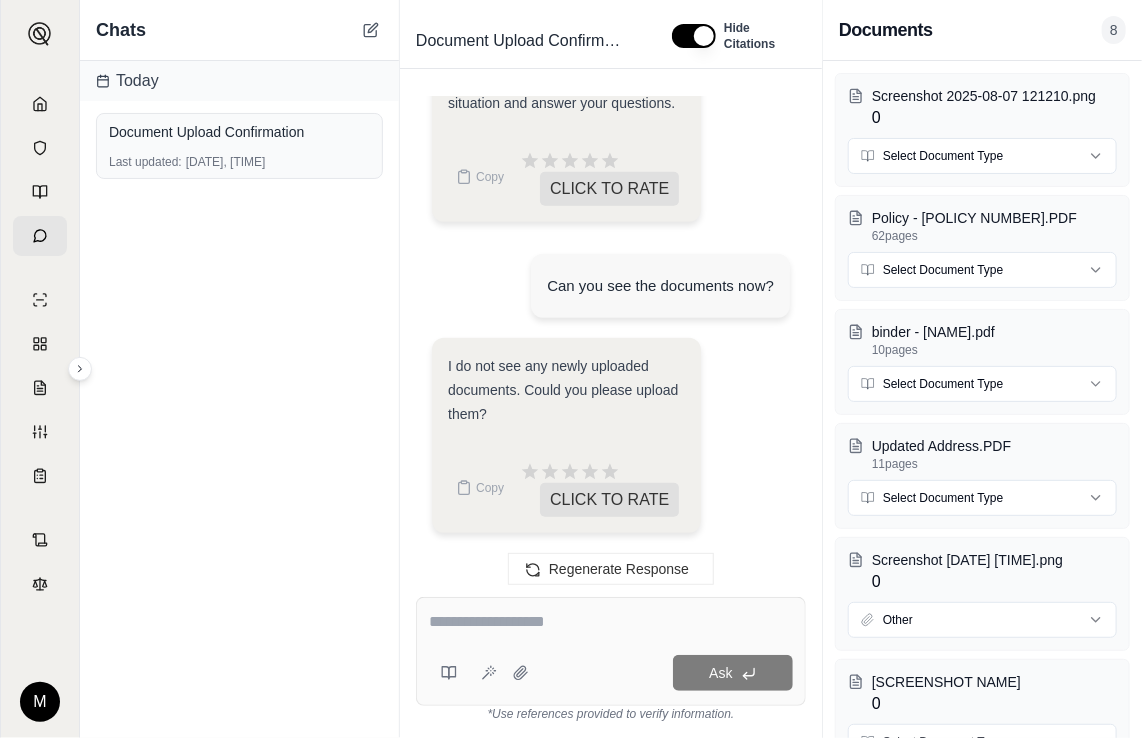 click on "Today" at bounding box center (239, 81) 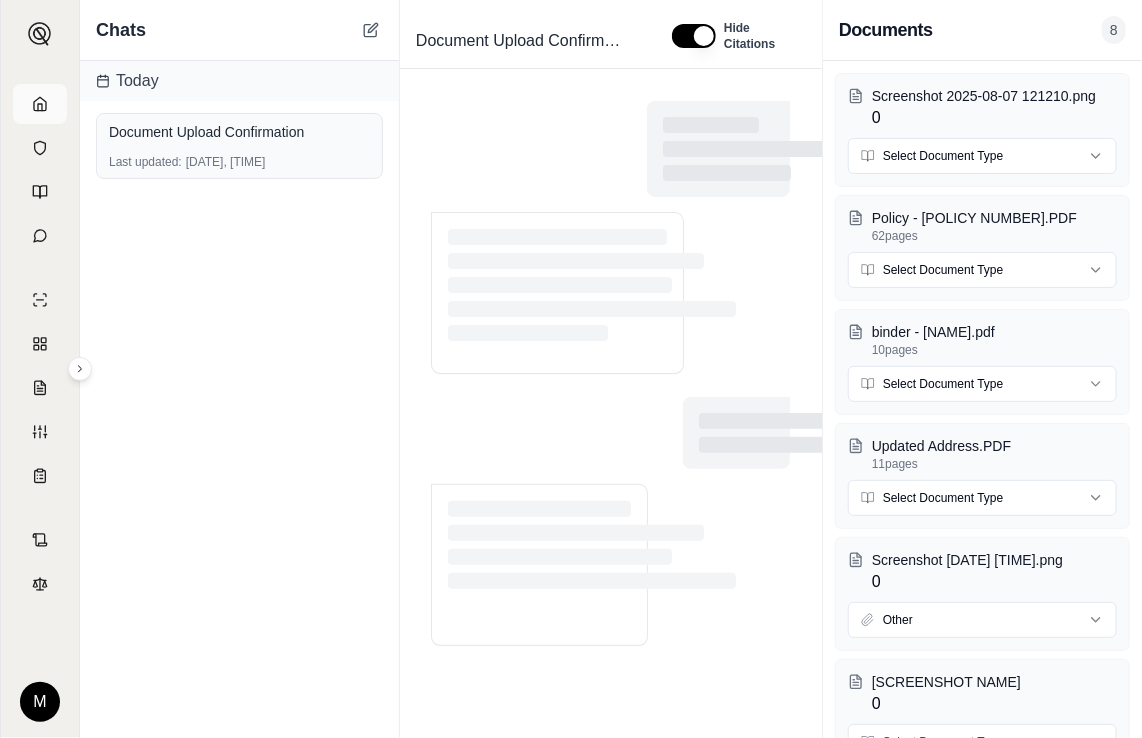 click at bounding box center (40, 104) 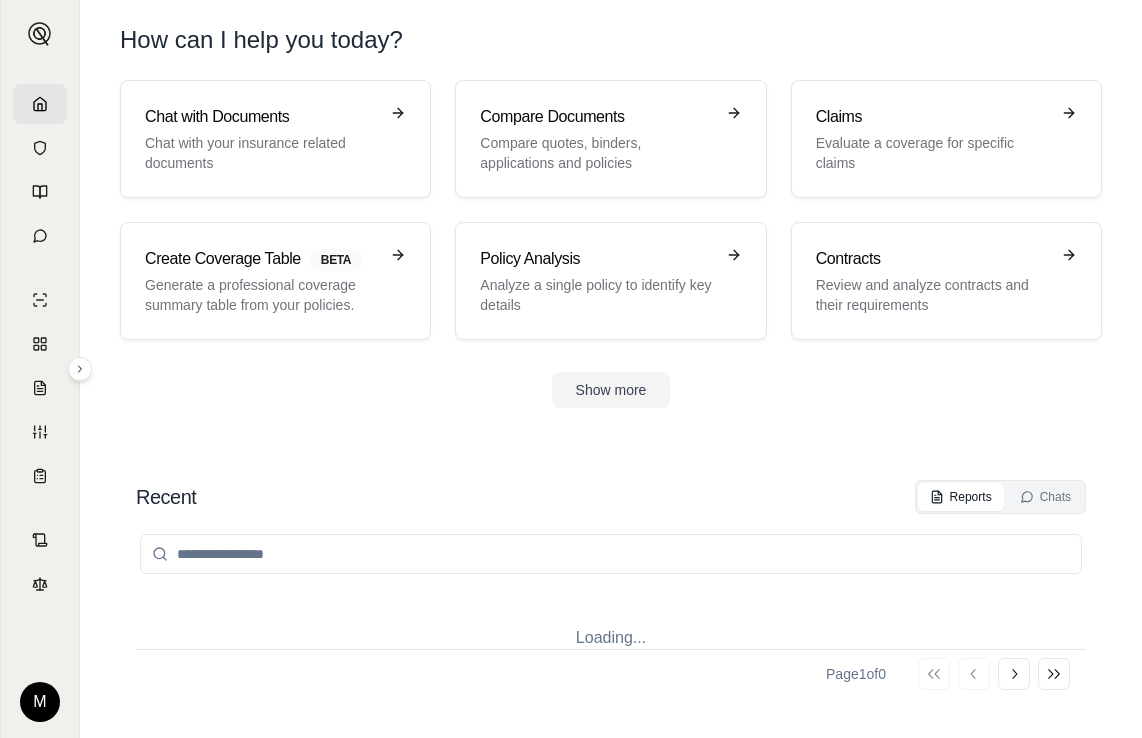 scroll, scrollTop: 0, scrollLeft: 0, axis: both 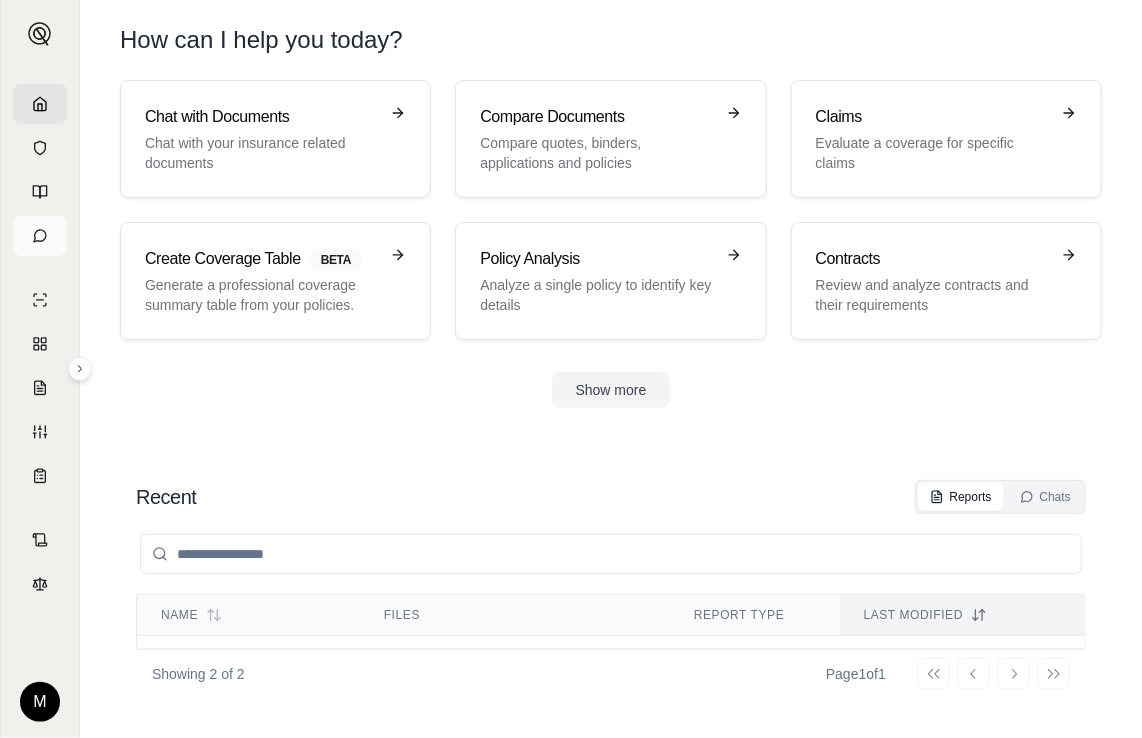 click 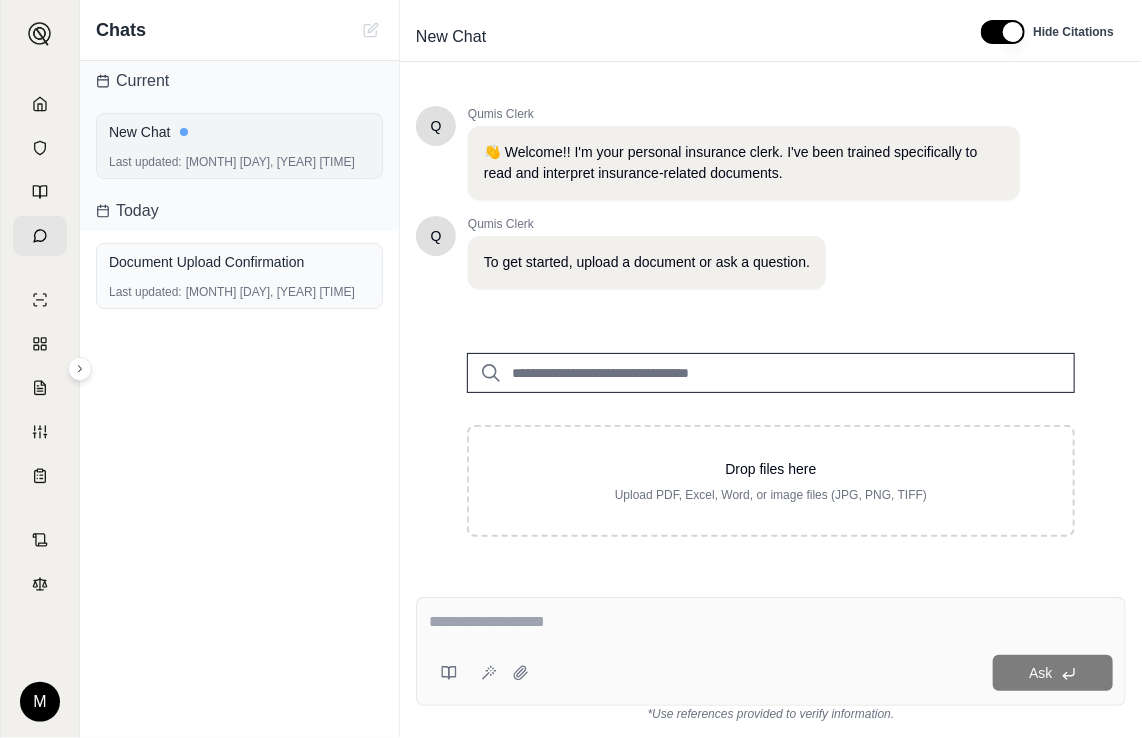 click on "Last updated: [MONTH] [DAY], [YEAR] [TIME]" at bounding box center (239, 162) 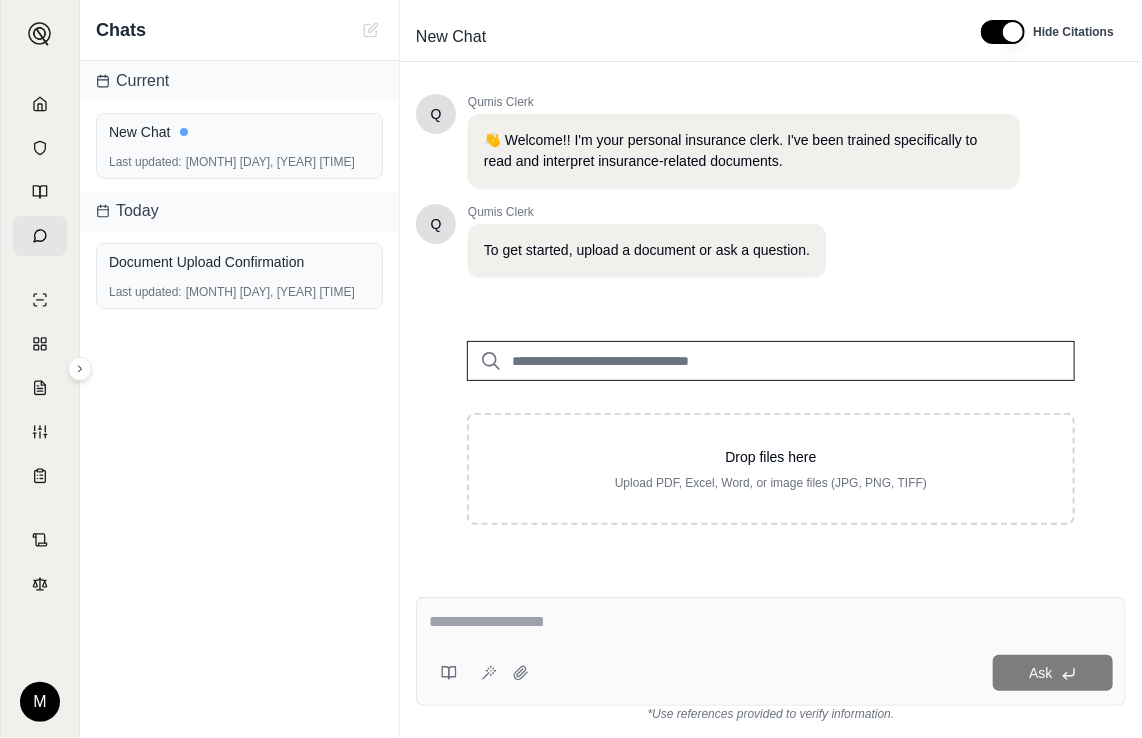 scroll, scrollTop: 16, scrollLeft: 0, axis: vertical 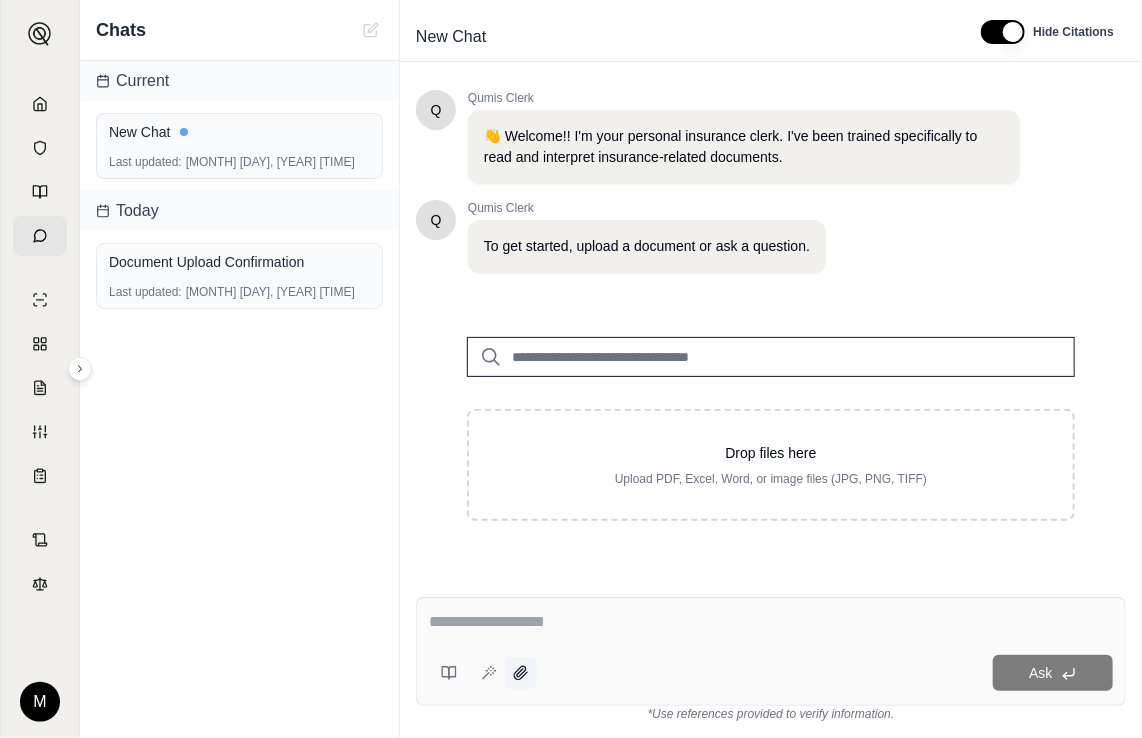 click 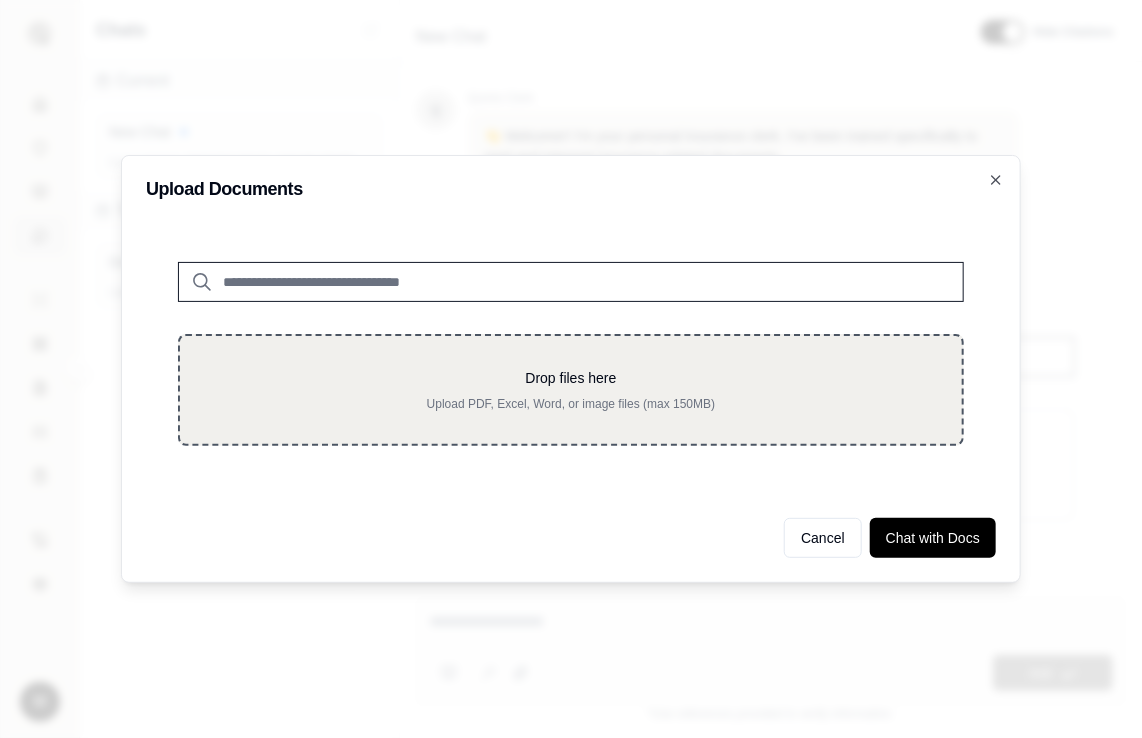 click on "Upload PDF, Excel, Word, or image files (max 150MB)" at bounding box center [571, 404] 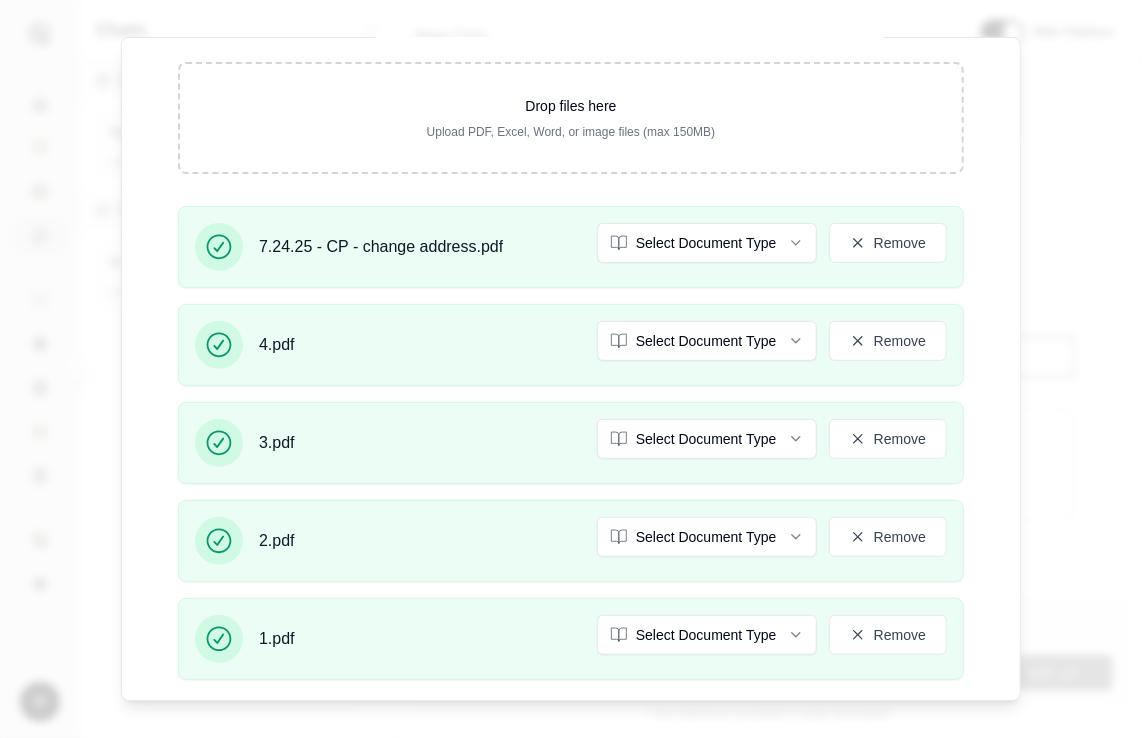 scroll, scrollTop: 250, scrollLeft: 0, axis: vertical 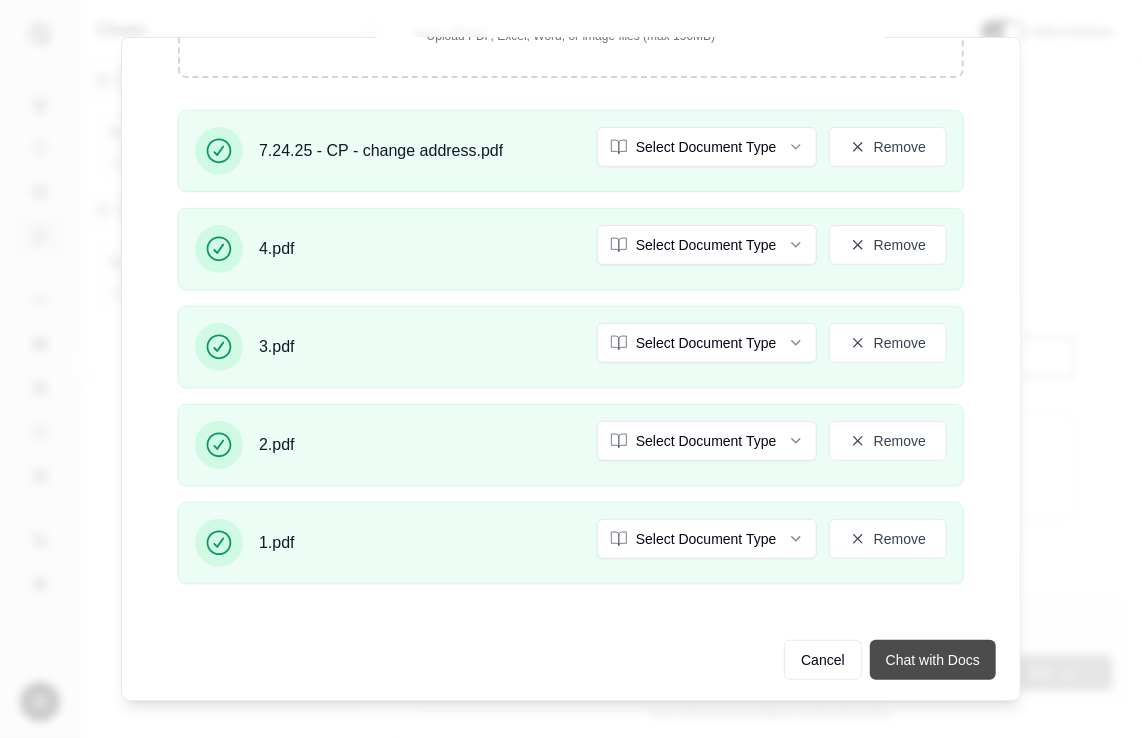 click on "Chat with Docs" at bounding box center (933, 660) 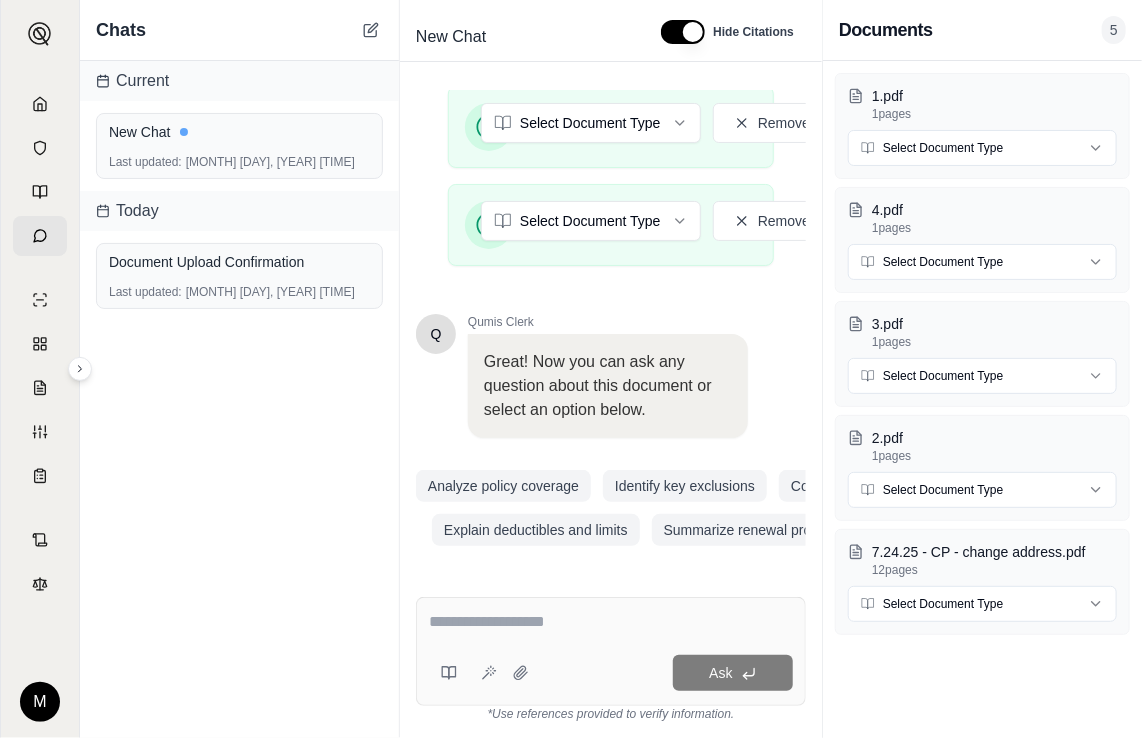 scroll, scrollTop: 886, scrollLeft: 0, axis: vertical 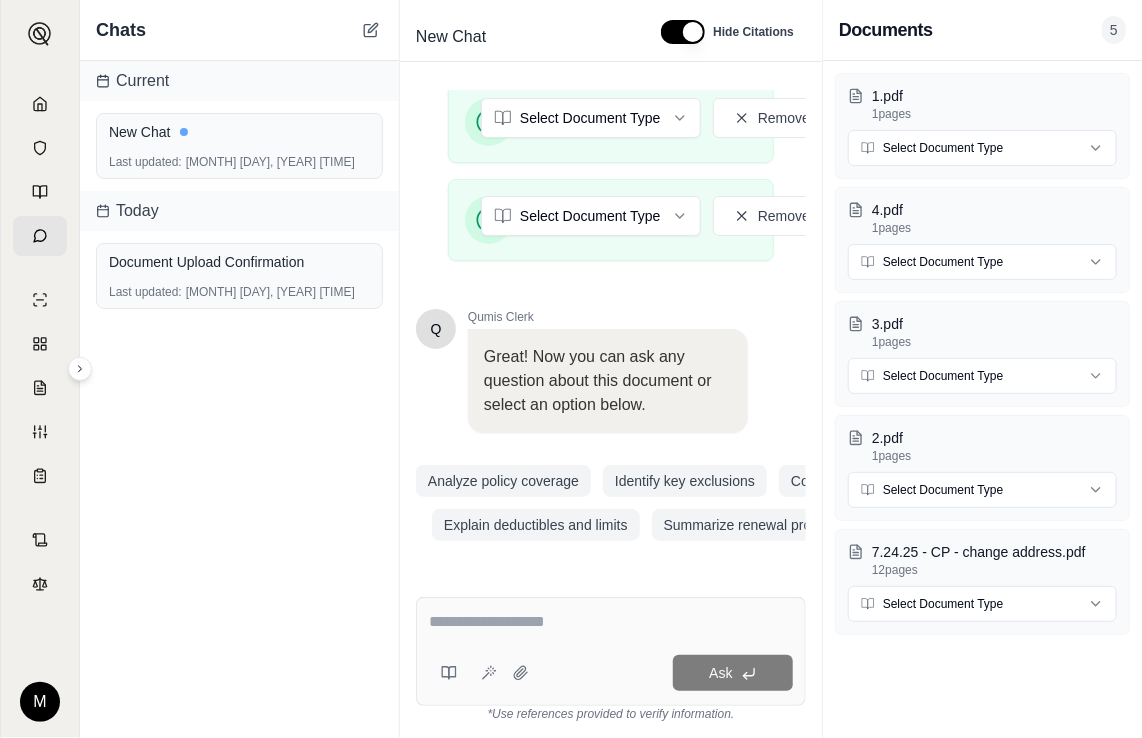 click at bounding box center (611, 622) 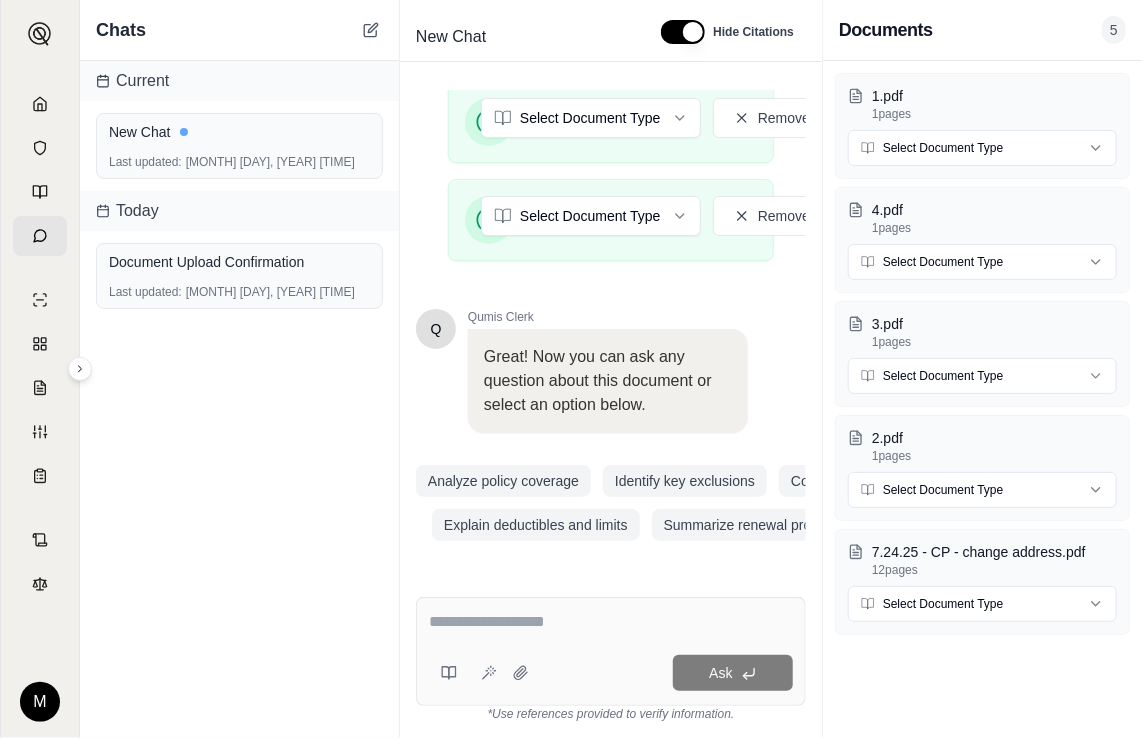 click at bounding box center [611, 622] 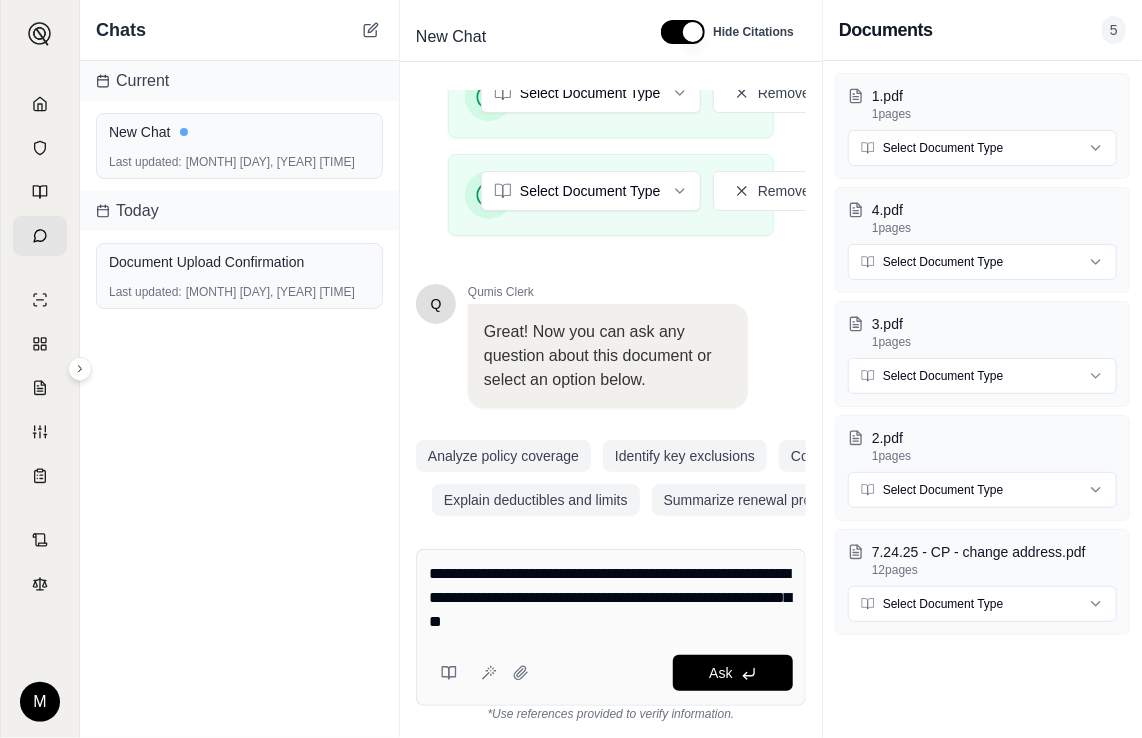 click on "**********" at bounding box center (611, 598) 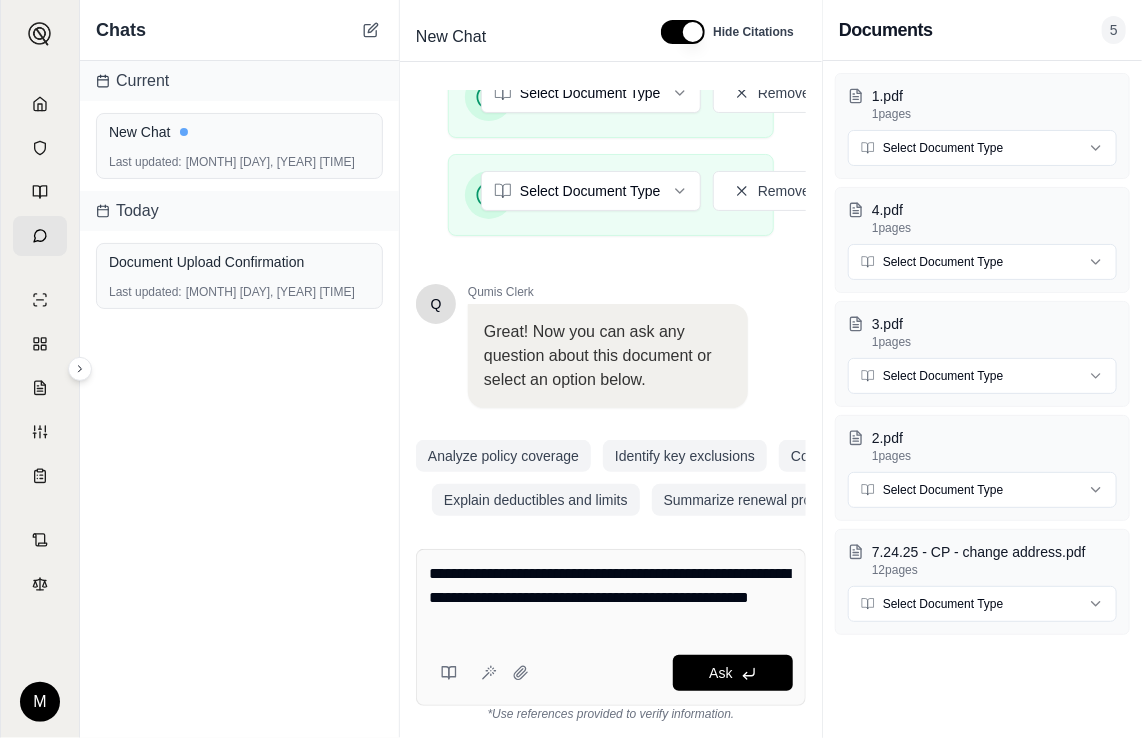 click on "**********" at bounding box center [611, 598] 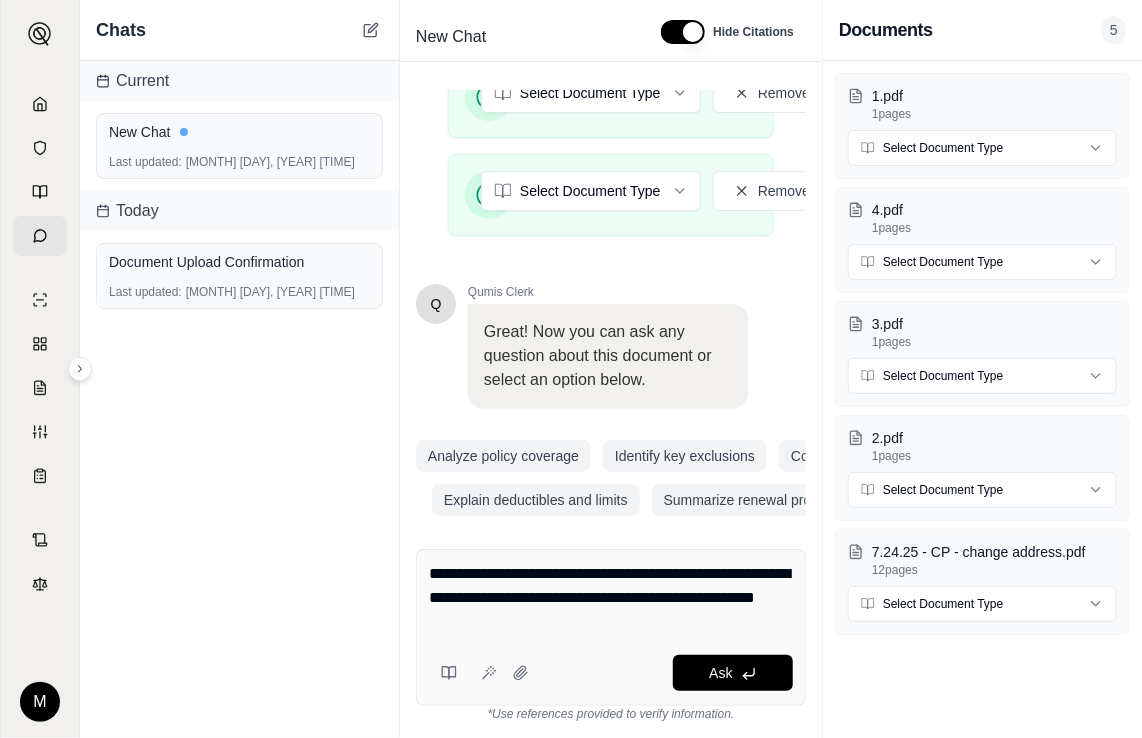 paste on "**********" 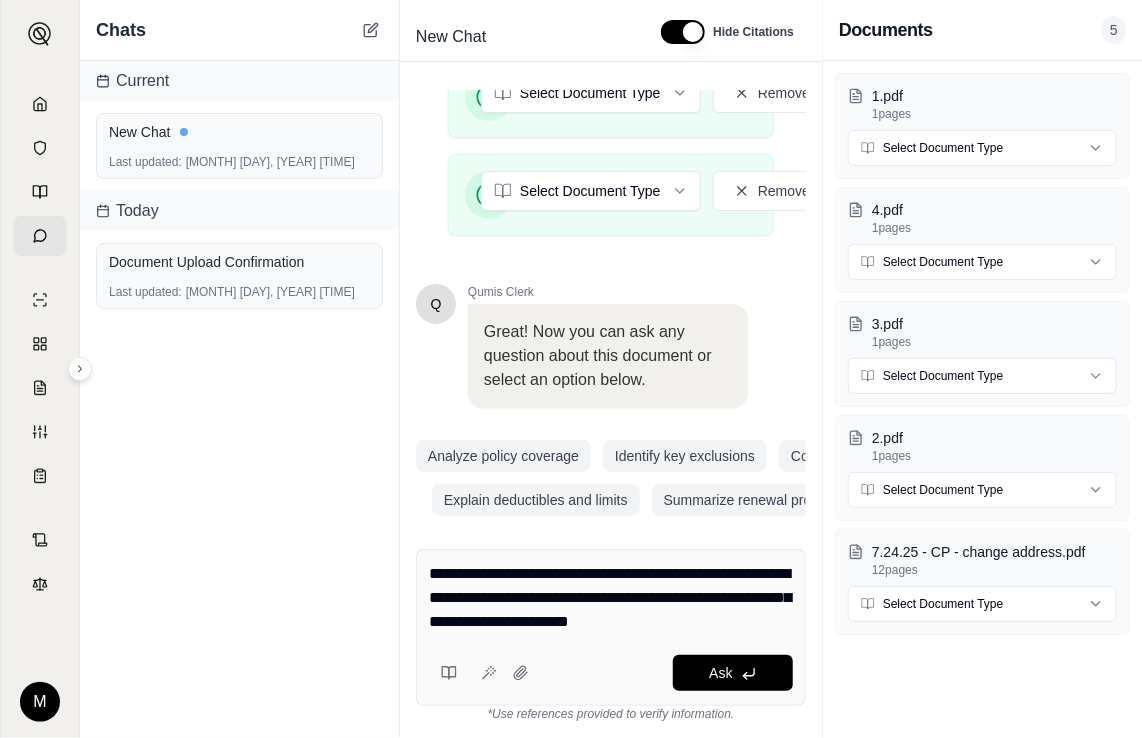 drag, startPoint x: 648, startPoint y: 632, endPoint x: 728, endPoint y: 645, distance: 81.04937 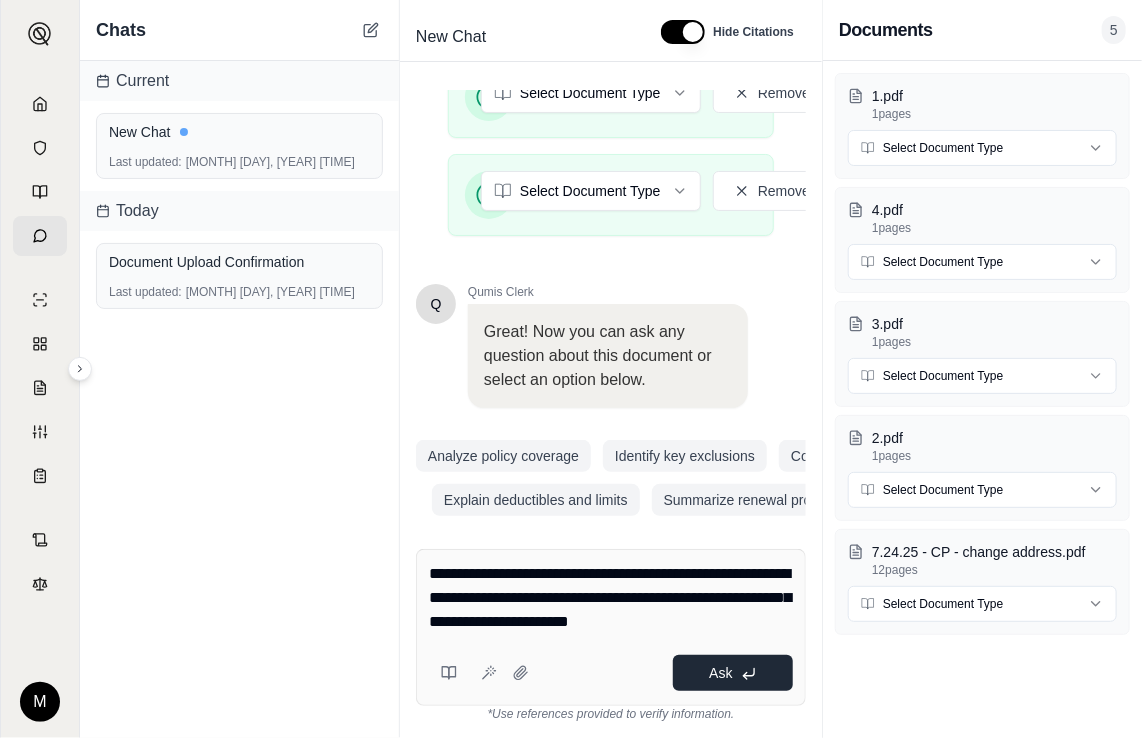 type on "**********" 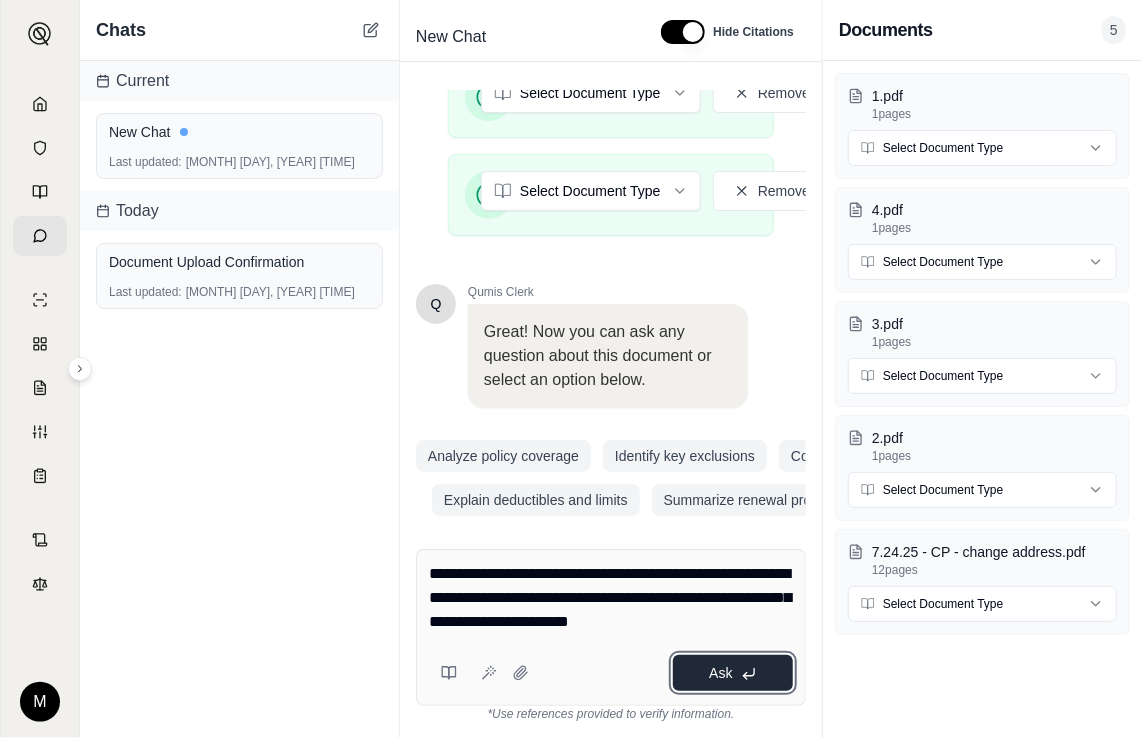 click on "Ask" at bounding box center (720, 673) 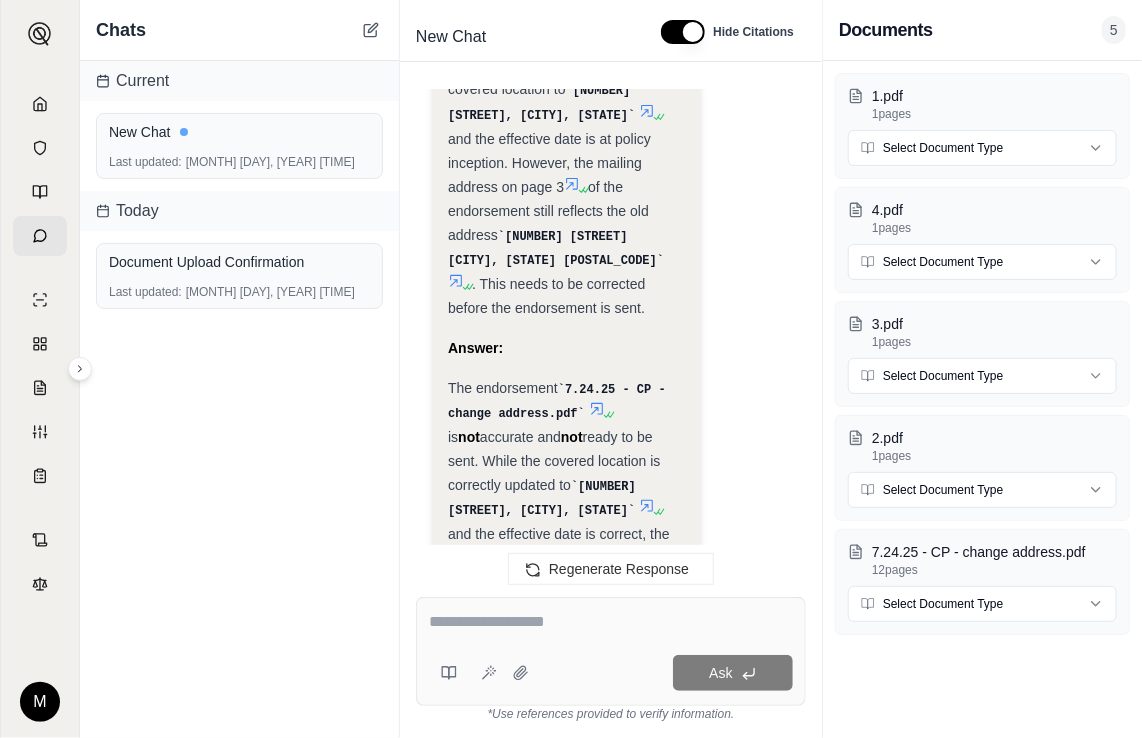 scroll, scrollTop: 3414, scrollLeft: 0, axis: vertical 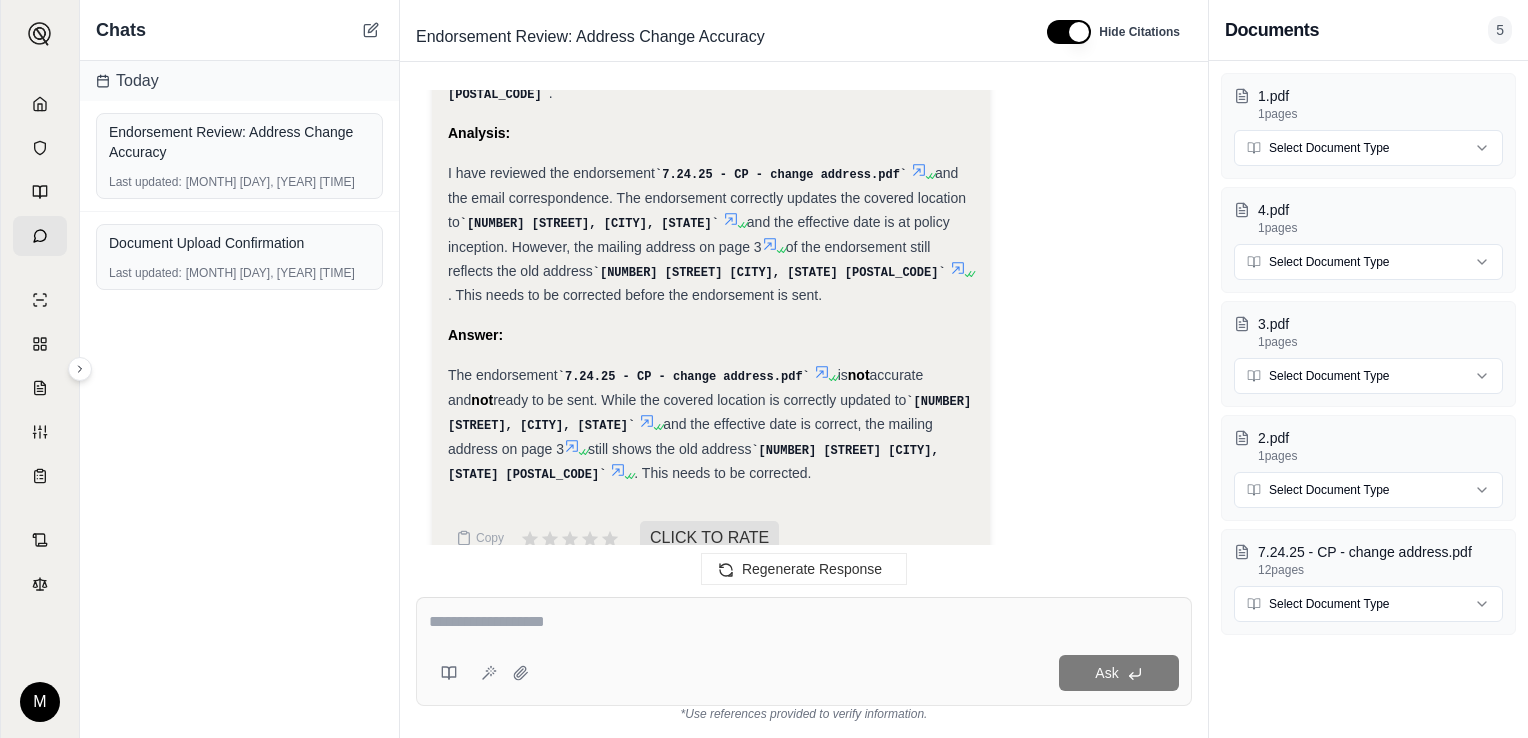 click at bounding box center (804, 622) 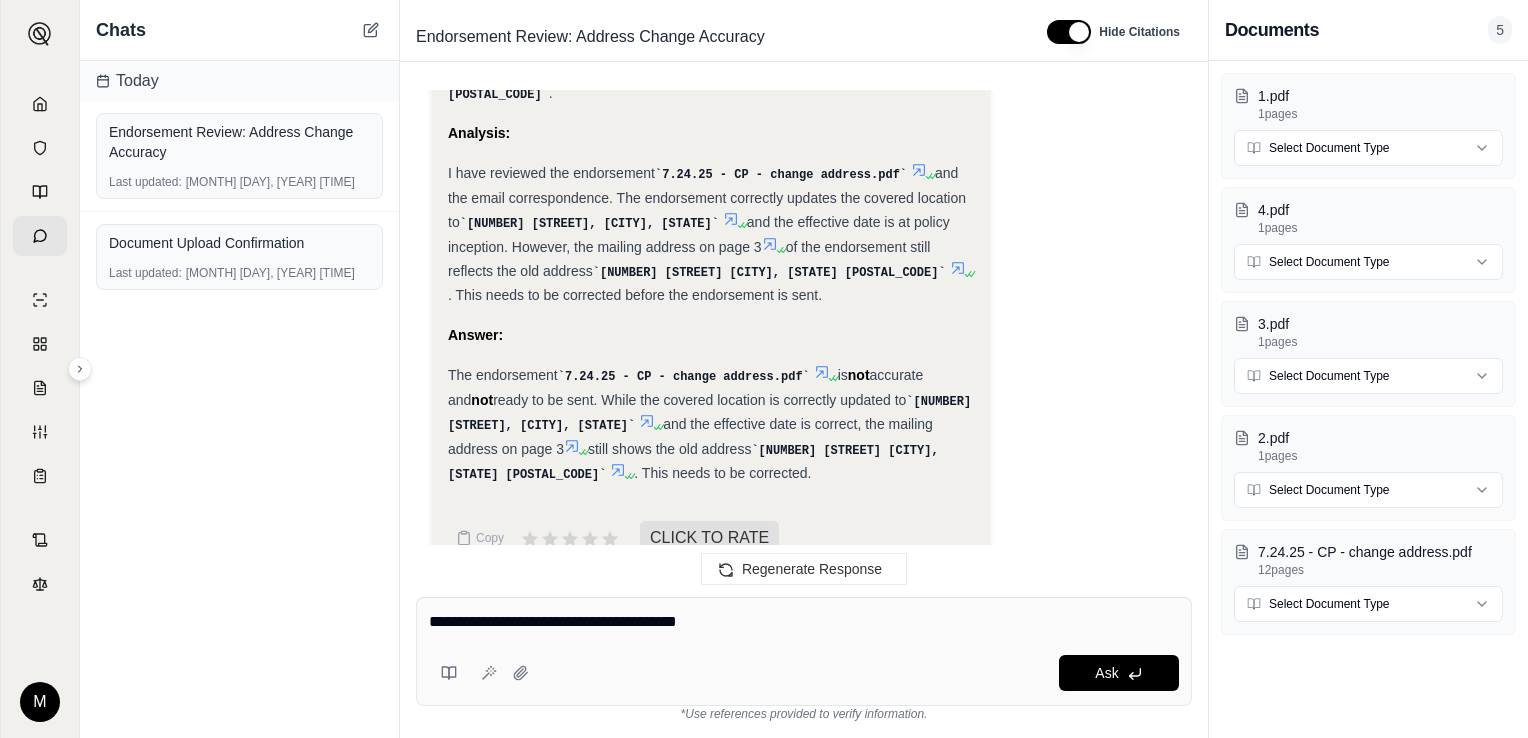type on "**********" 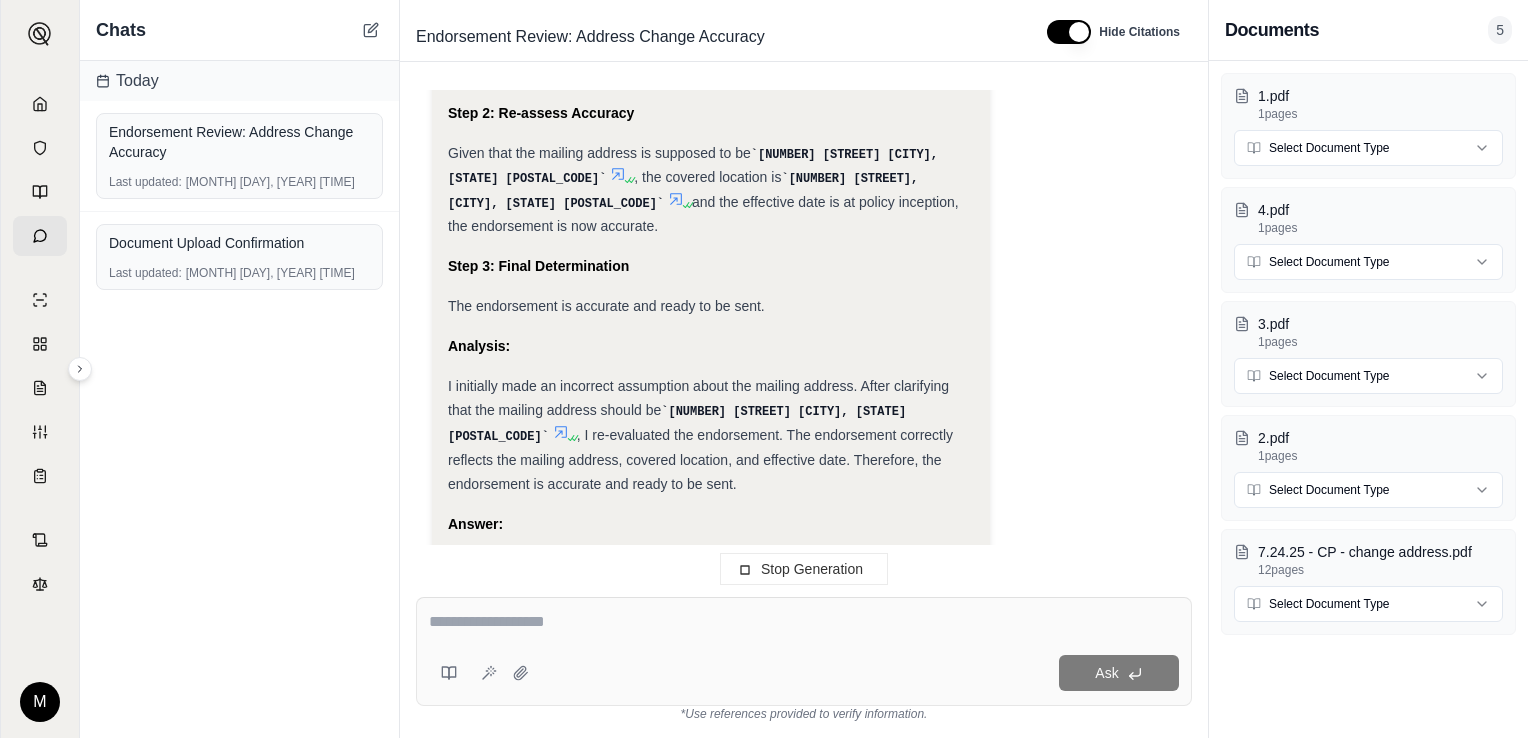 scroll, scrollTop: 2982, scrollLeft: 0, axis: vertical 